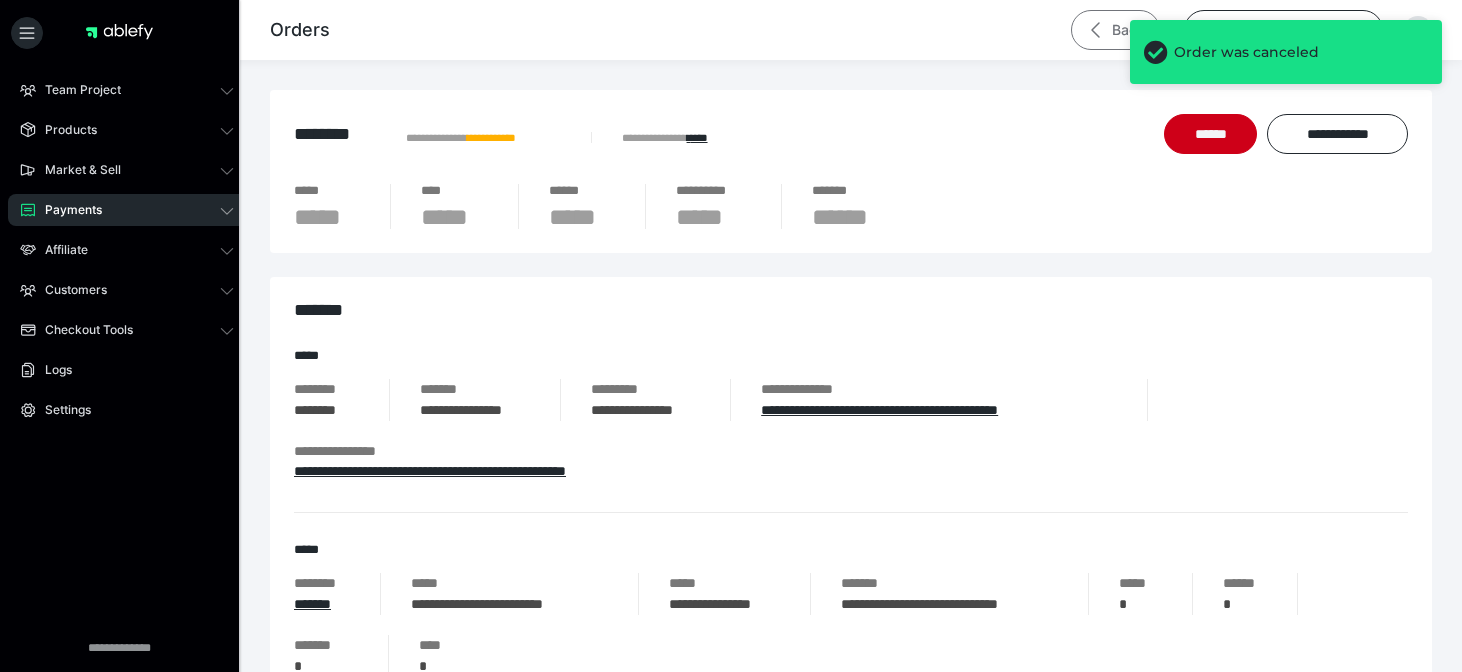 scroll, scrollTop: 0, scrollLeft: 0, axis: both 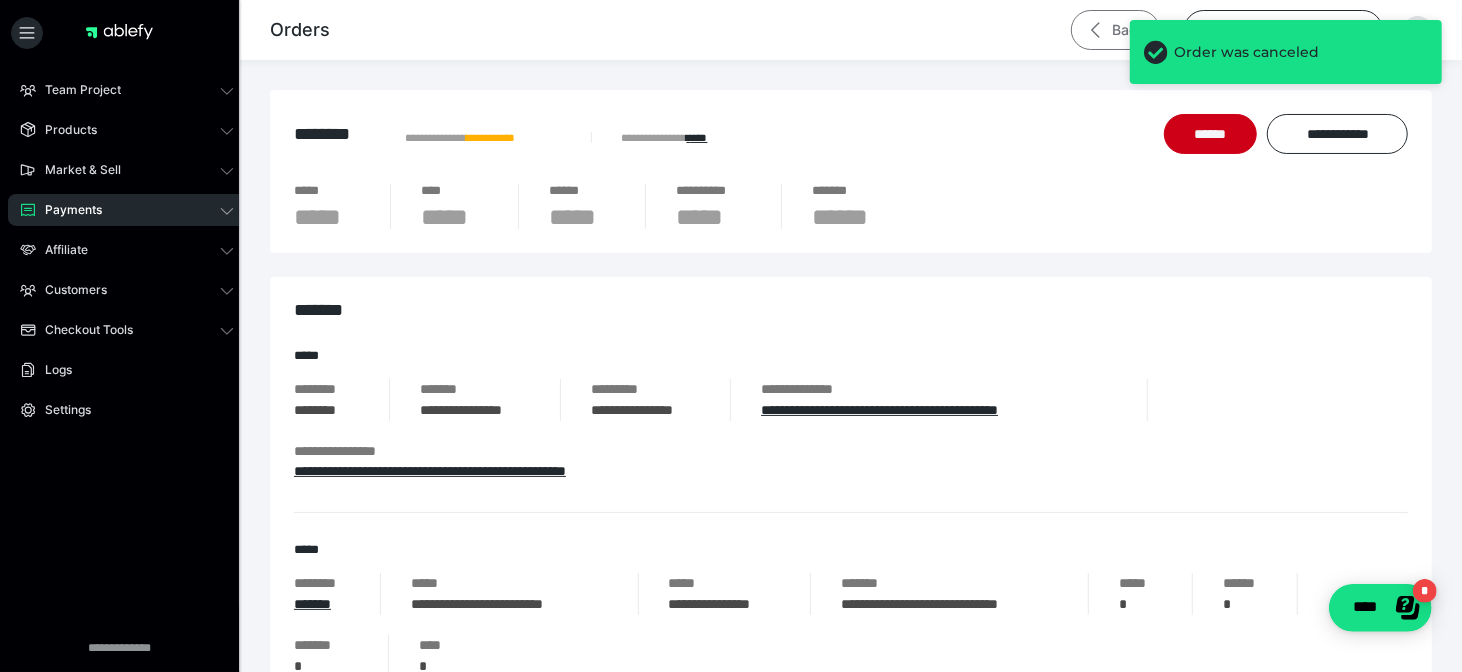 click on "Back" at bounding box center (1115, 30) 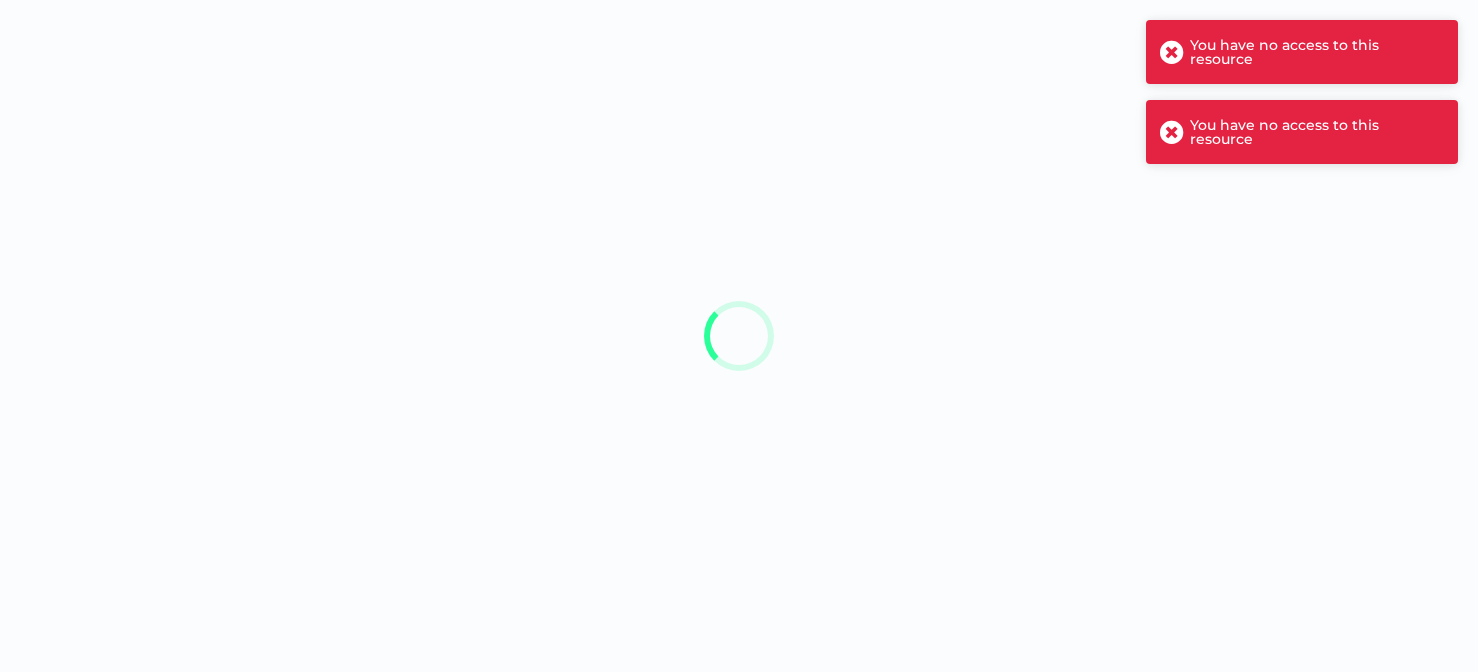 scroll, scrollTop: 0, scrollLeft: 0, axis: both 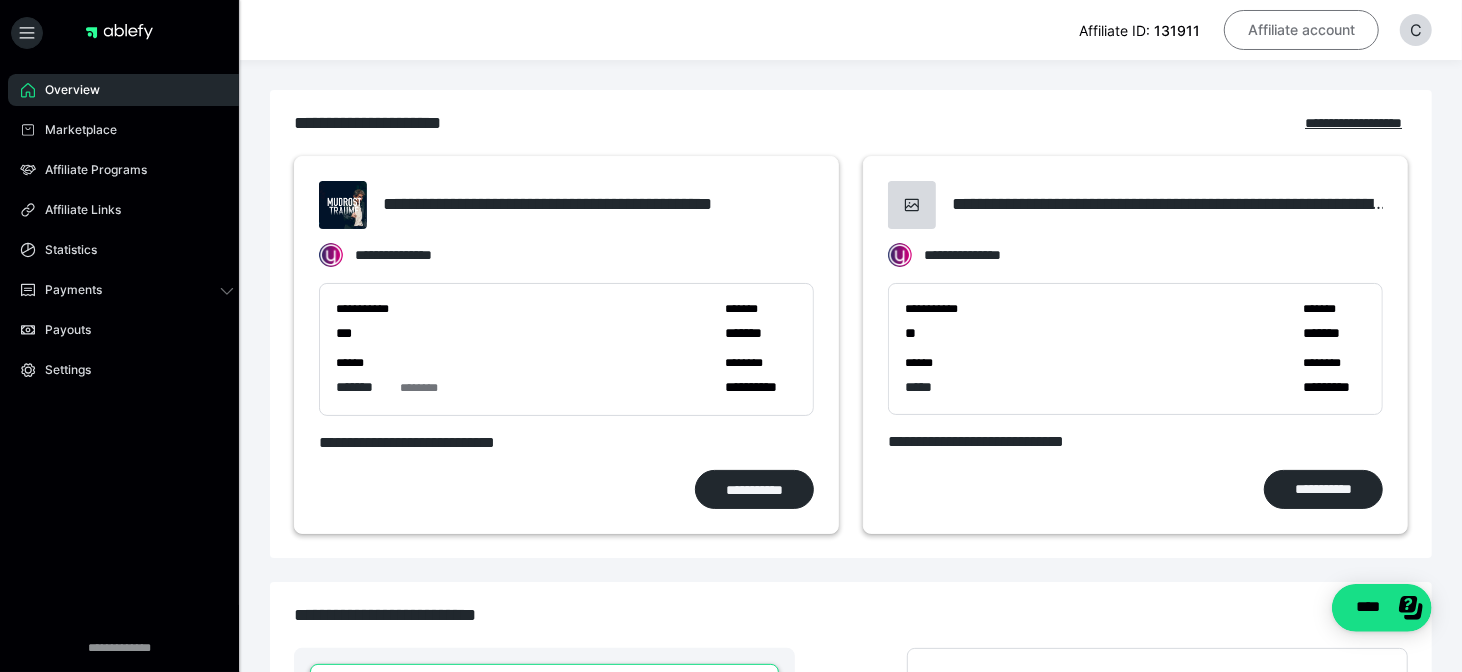 click on "Affiliate account" at bounding box center (1301, 30) 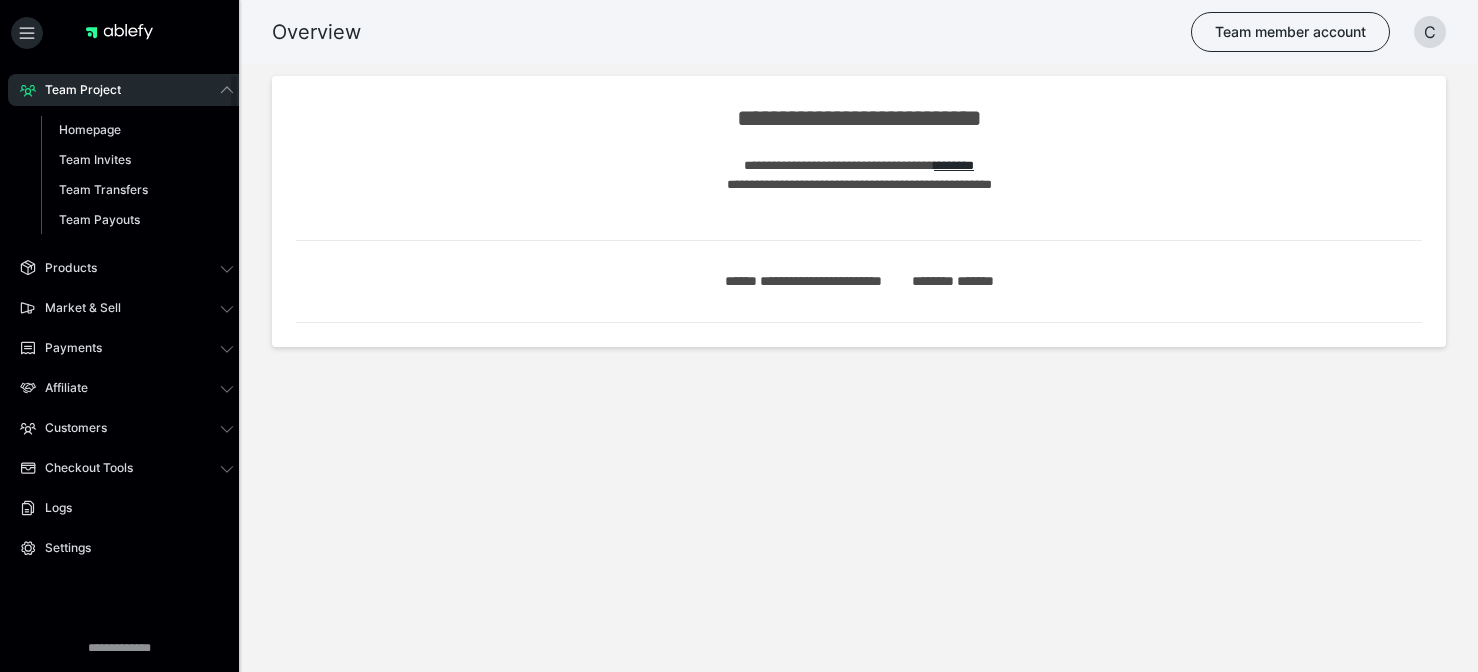scroll, scrollTop: 0, scrollLeft: 0, axis: both 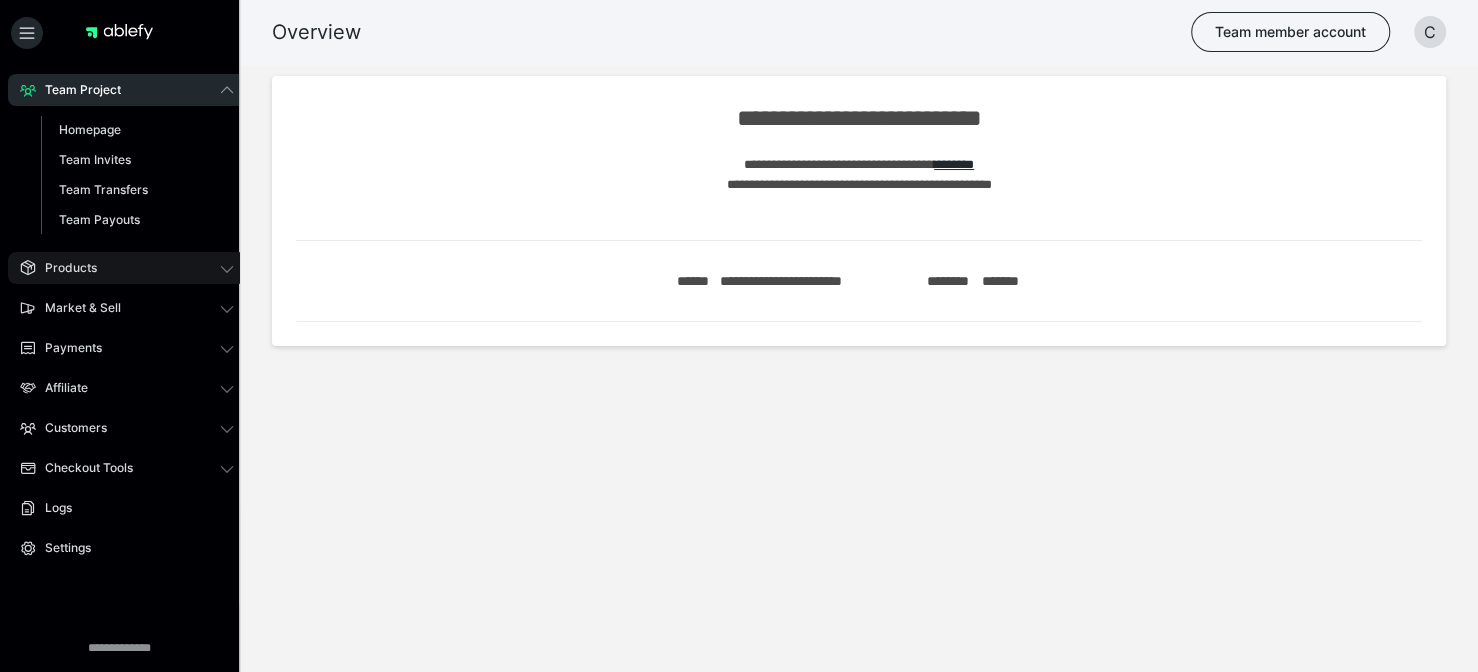 click on "Products" at bounding box center [127, 268] 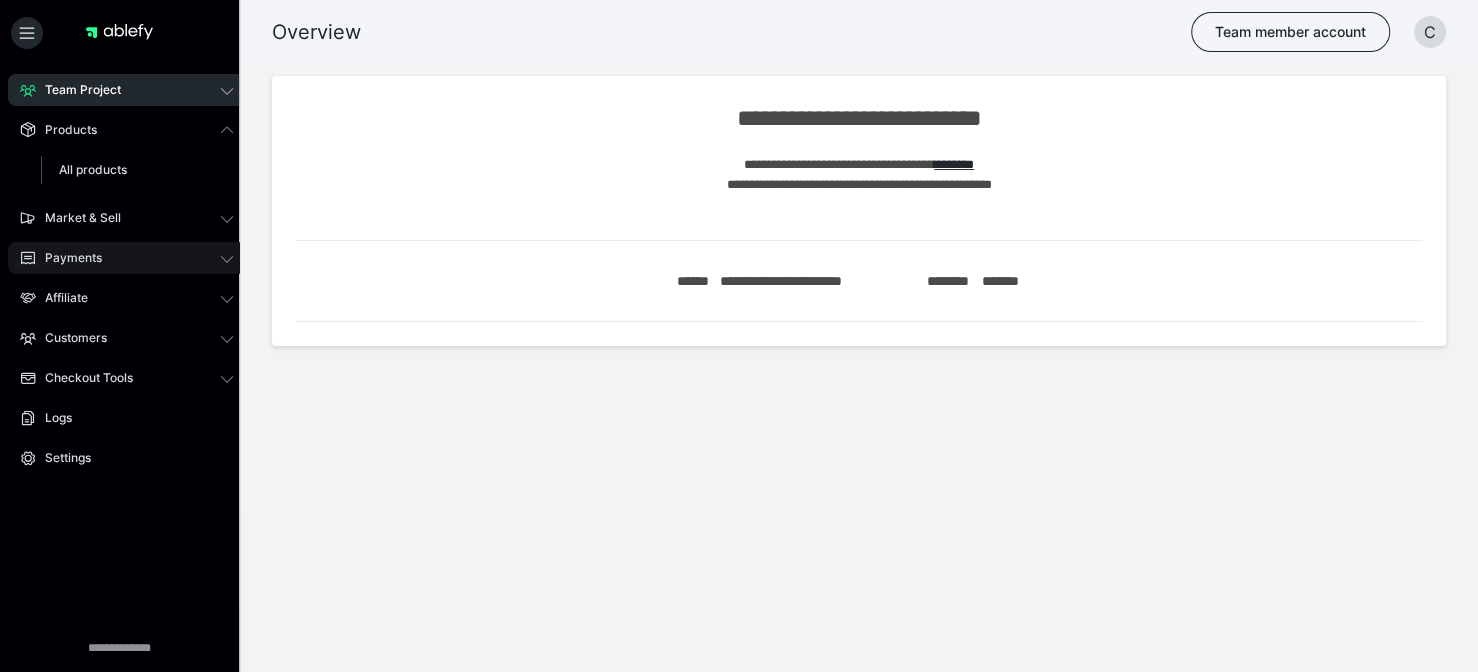 click on "Payments" at bounding box center [127, 258] 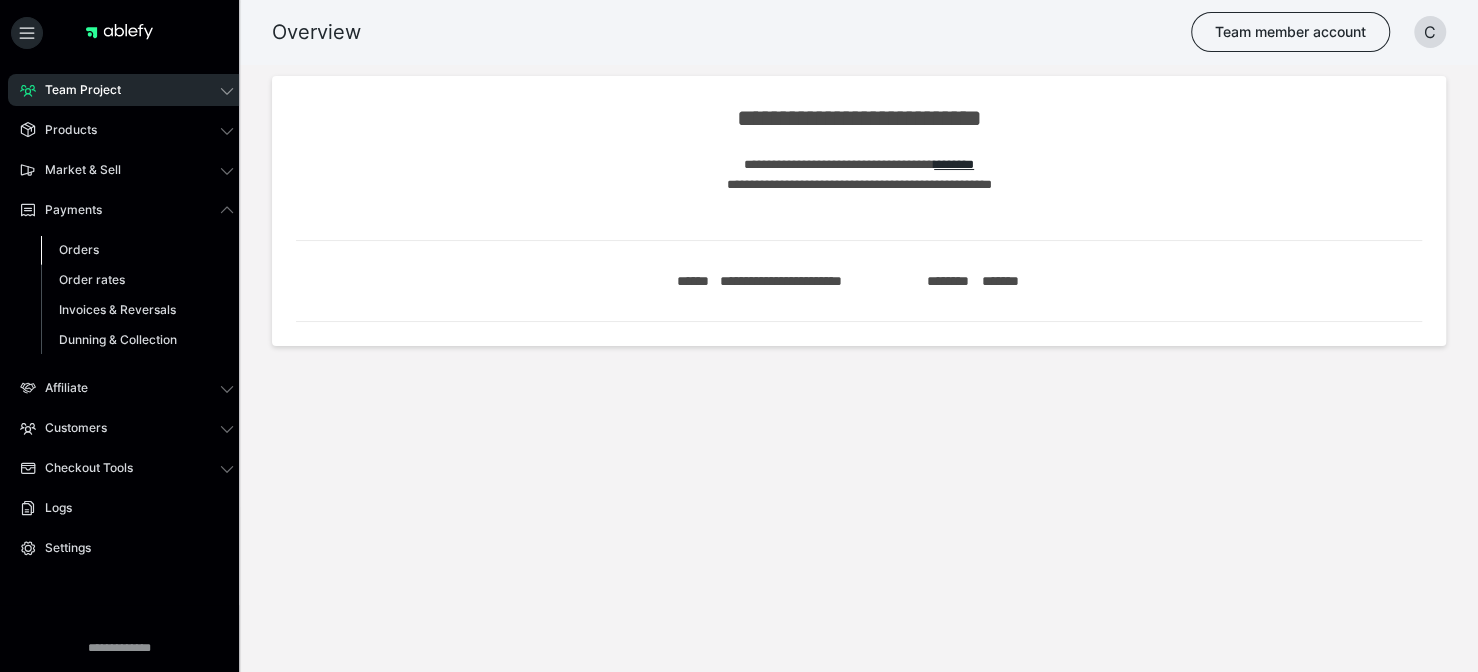 click on "Orders" at bounding box center (137, 250) 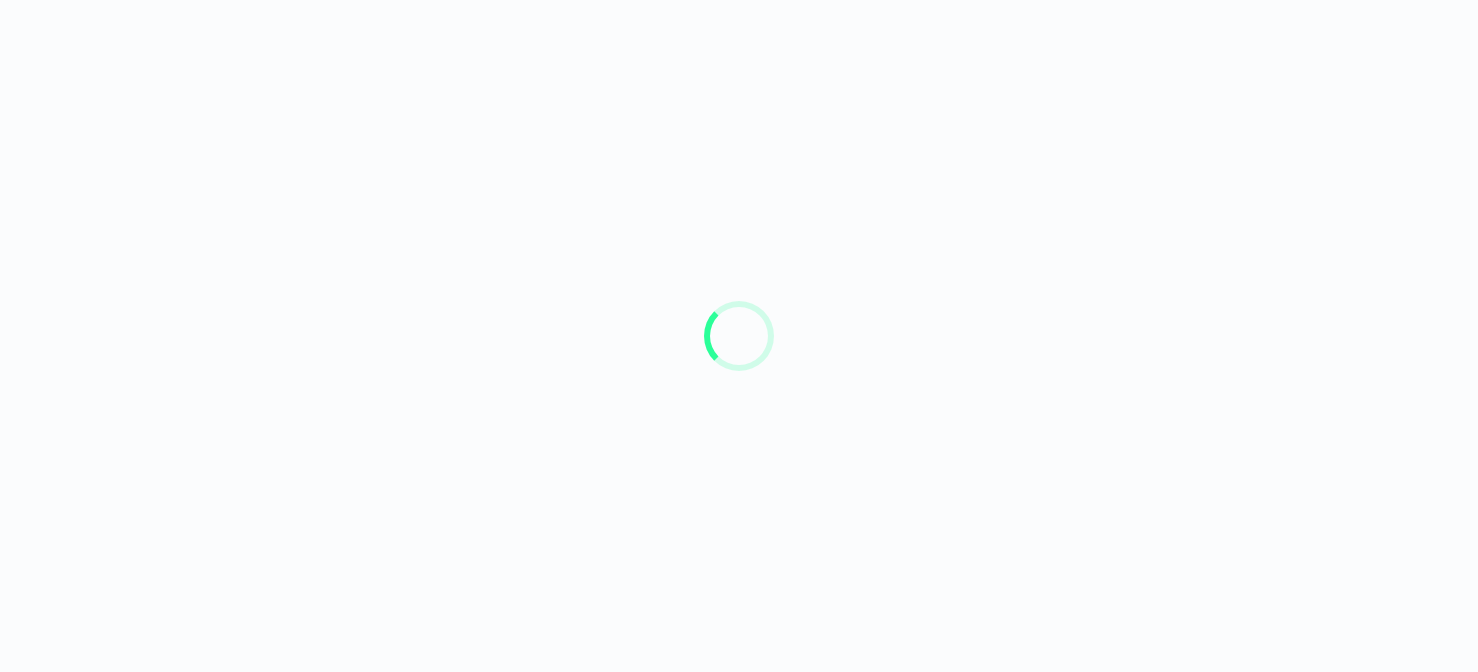 scroll, scrollTop: 0, scrollLeft: 0, axis: both 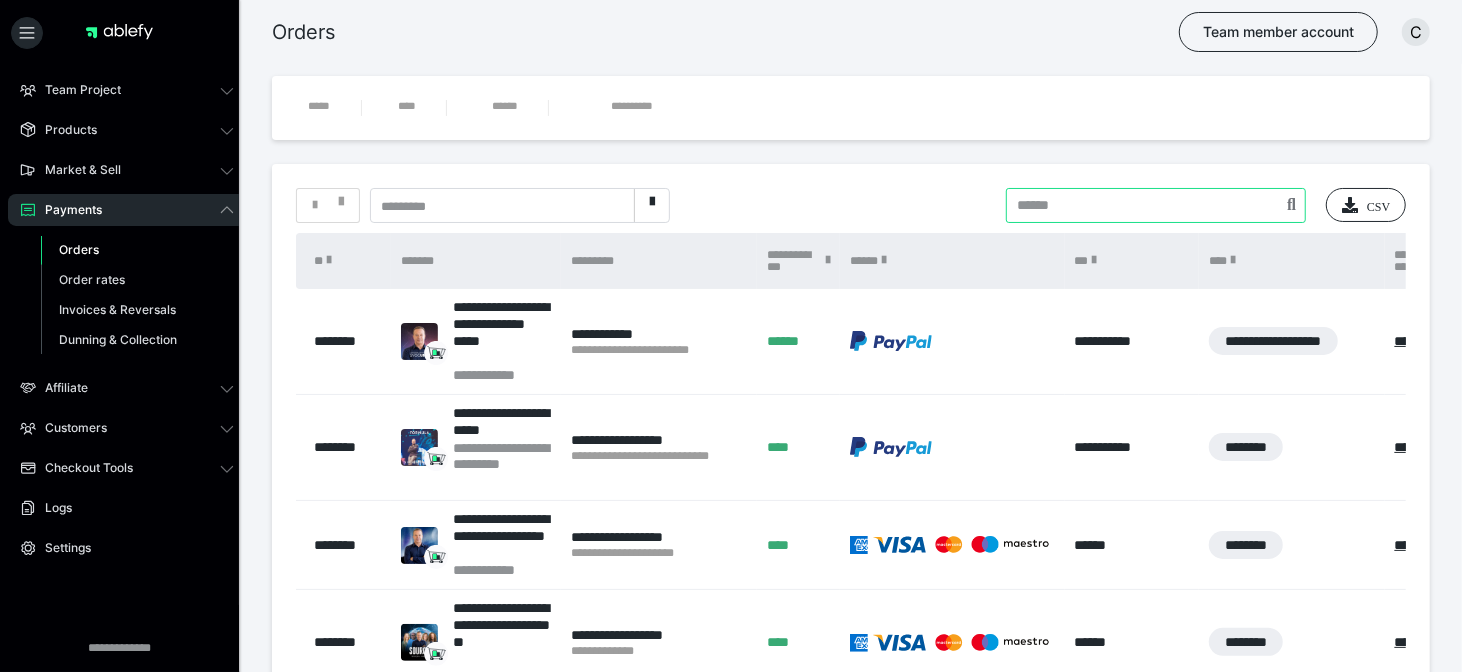 click at bounding box center [1156, 205] 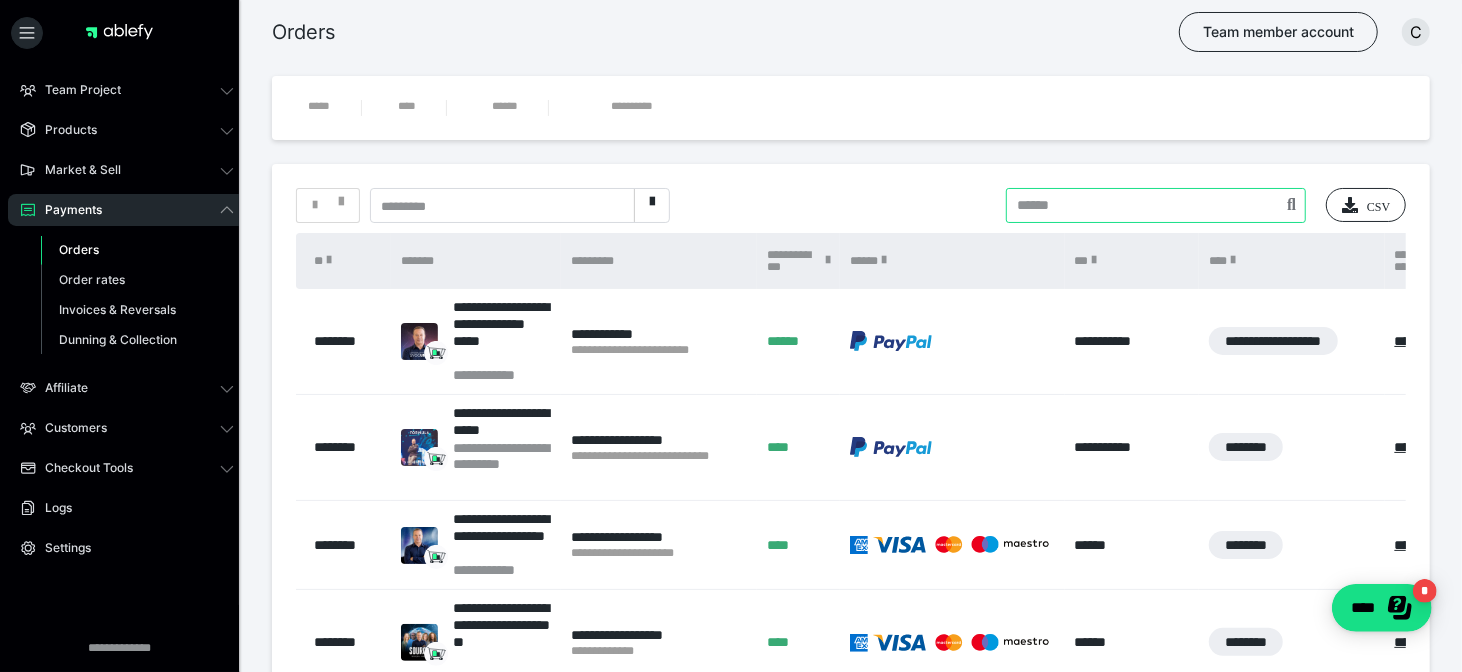 scroll, scrollTop: 0, scrollLeft: 0, axis: both 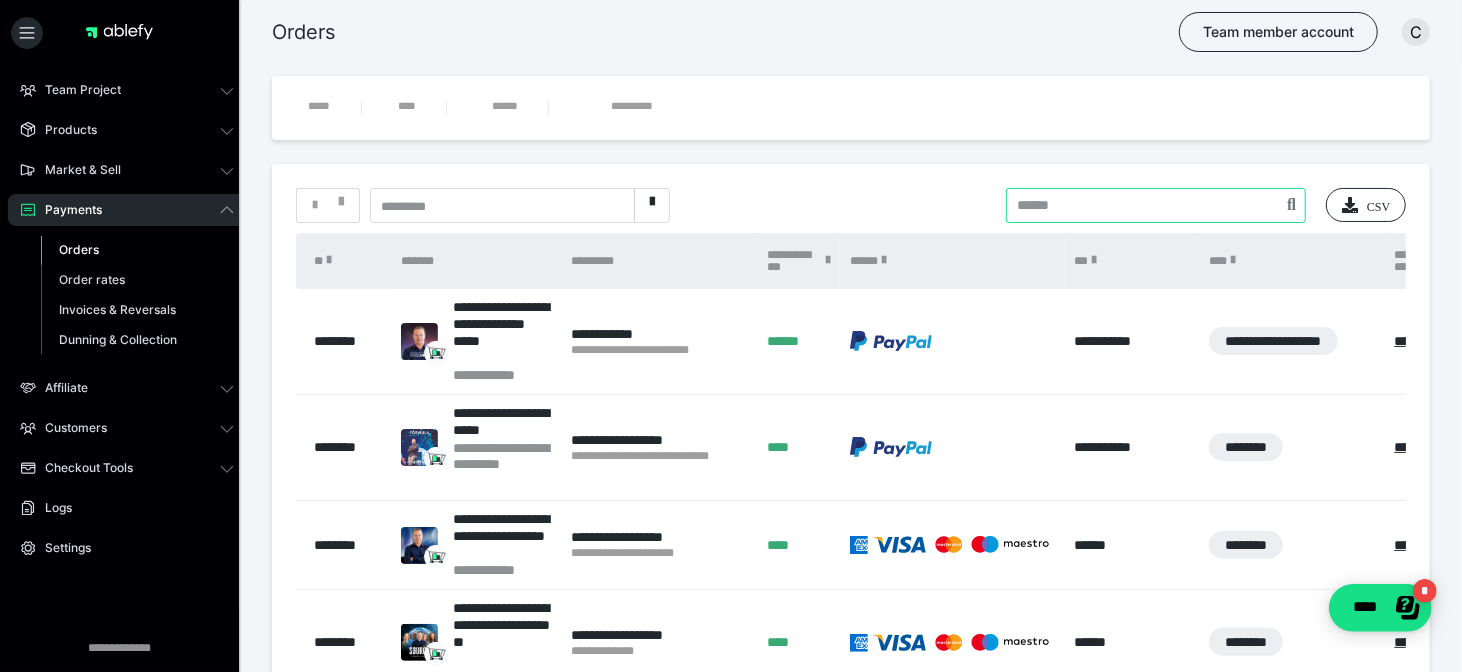 paste on "**********" 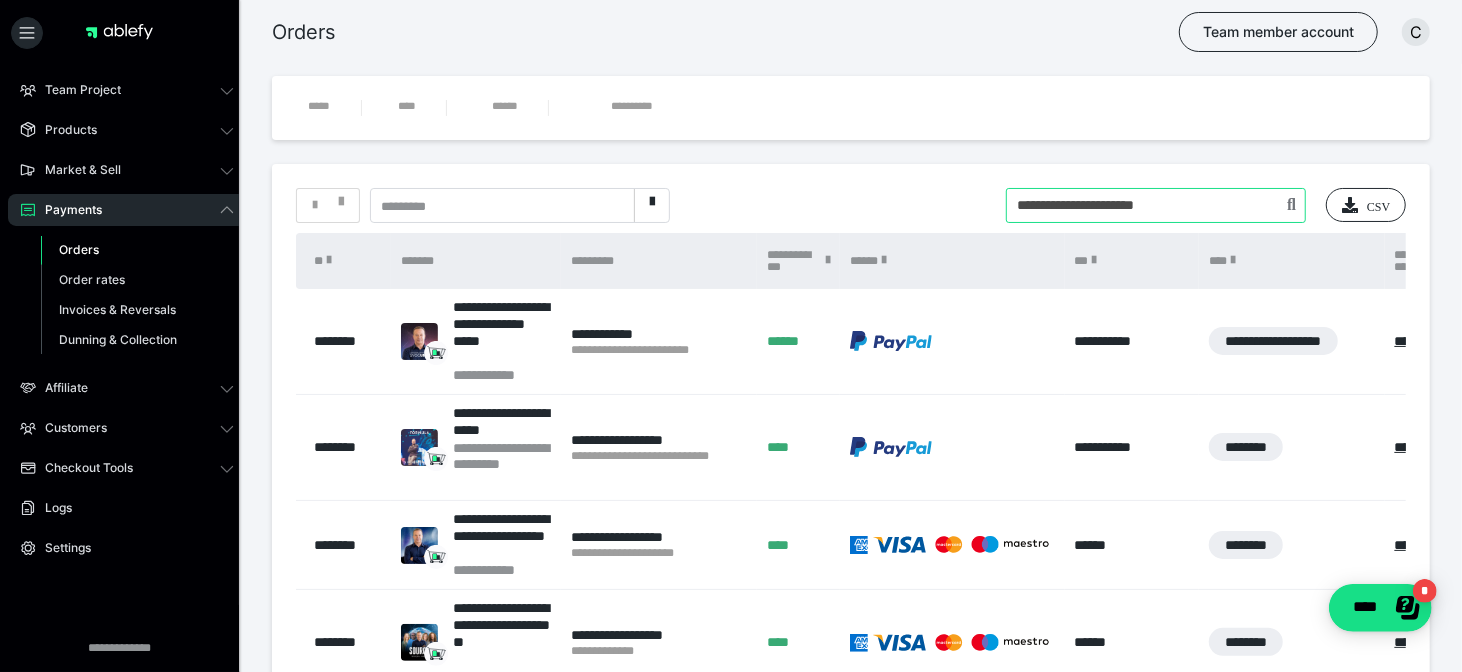 type on "**********" 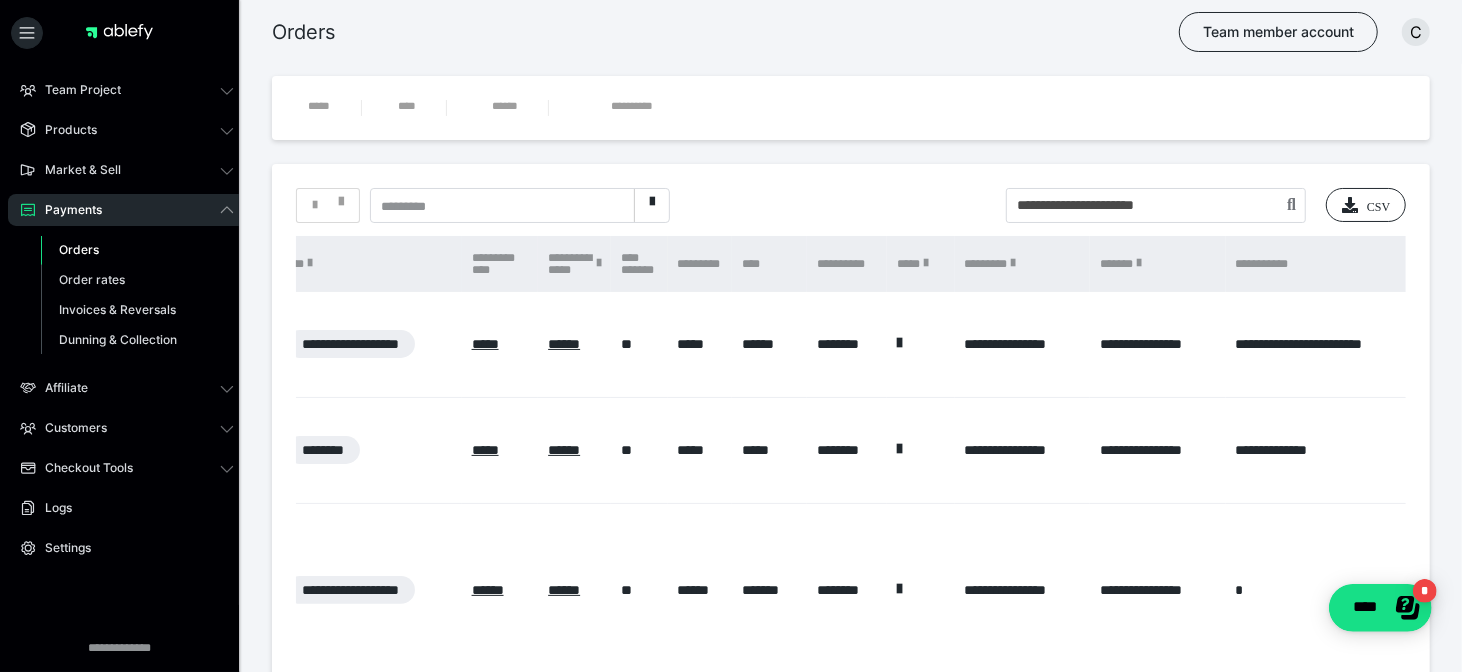scroll, scrollTop: 0, scrollLeft: 932, axis: horizontal 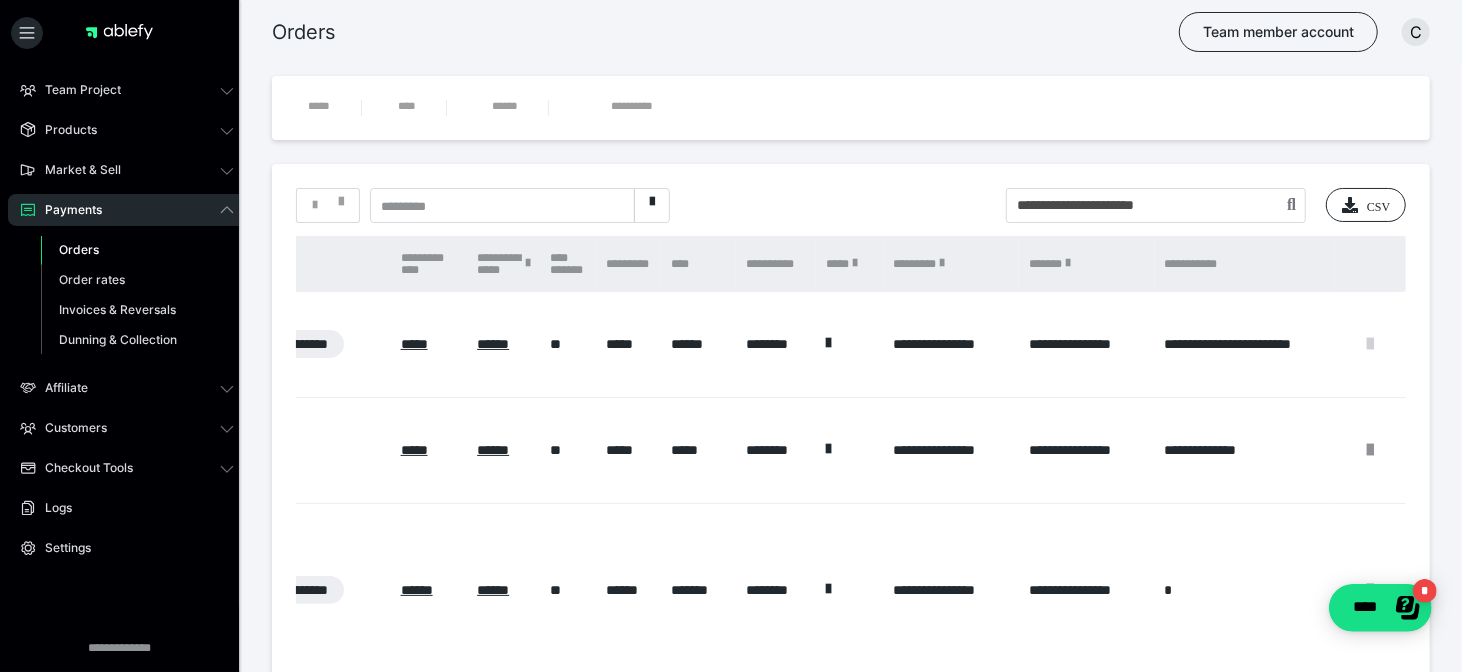 click at bounding box center [1371, 344] 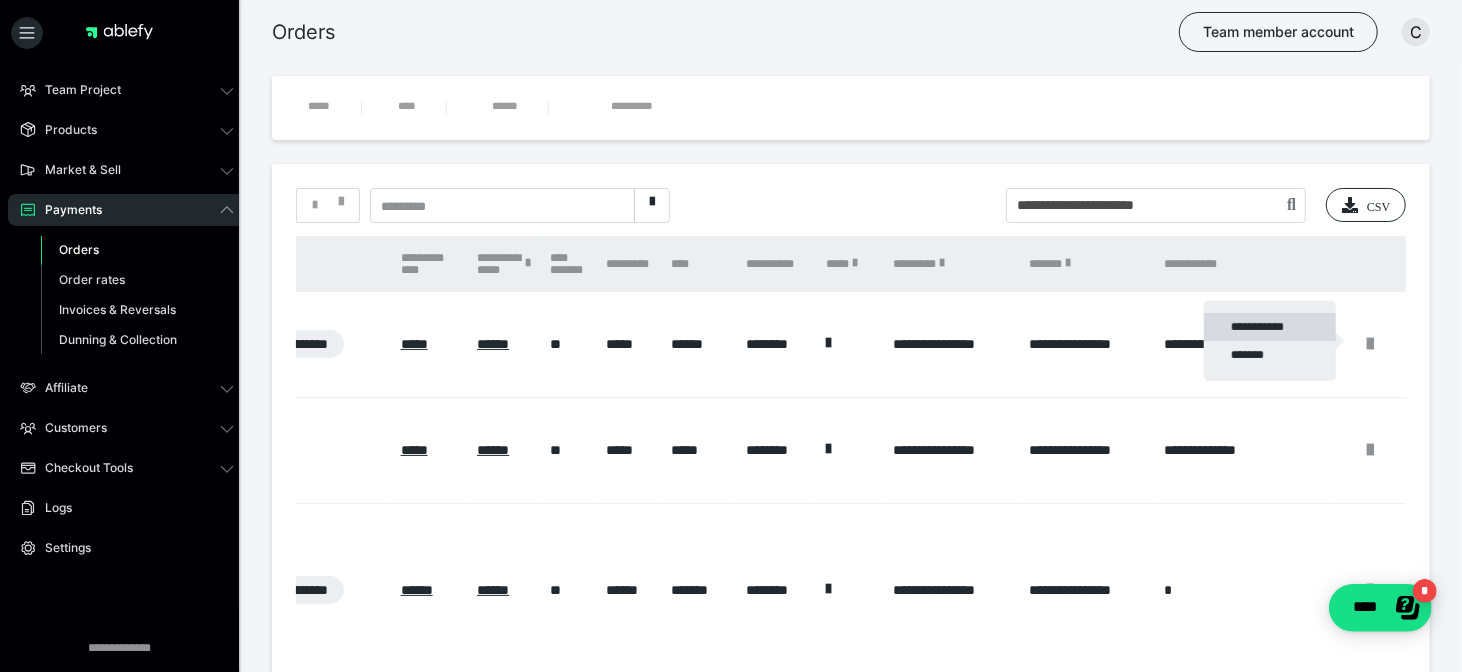 click on "**********" at bounding box center (1270, 327) 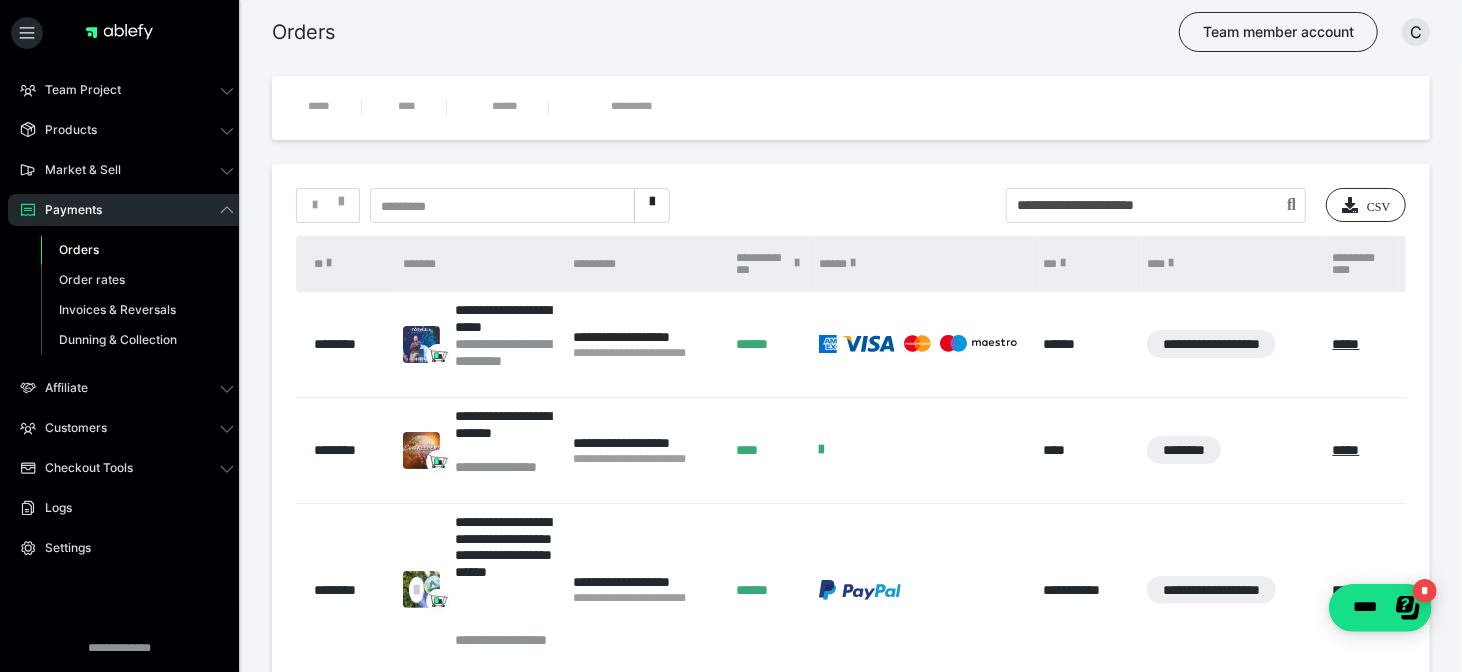 scroll, scrollTop: 0, scrollLeft: 932, axis: horizontal 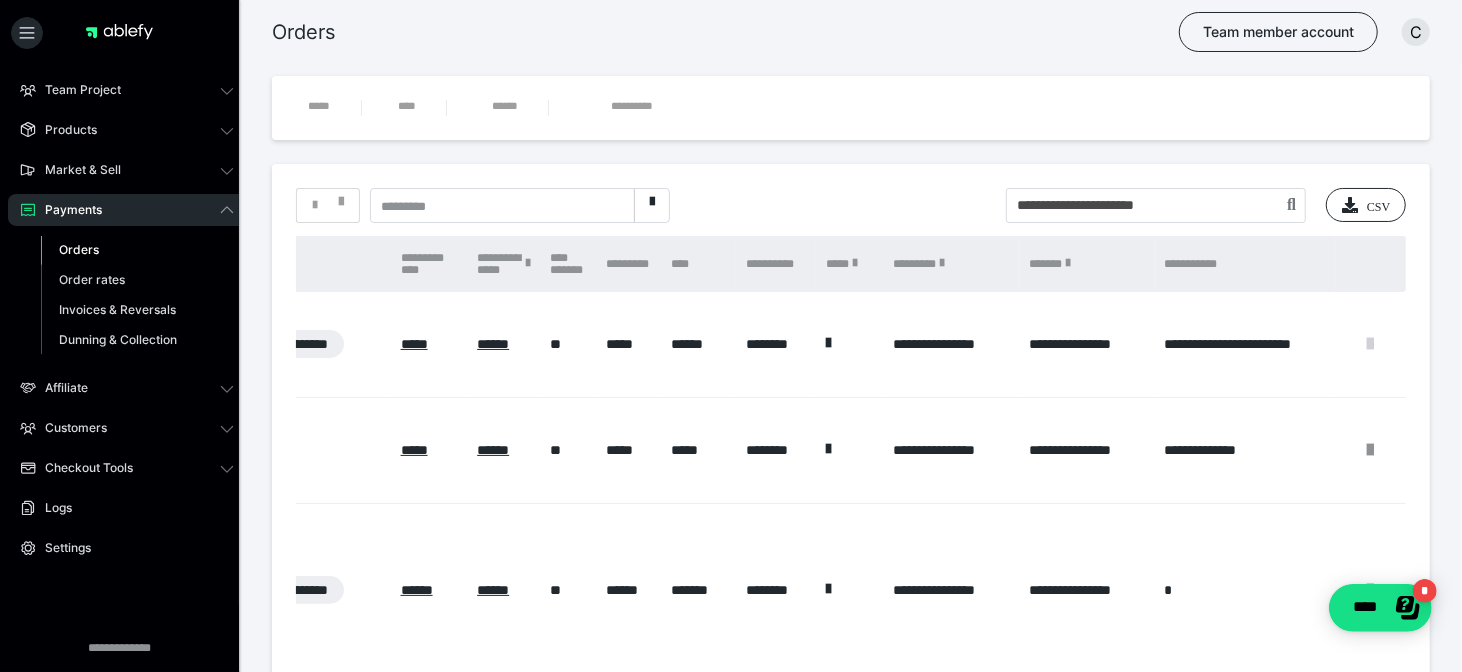 click at bounding box center [1371, 344] 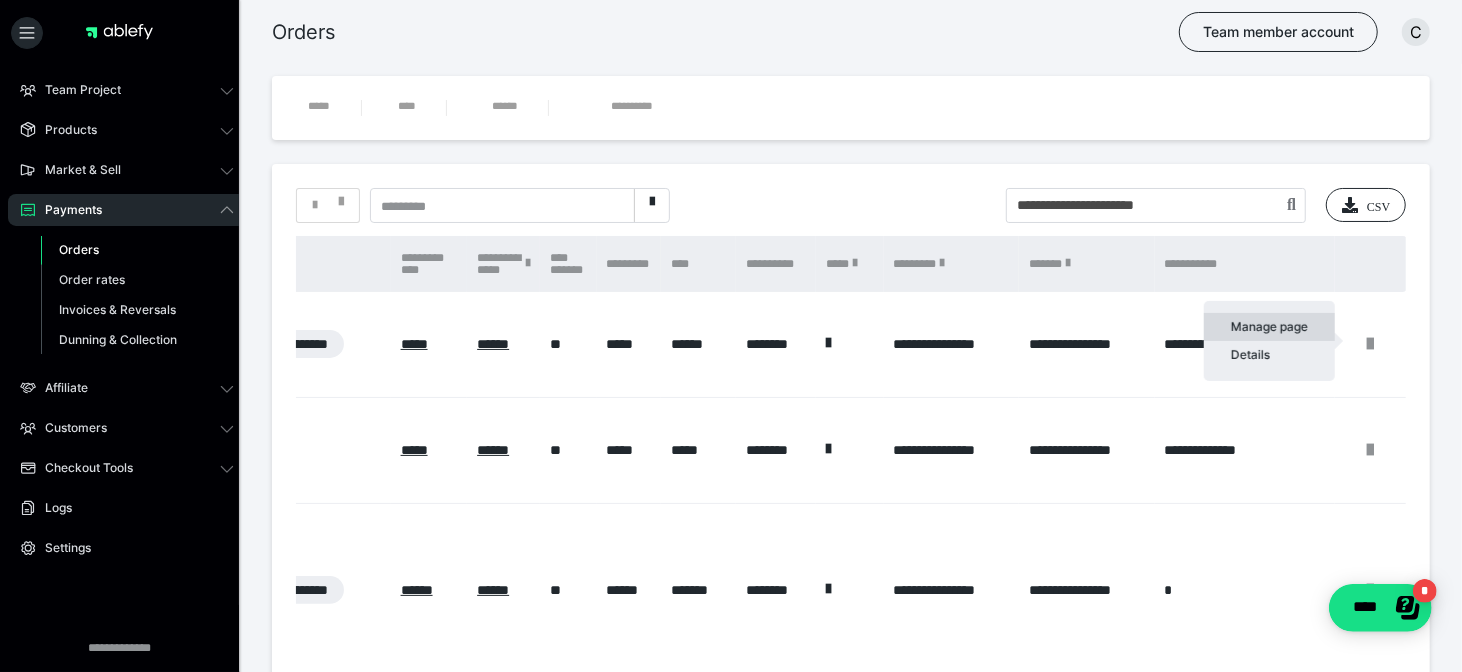 click on "Manage page" at bounding box center (1269, 327) 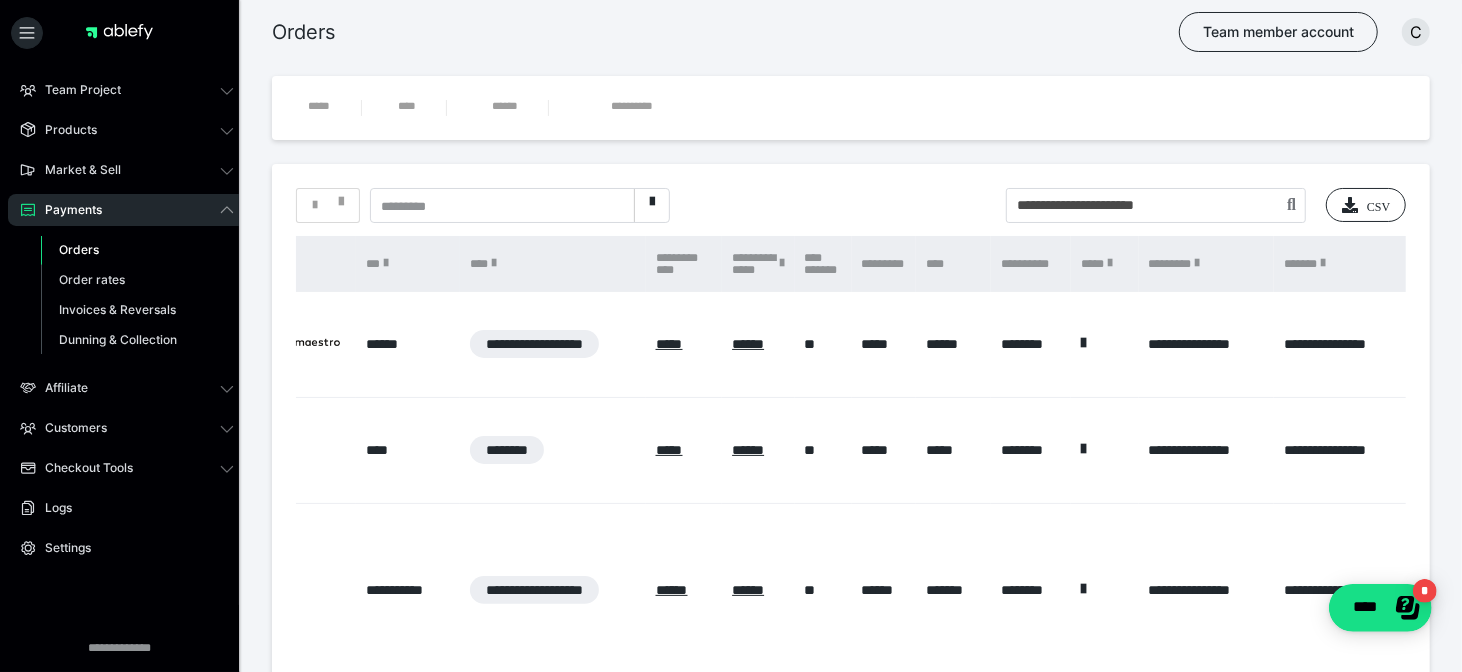 scroll, scrollTop: 0, scrollLeft: 932, axis: horizontal 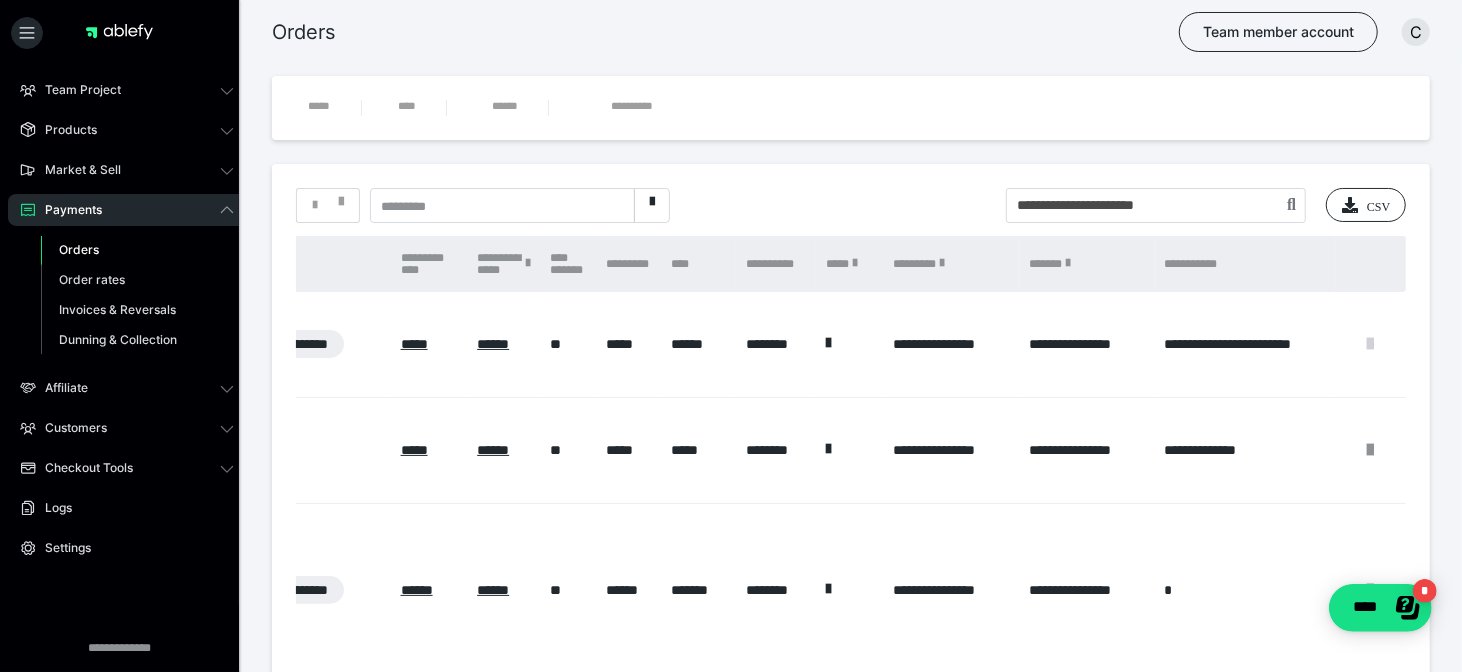click at bounding box center (1371, 344) 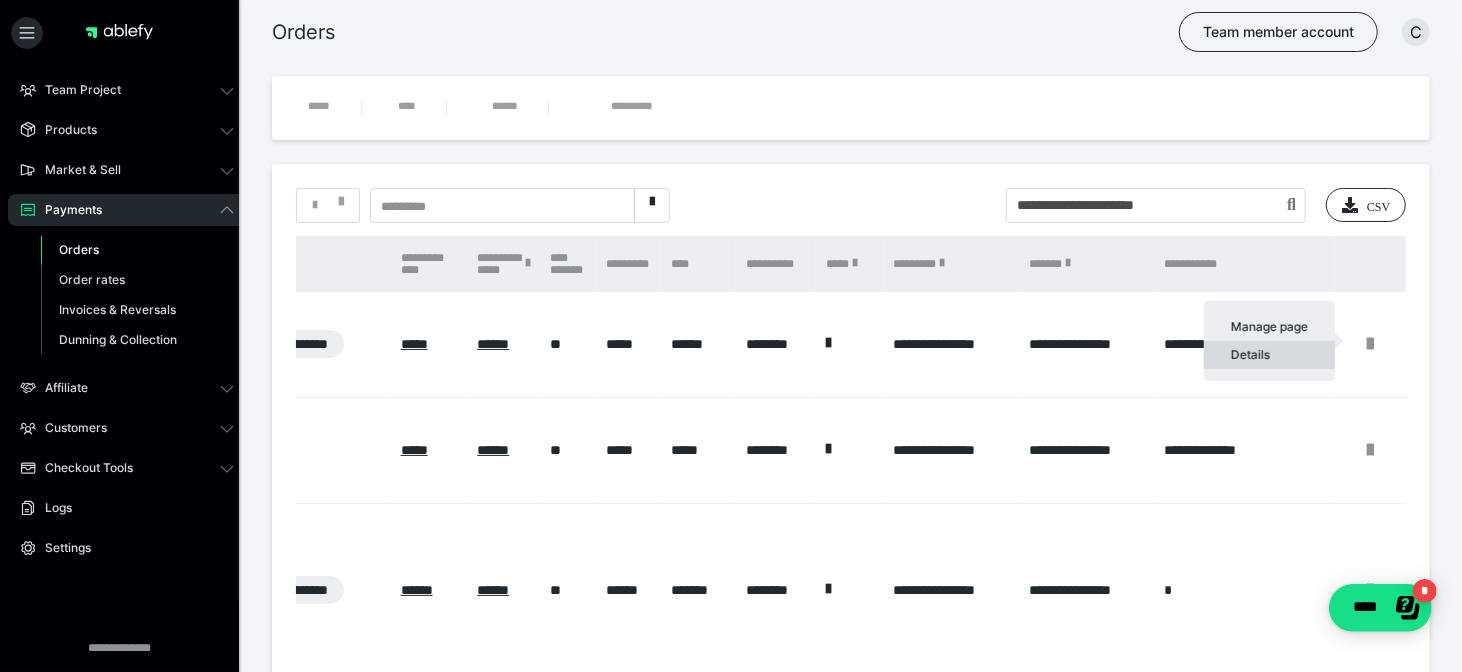 click on "Details" at bounding box center (1269, 355) 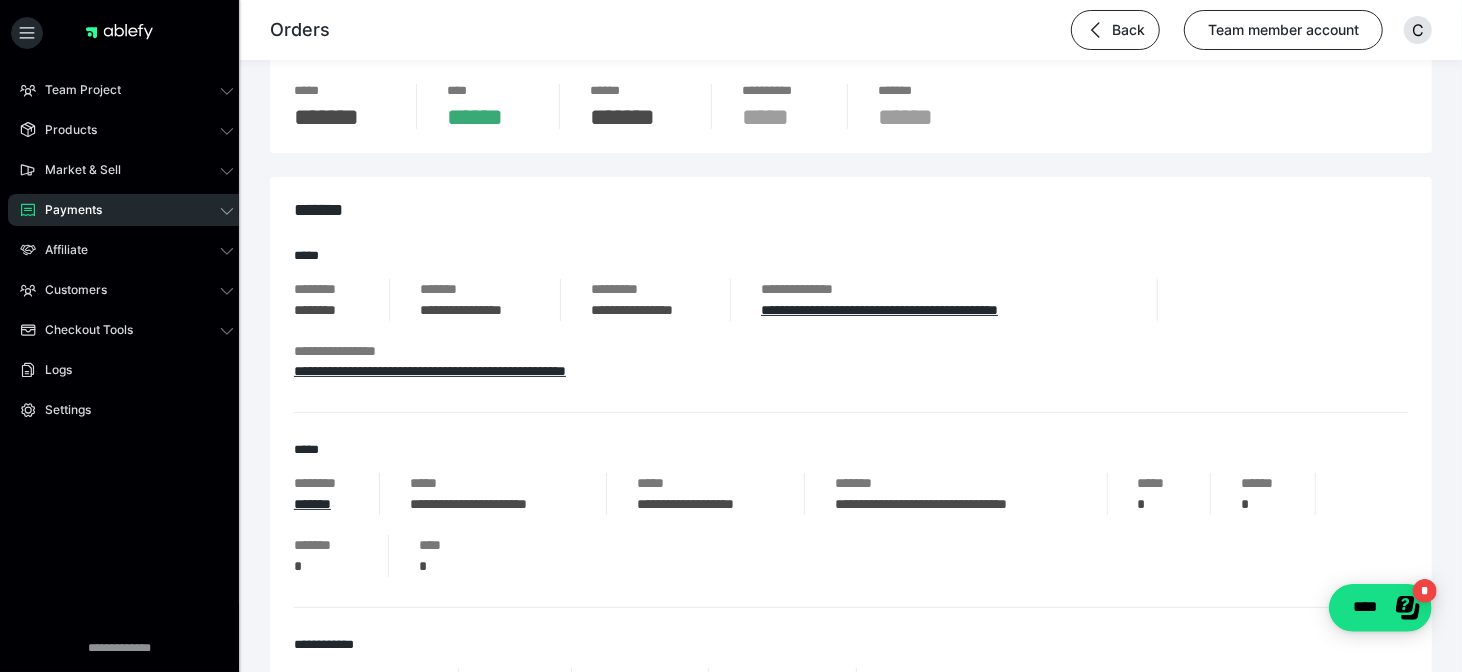scroll, scrollTop: 0, scrollLeft: 0, axis: both 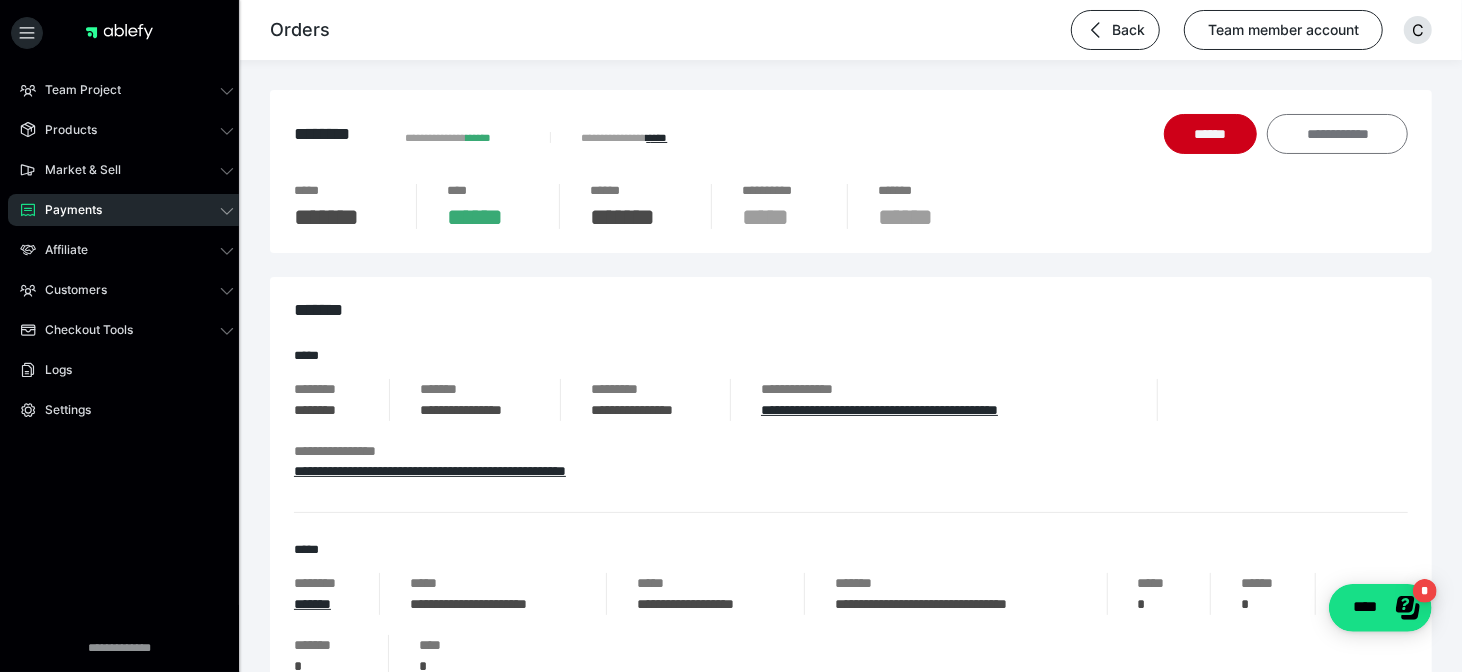click on "**********" at bounding box center [1337, 134] 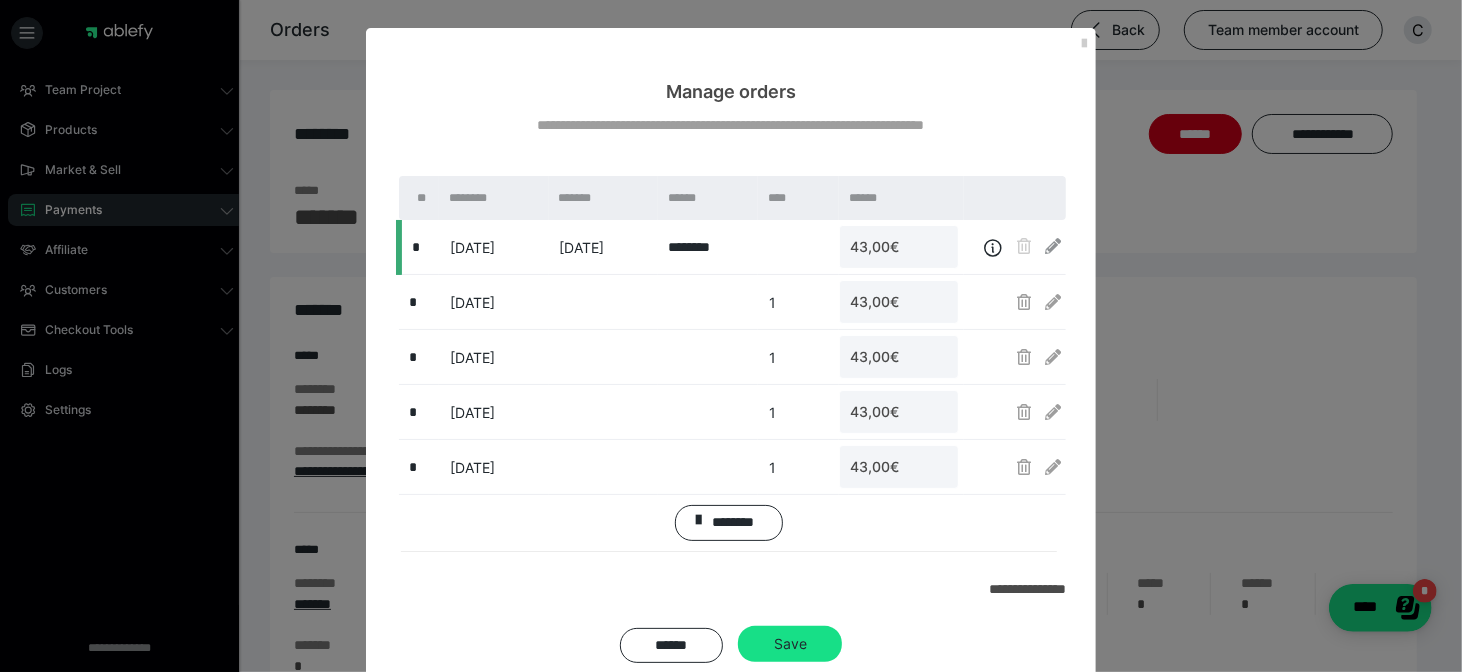 click on "10.08.2025" at bounding box center (472, 302) 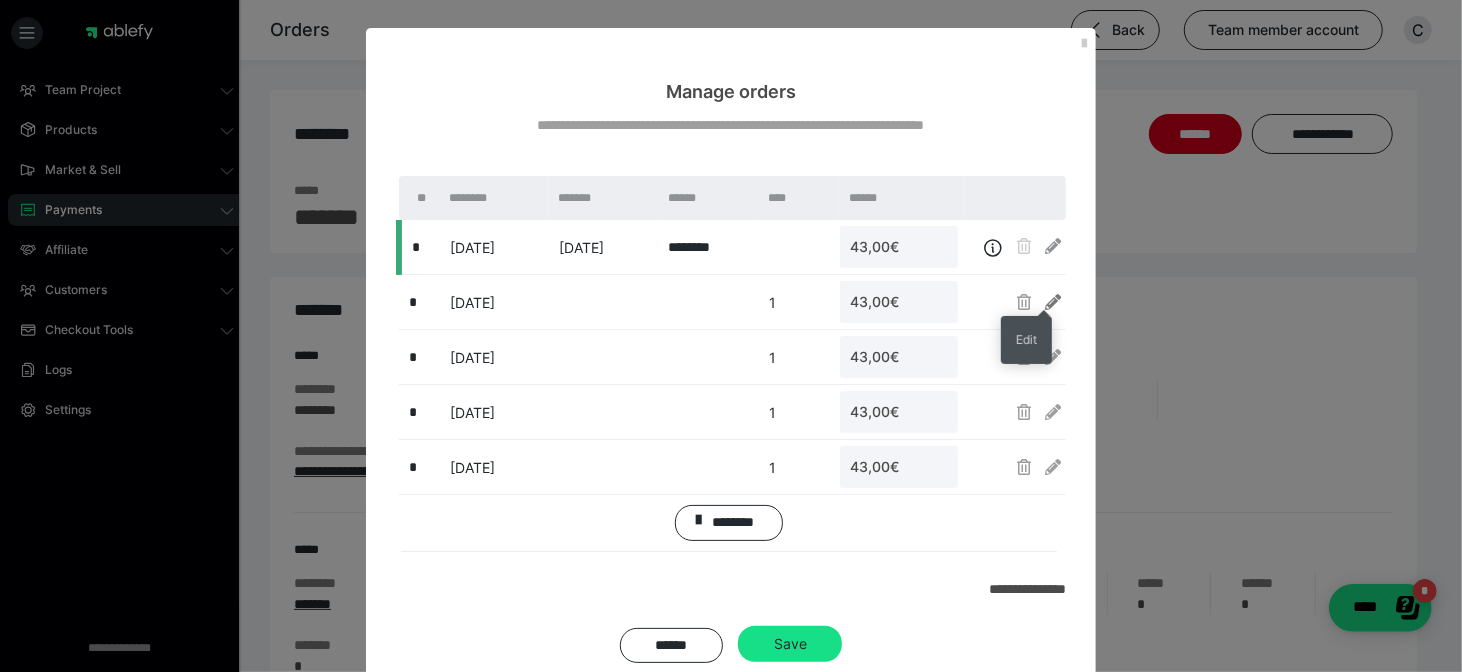 click at bounding box center (1053, 302) 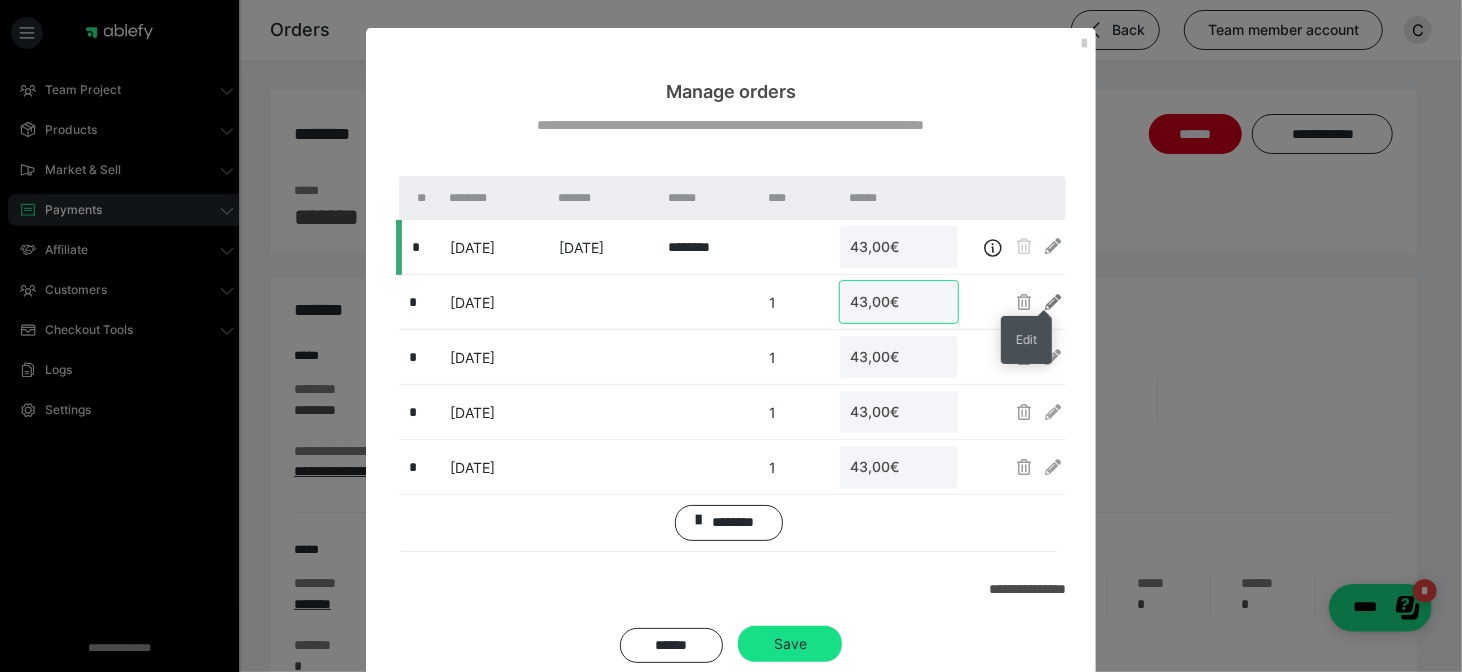 type on "43" 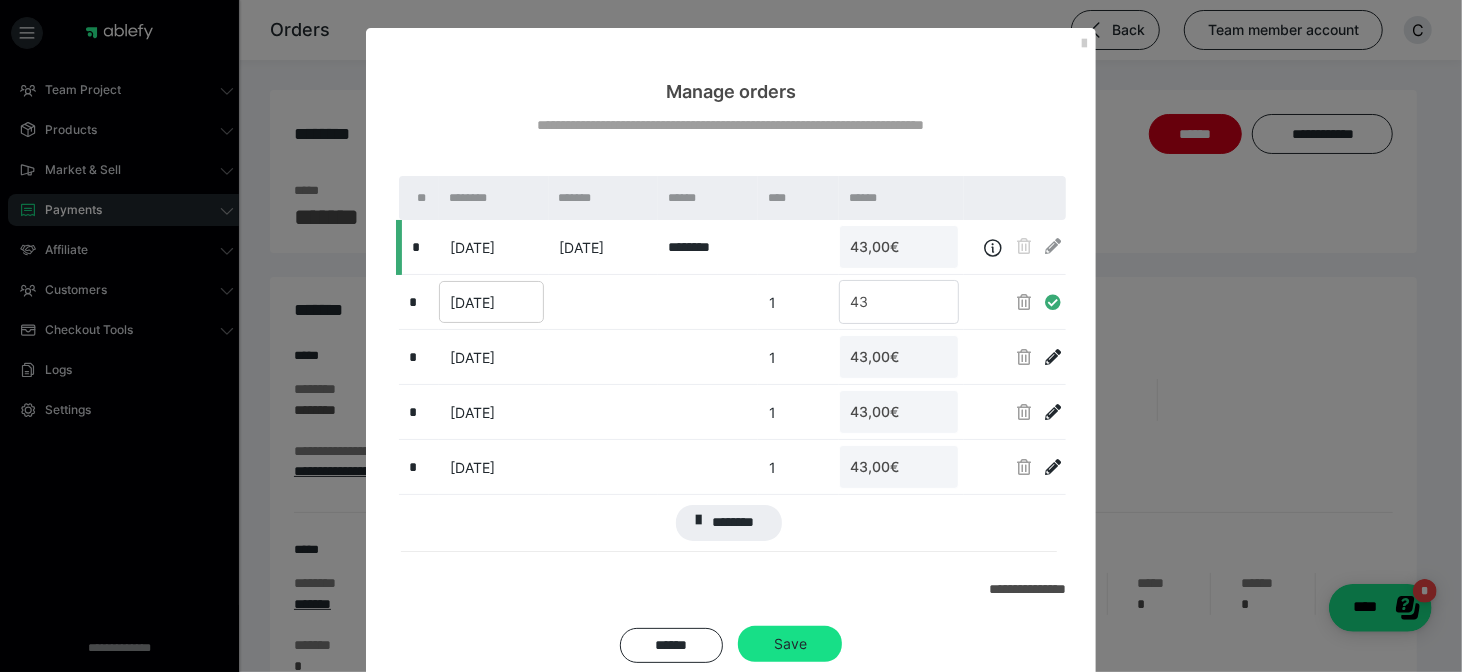 click on "10.08.2025" at bounding box center (472, 302) 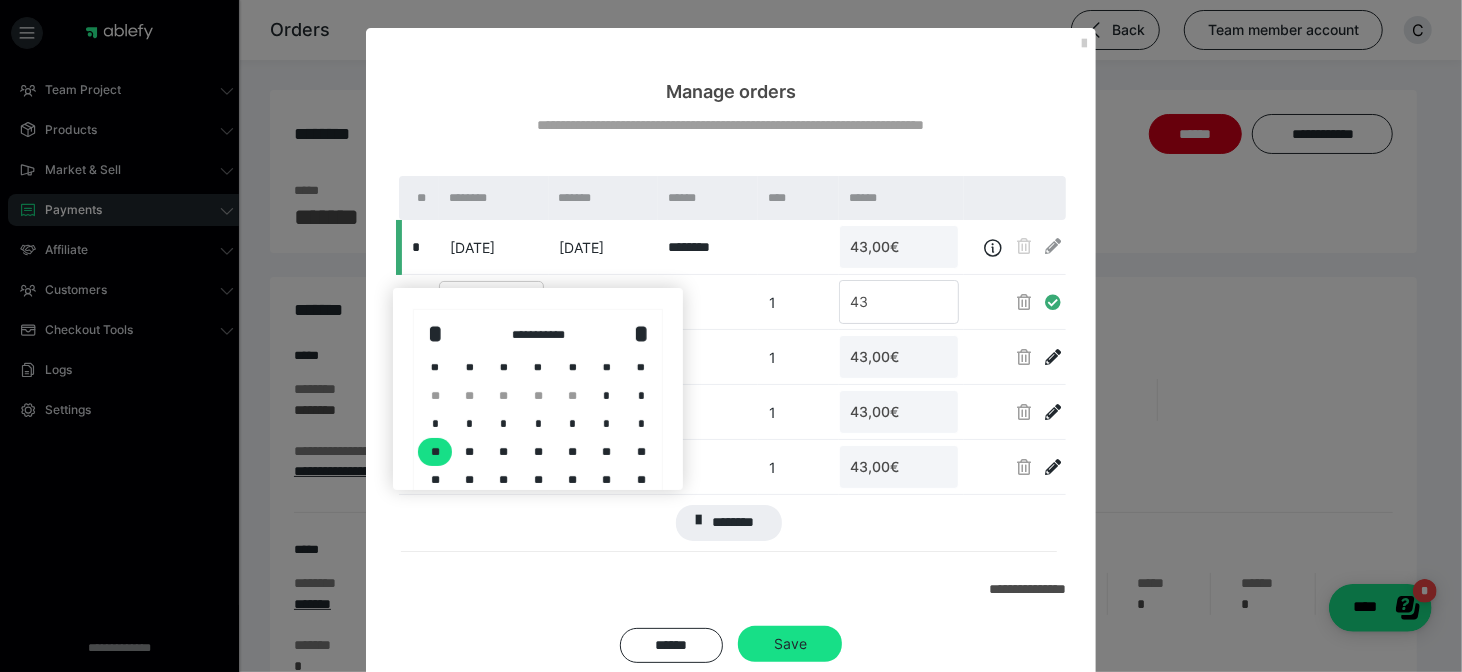 click at bounding box center (731, 336) 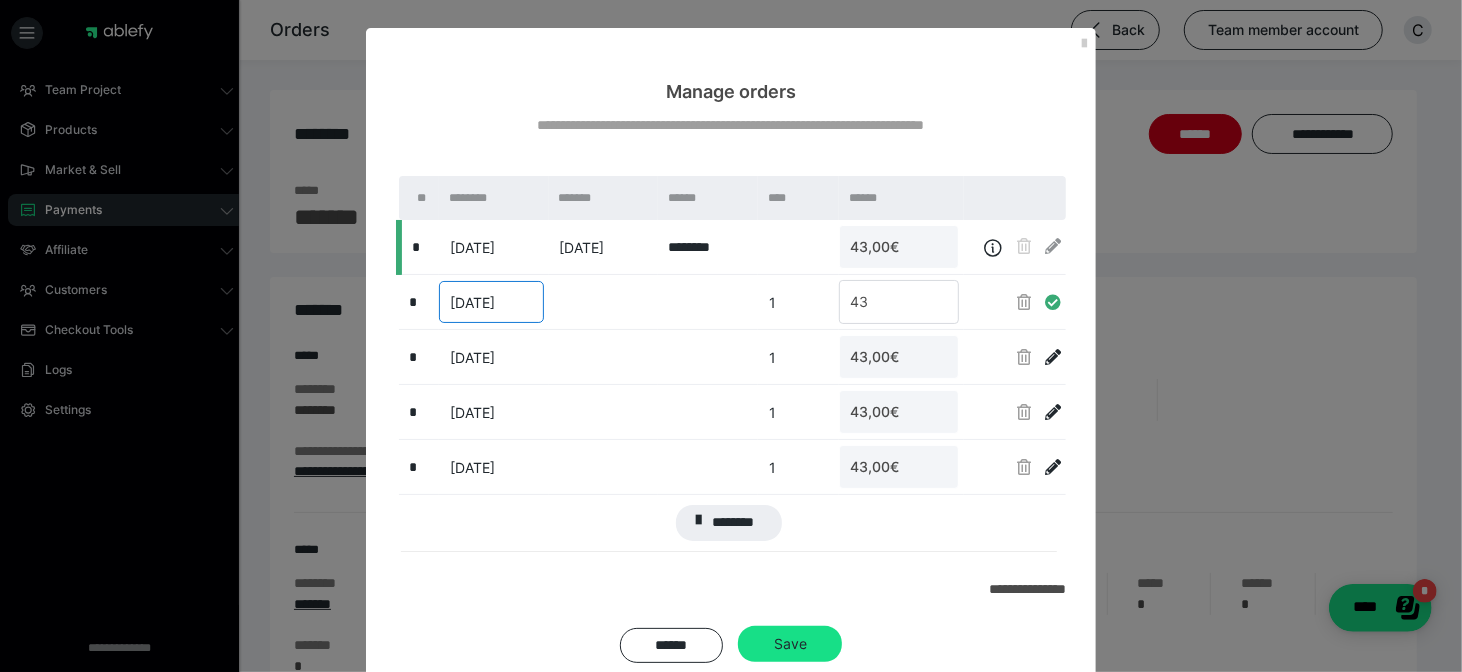 click on "Manage orders" at bounding box center [731, 66] 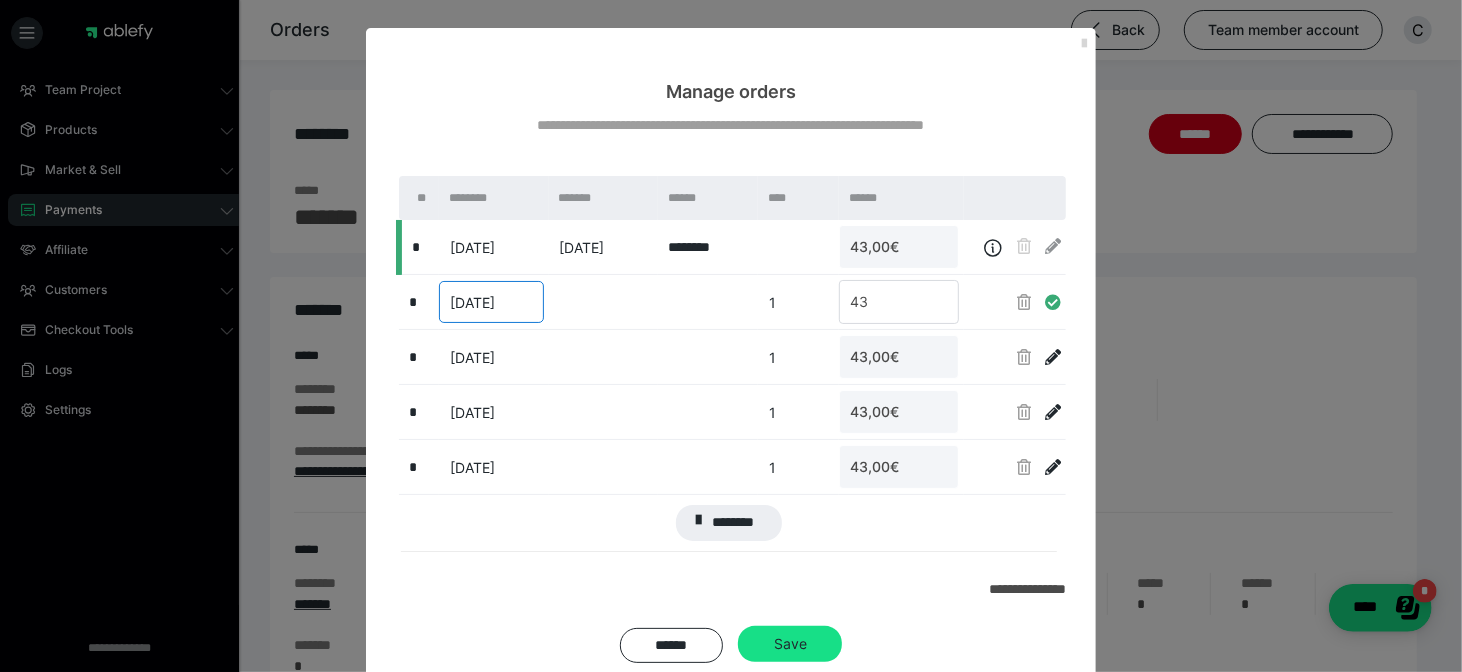 click at bounding box center [1084, 44] 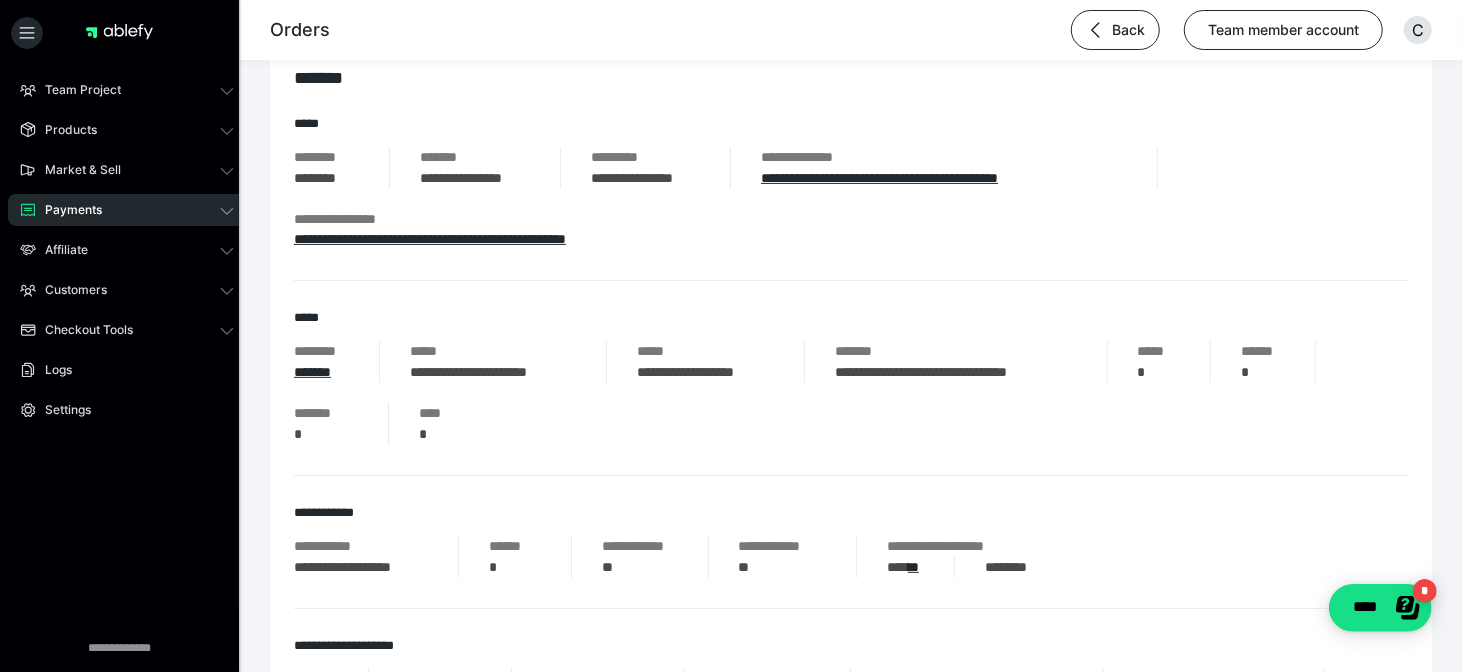 scroll, scrollTop: 0, scrollLeft: 0, axis: both 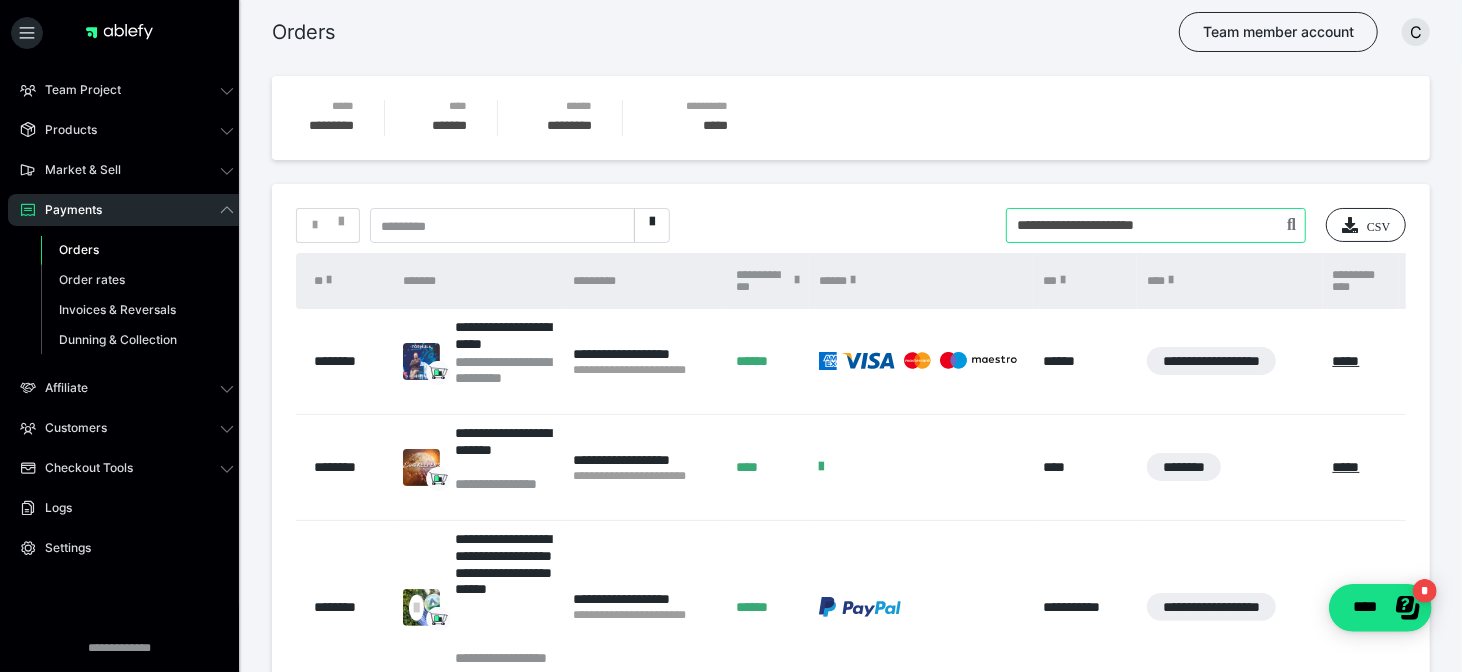 click at bounding box center [1156, 225] 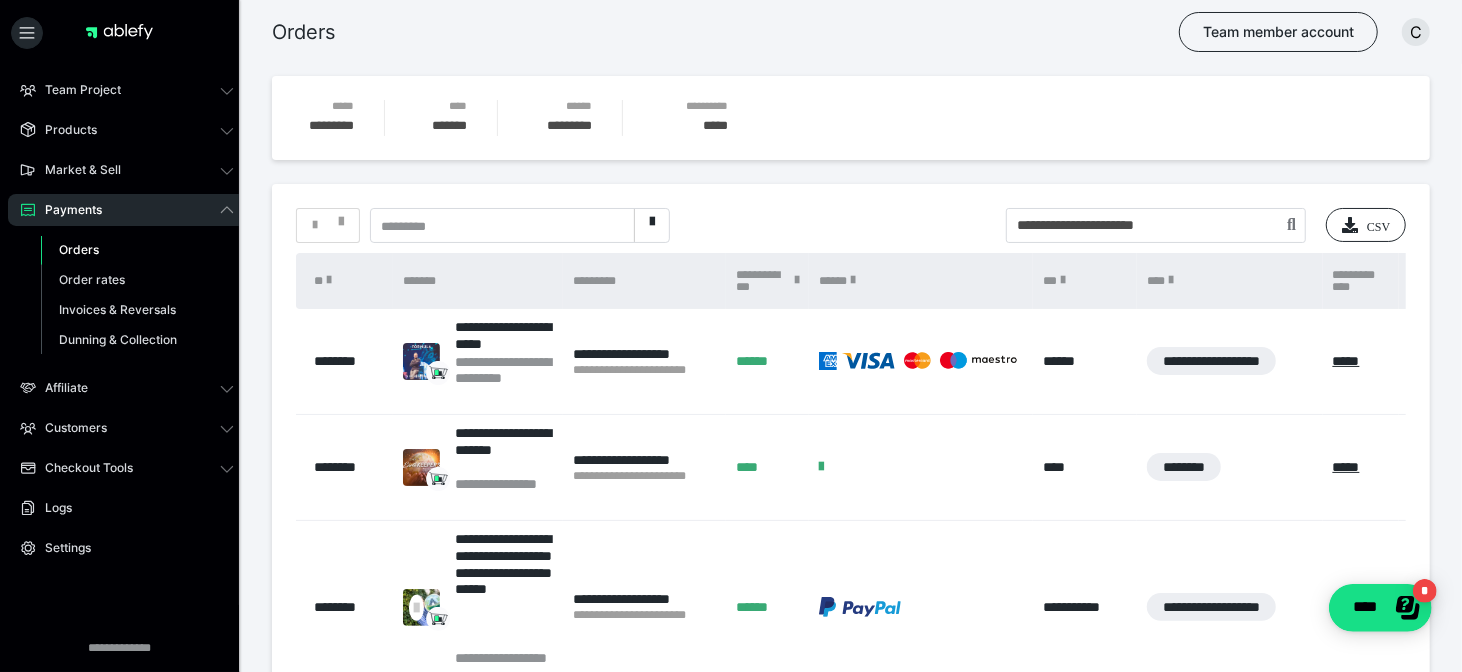 click on "**********" at bounding box center (644, 362) 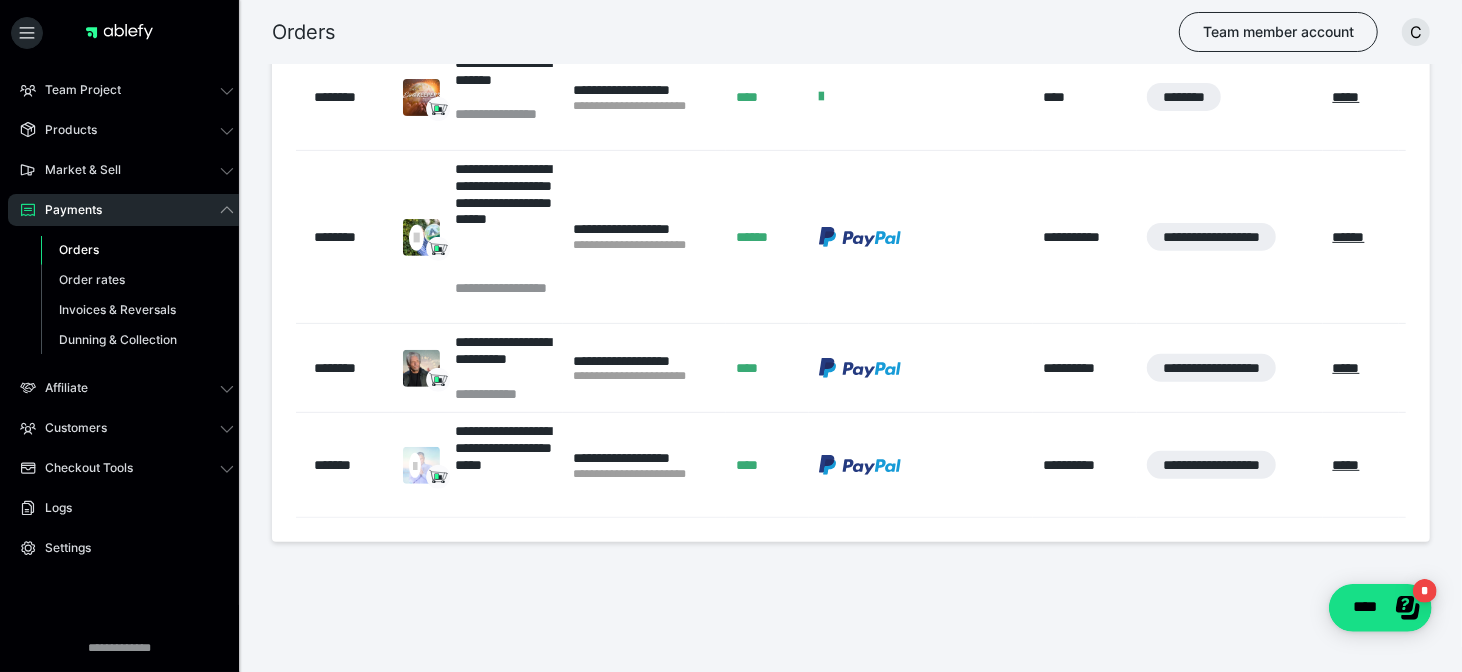 scroll, scrollTop: 0, scrollLeft: 0, axis: both 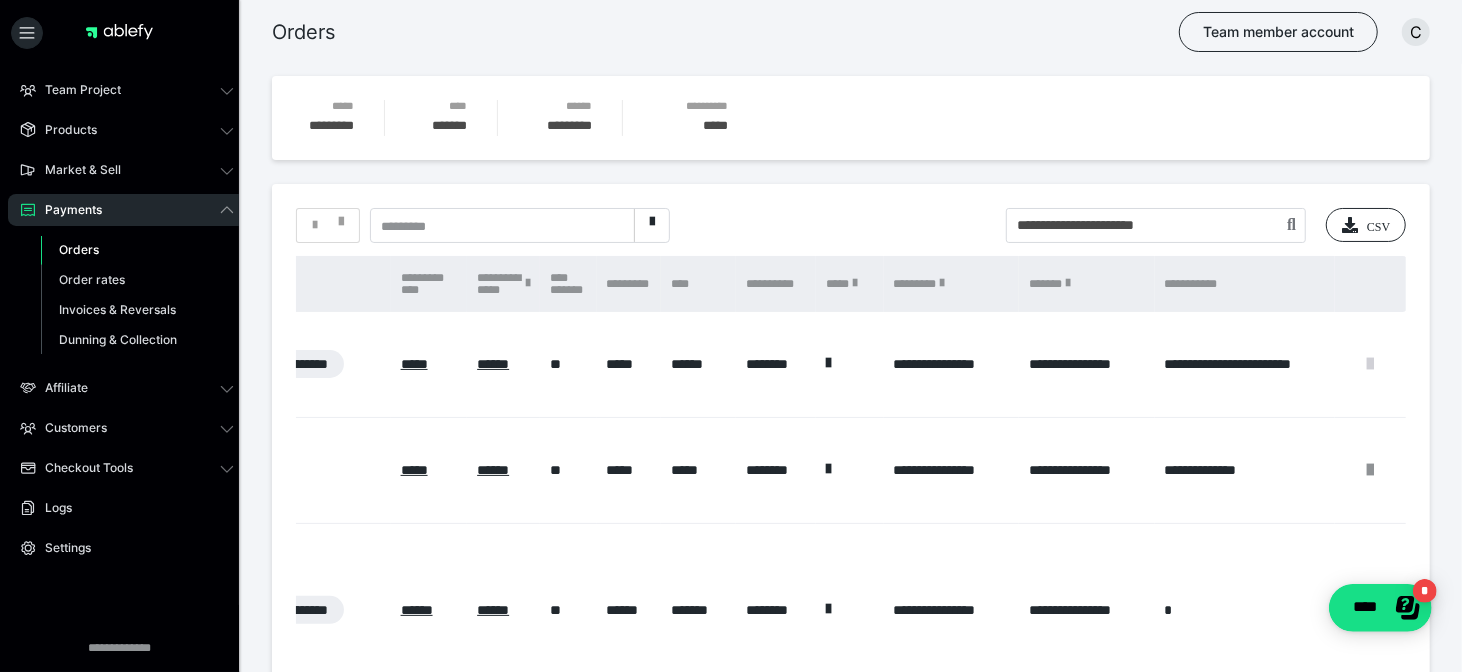 click at bounding box center (1371, 364) 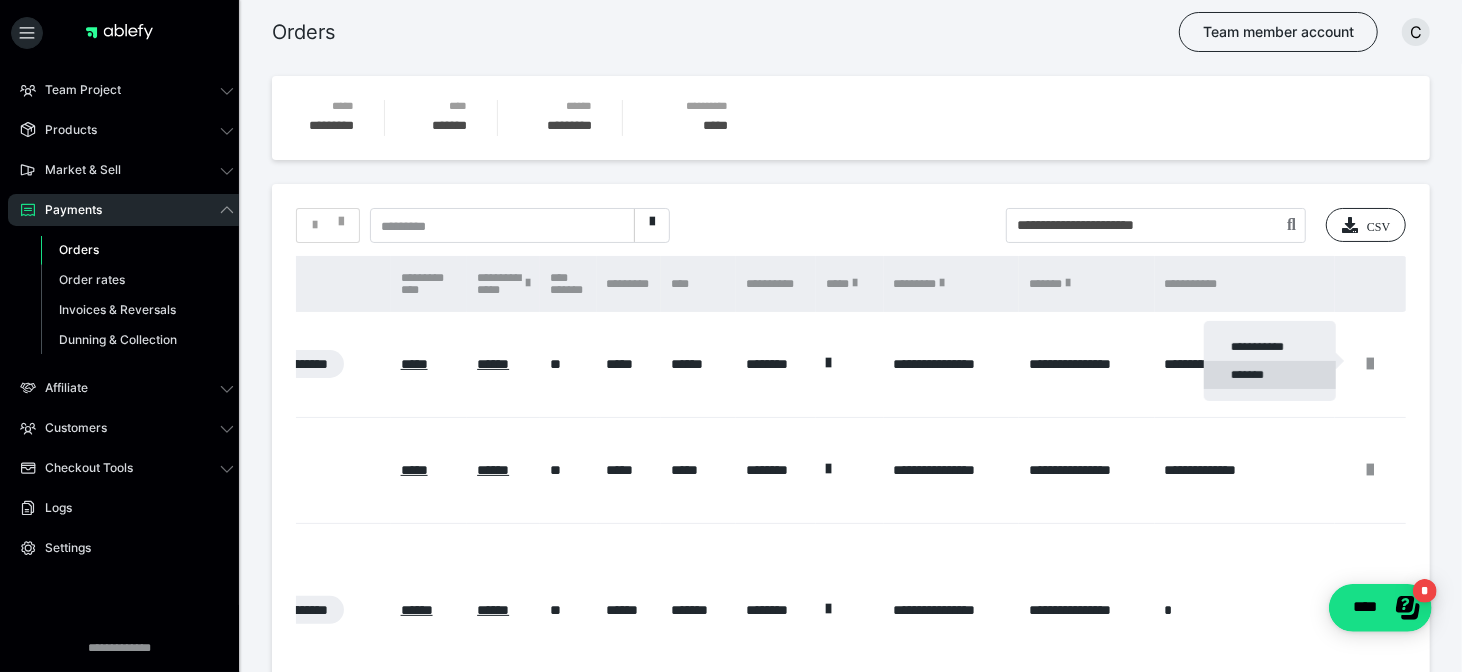 click on "*******" at bounding box center (1270, 375) 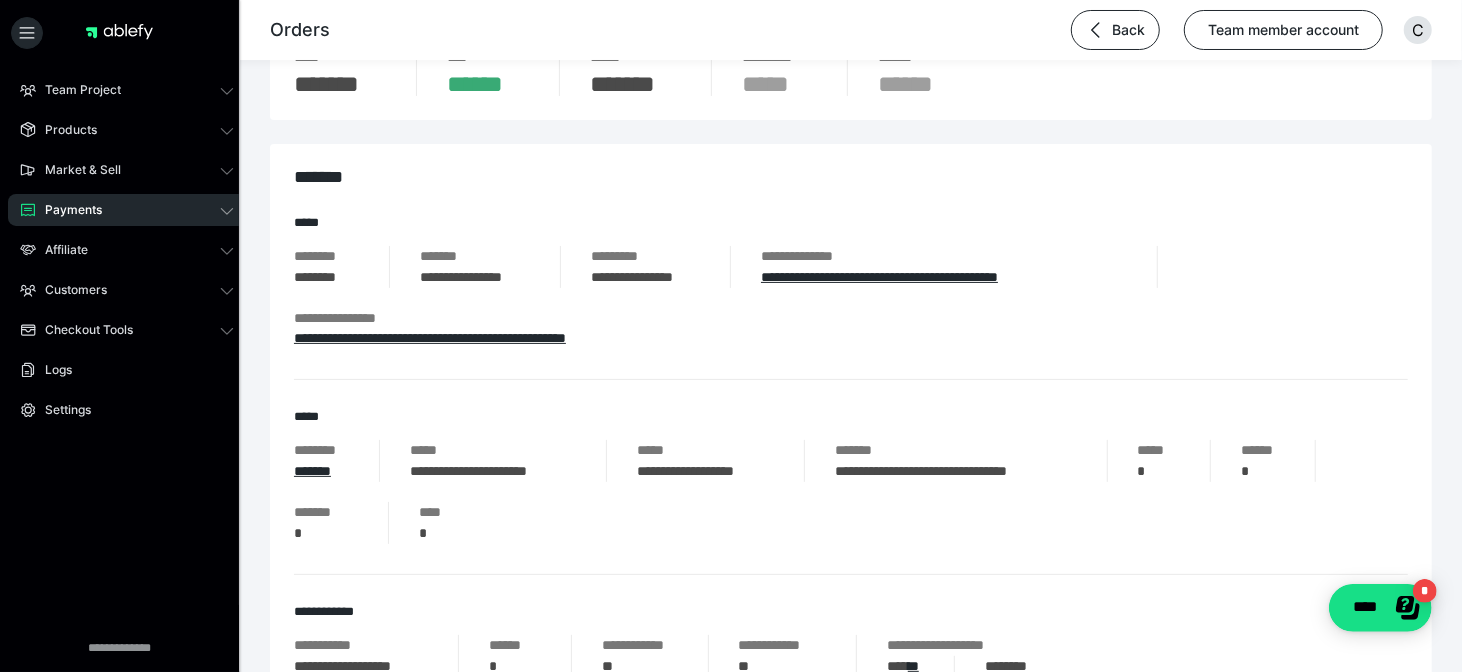 scroll, scrollTop: 0, scrollLeft: 0, axis: both 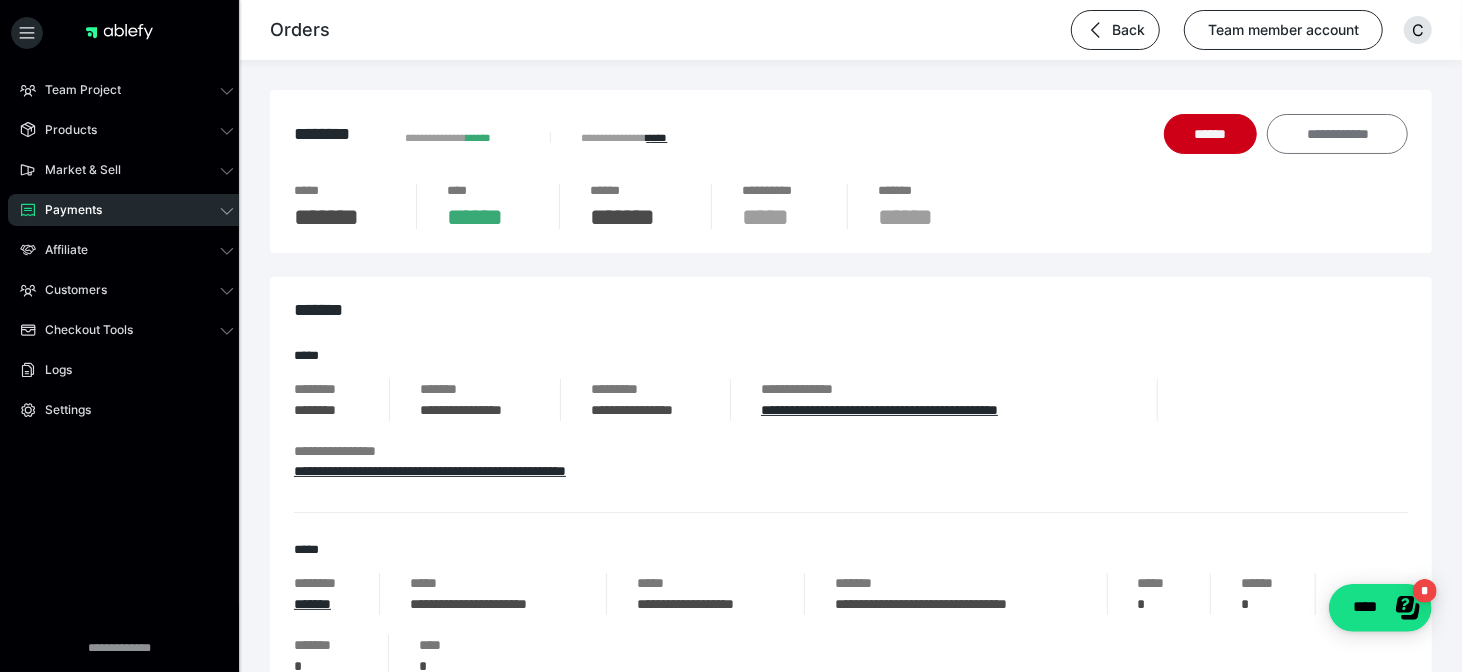 click on "**********" at bounding box center [1337, 134] 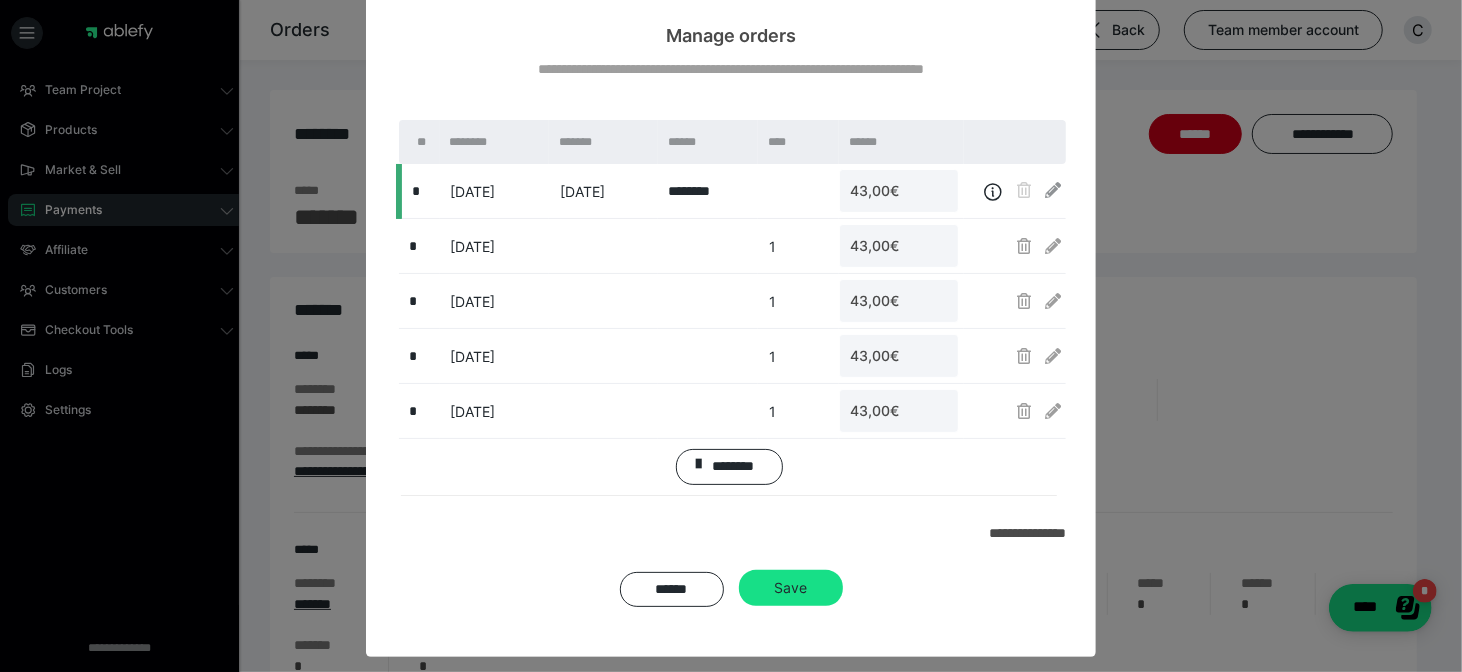 scroll, scrollTop: 0, scrollLeft: 0, axis: both 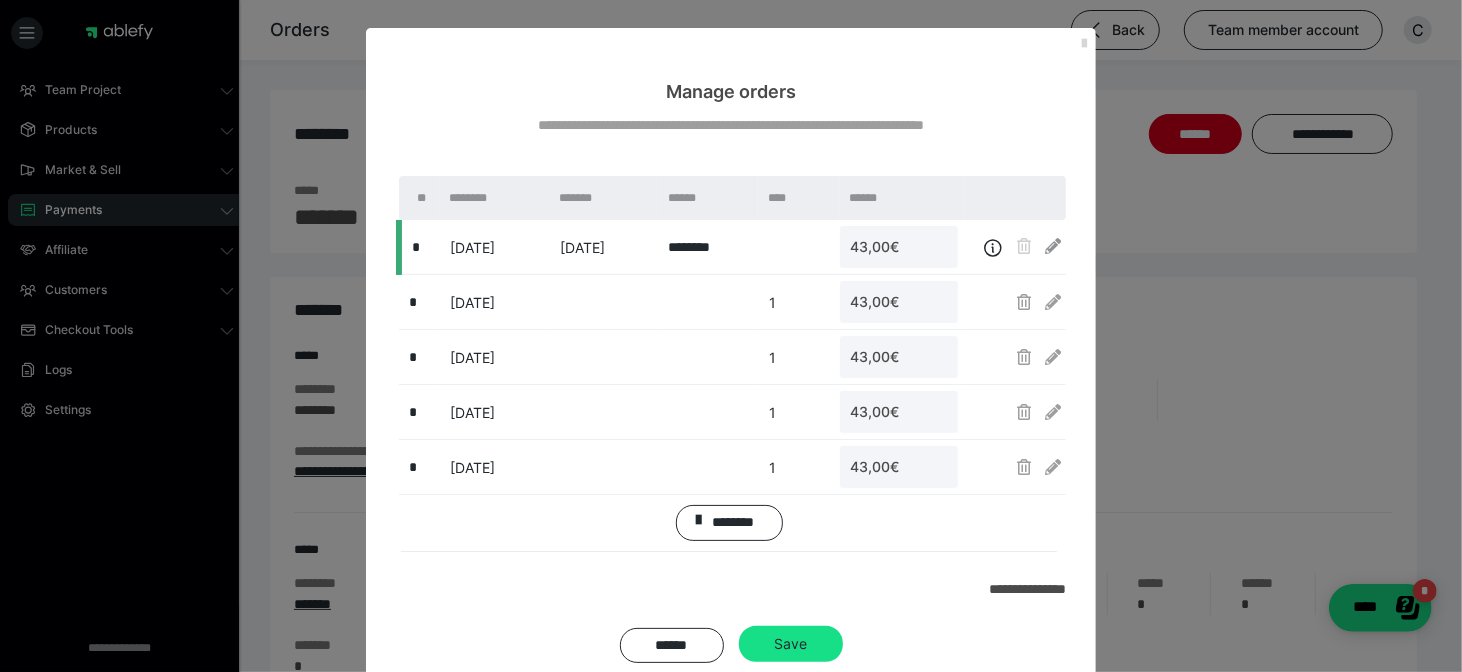 click at bounding box center (1084, 44) 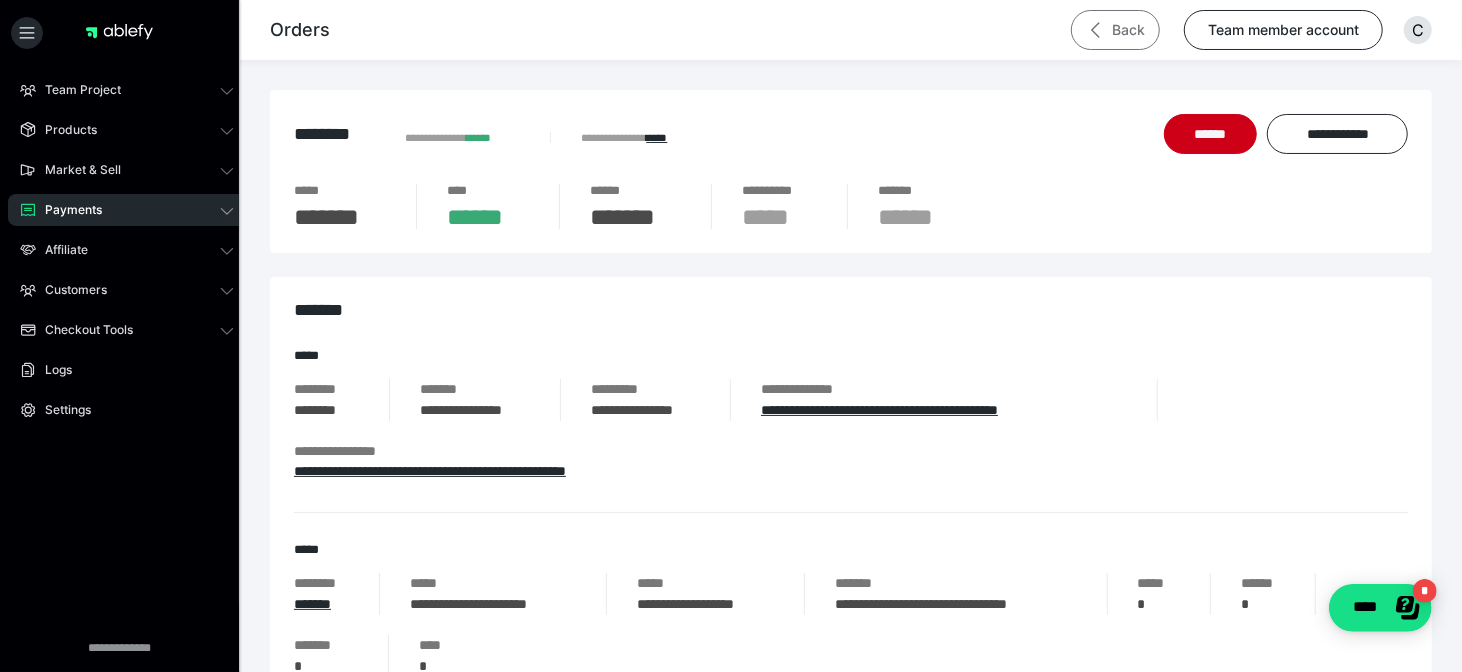 click on "Back" at bounding box center [1115, 30] 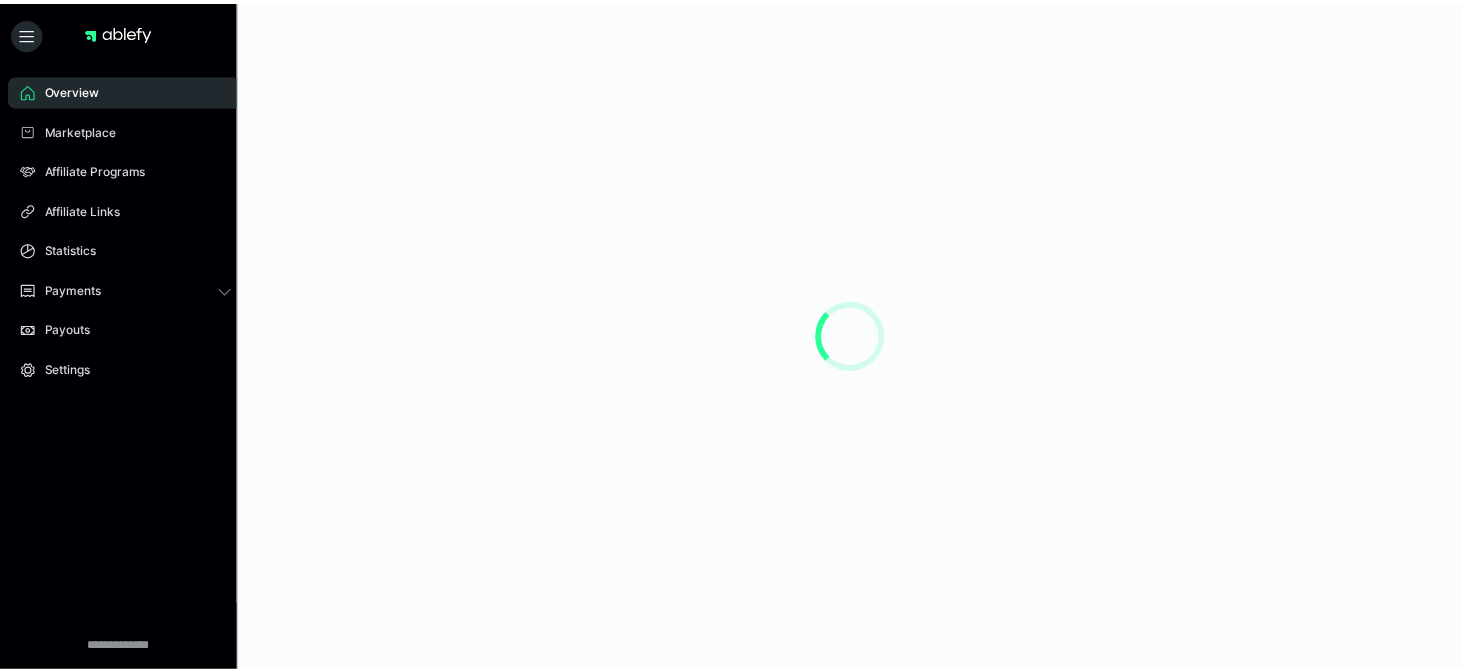 scroll, scrollTop: 0, scrollLeft: 0, axis: both 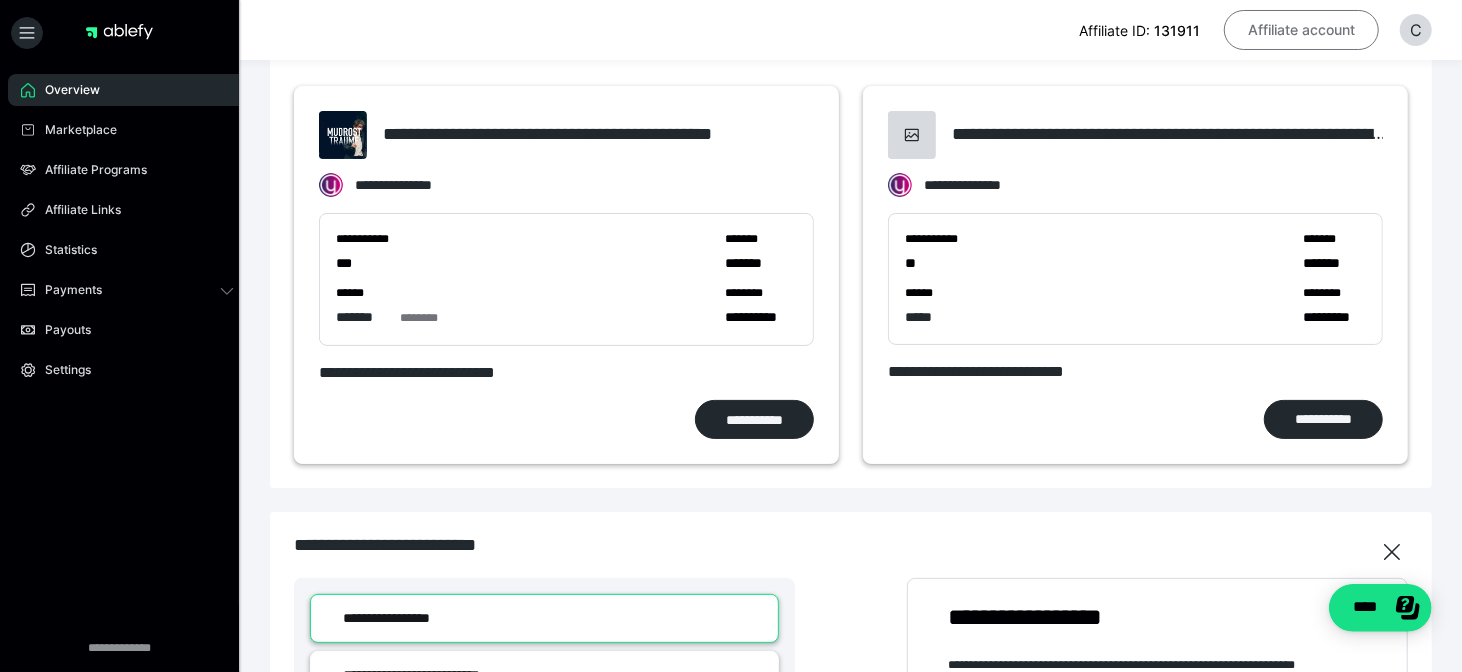 click on "Affiliate account" at bounding box center [1301, 30] 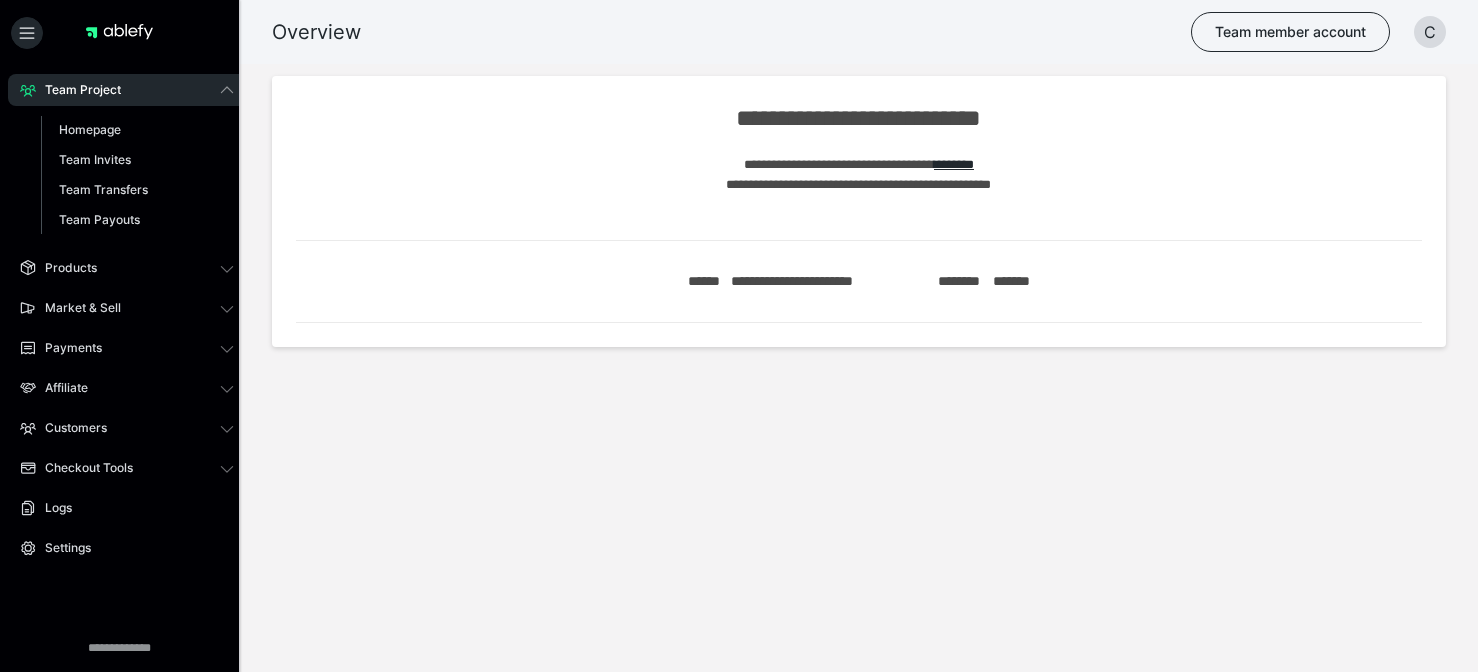 scroll, scrollTop: 0, scrollLeft: 0, axis: both 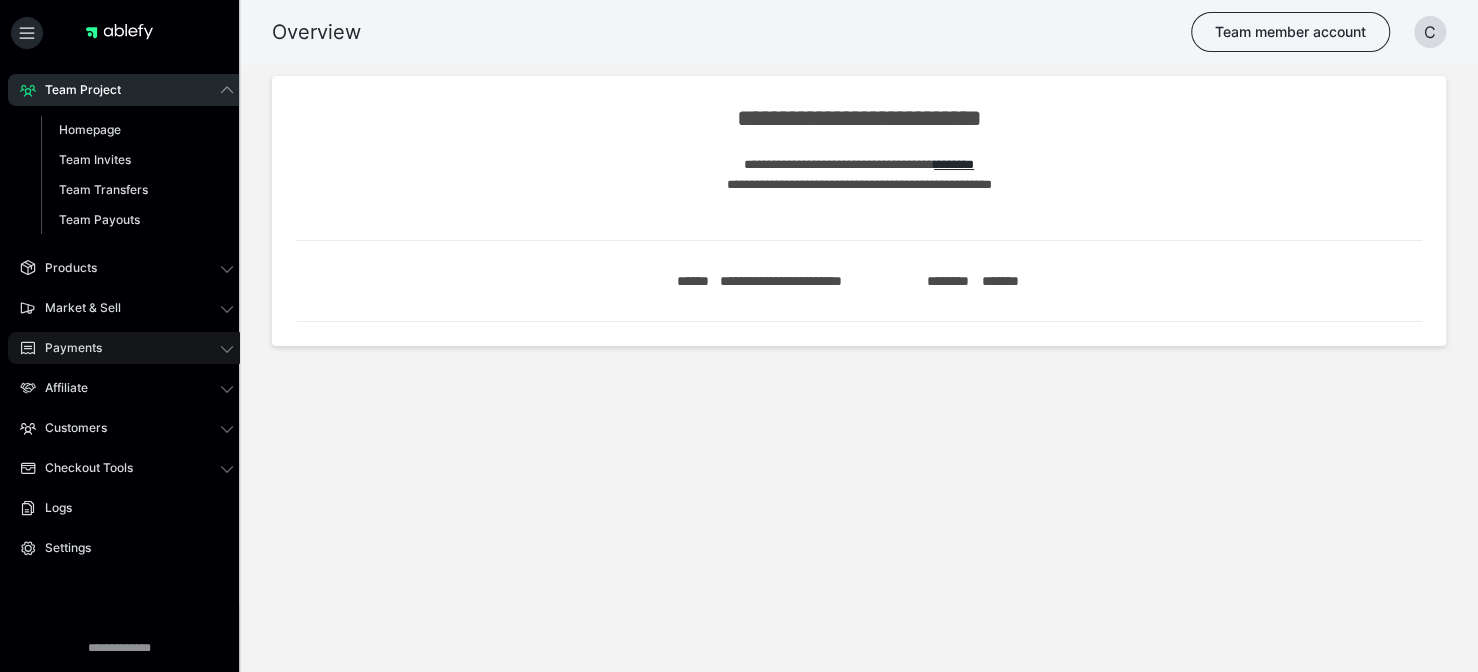 click on "Payments" at bounding box center [127, 348] 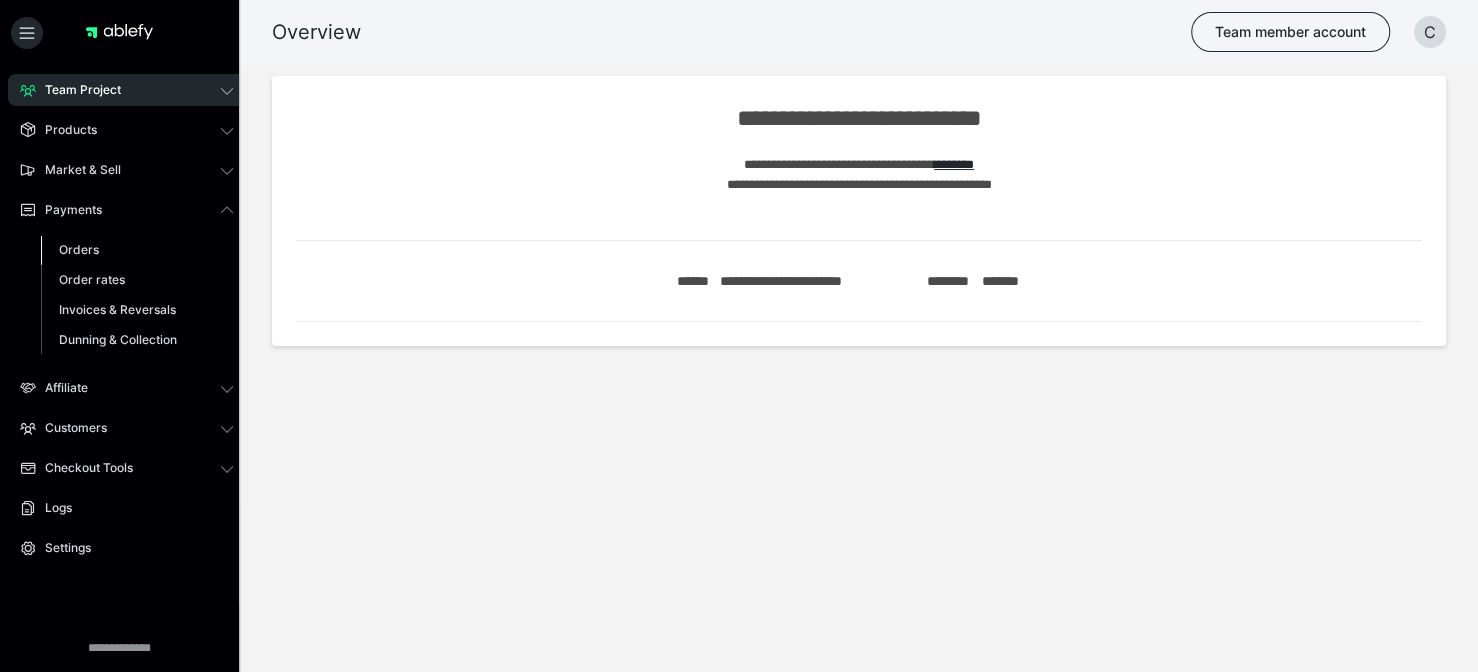 click on "Orders" at bounding box center (137, 250) 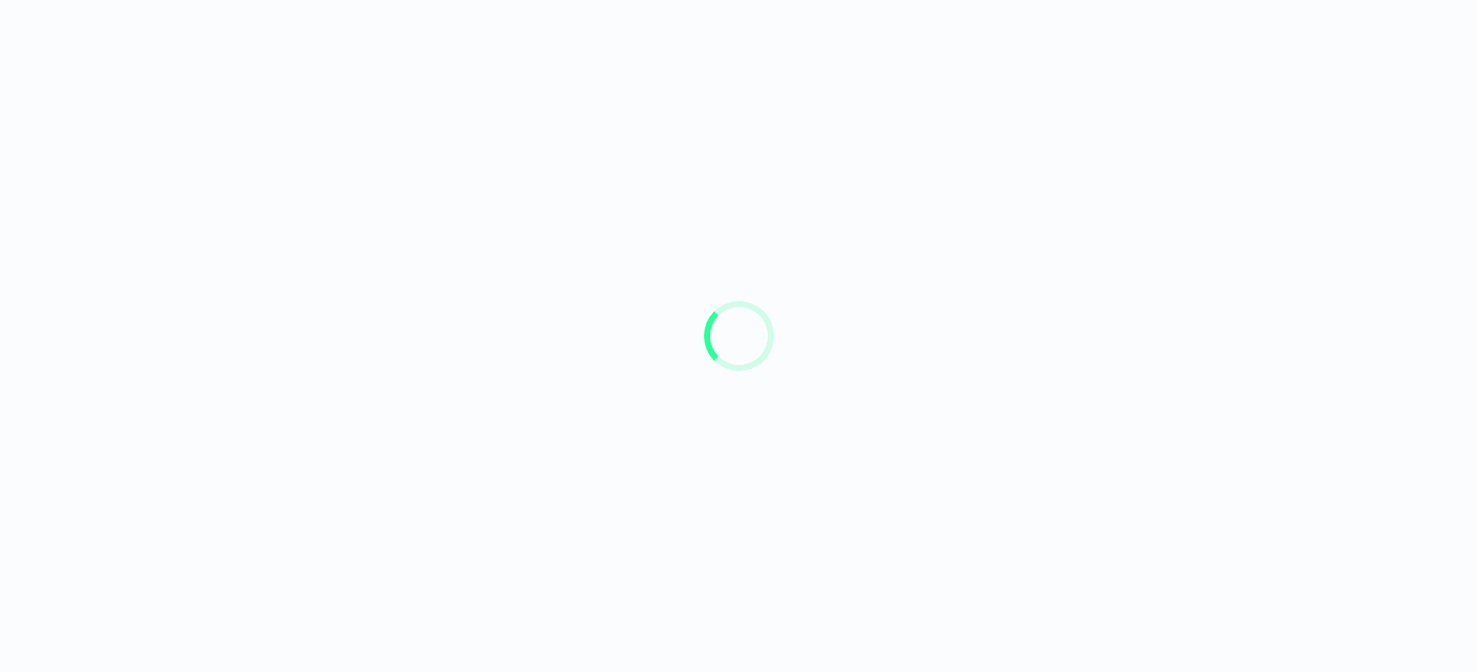 scroll, scrollTop: 0, scrollLeft: 0, axis: both 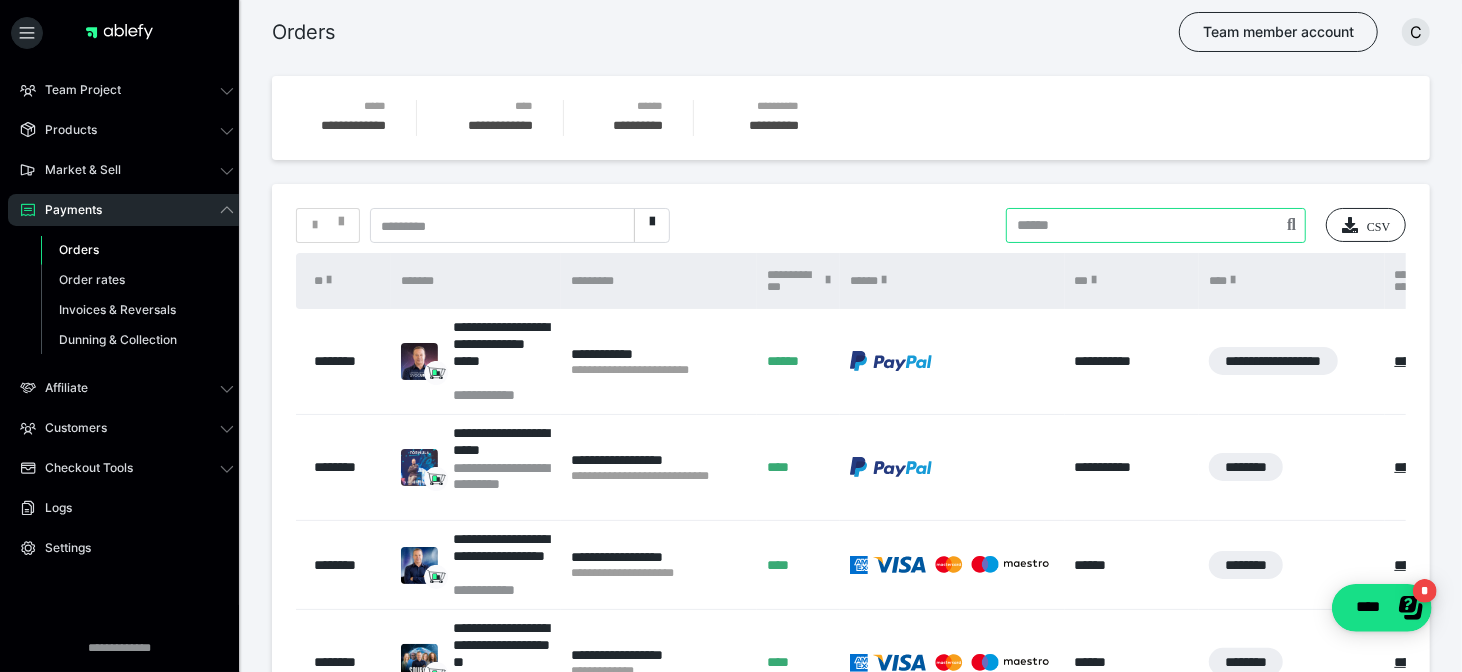 click at bounding box center [1156, 225] 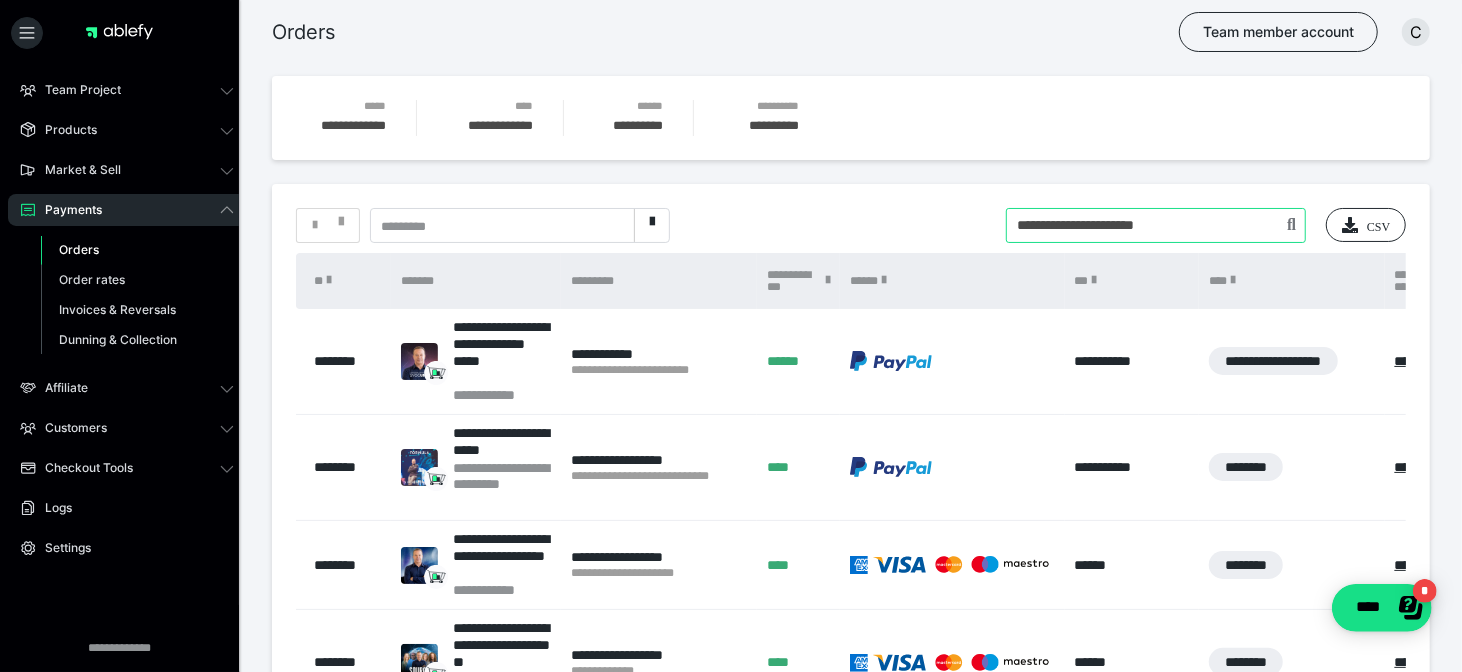 type on "**********" 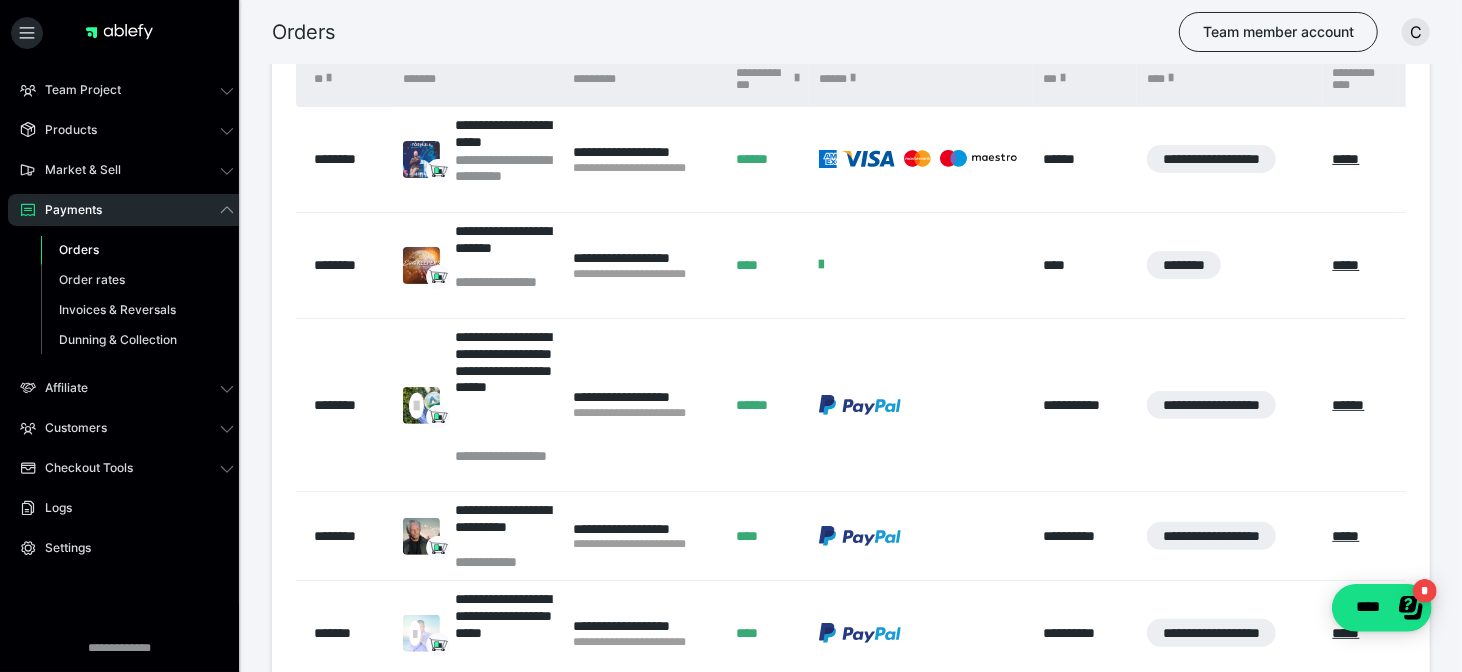scroll, scrollTop: 196, scrollLeft: 0, axis: vertical 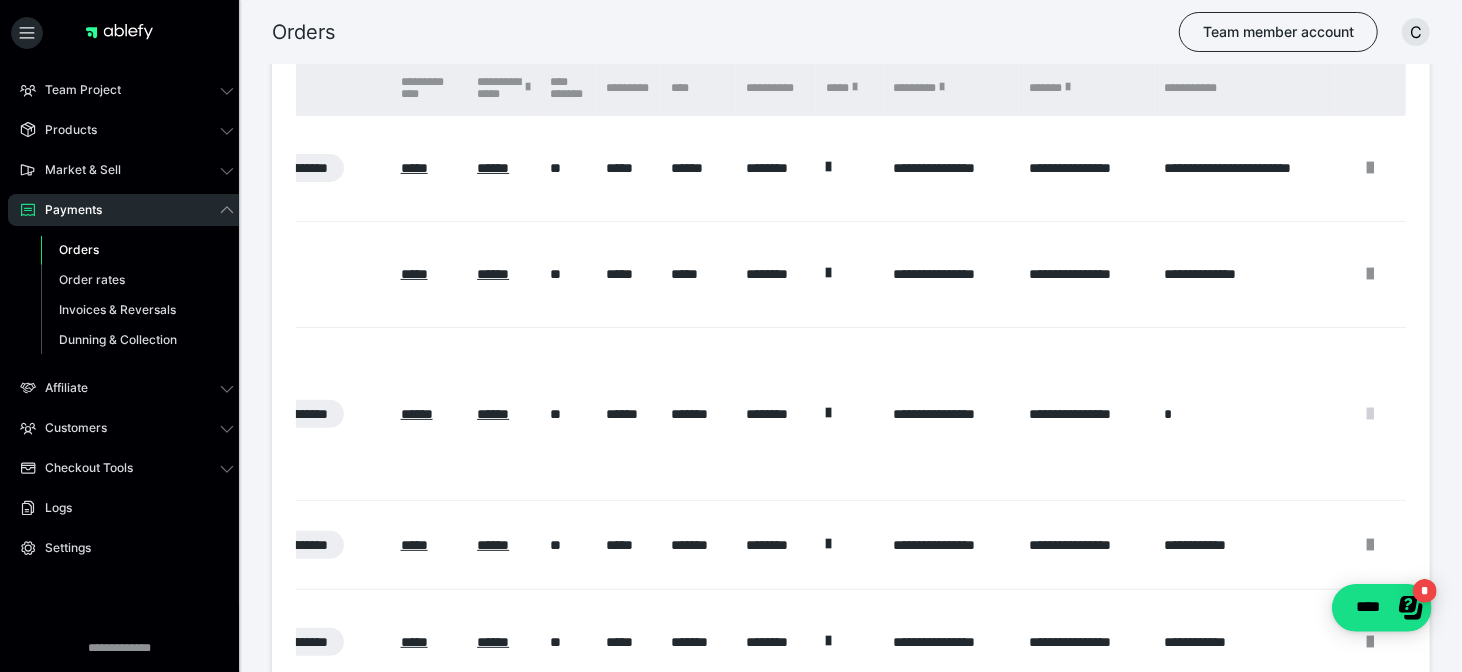 click at bounding box center (1371, 414) 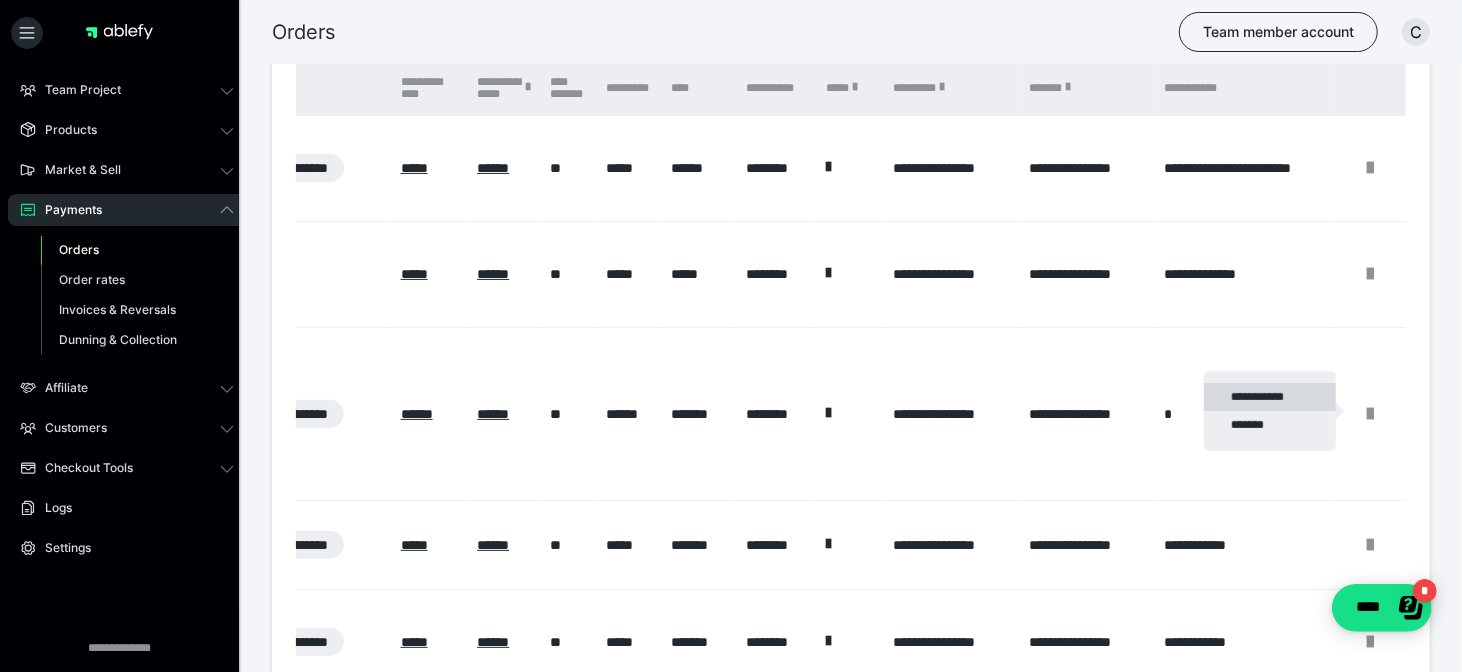 click on "**********" at bounding box center [1270, 397] 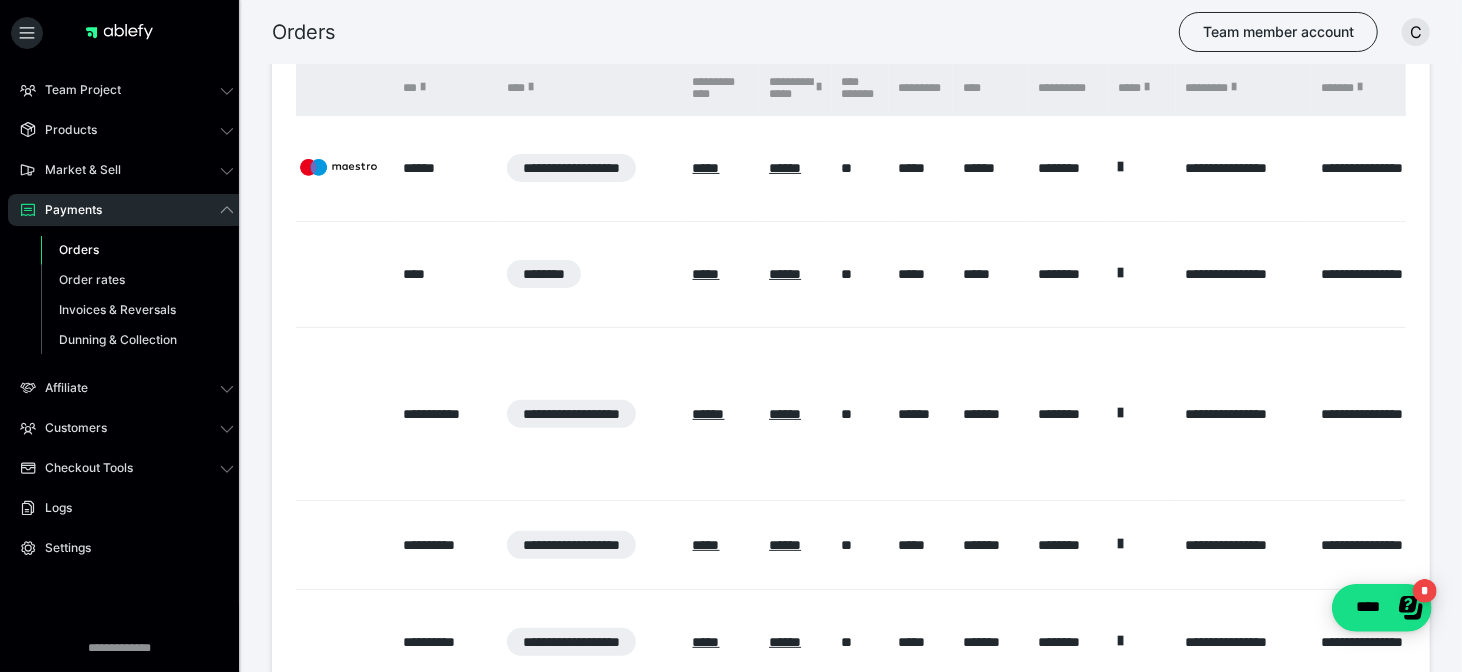 scroll, scrollTop: 0, scrollLeft: 932, axis: horizontal 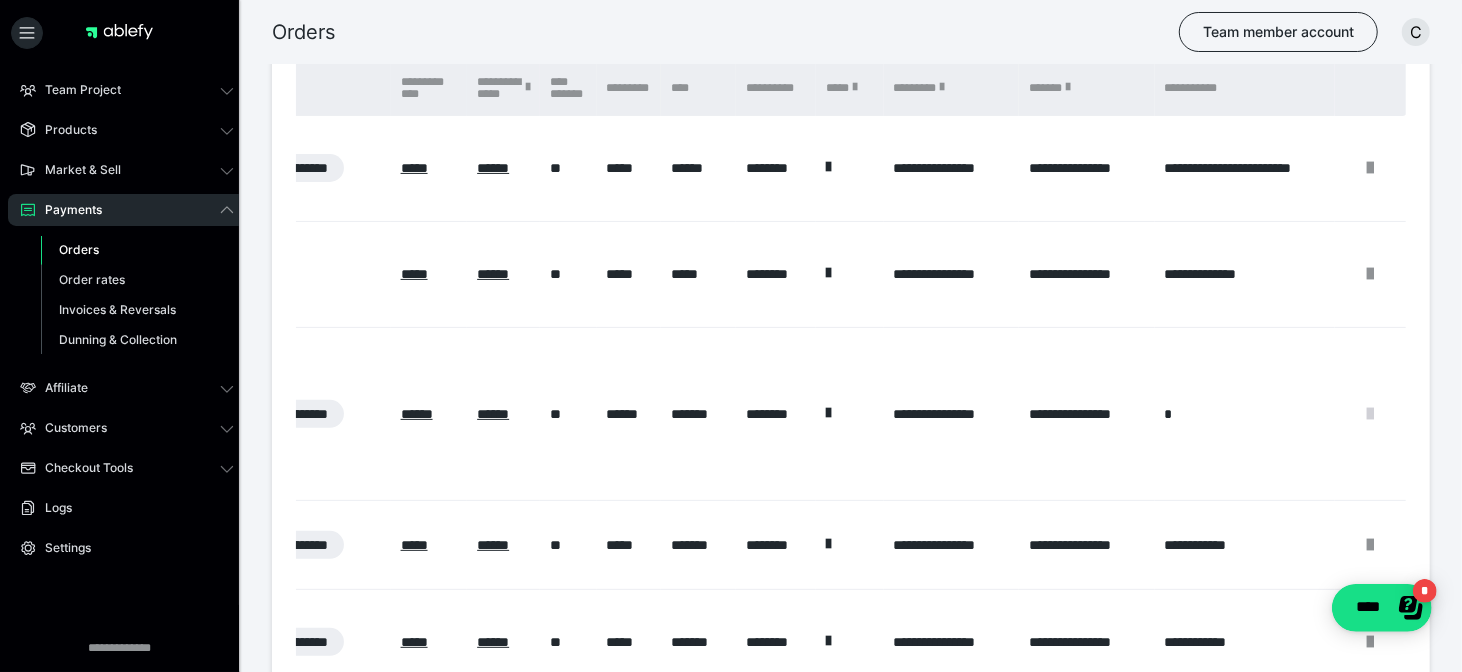 click at bounding box center [1371, 414] 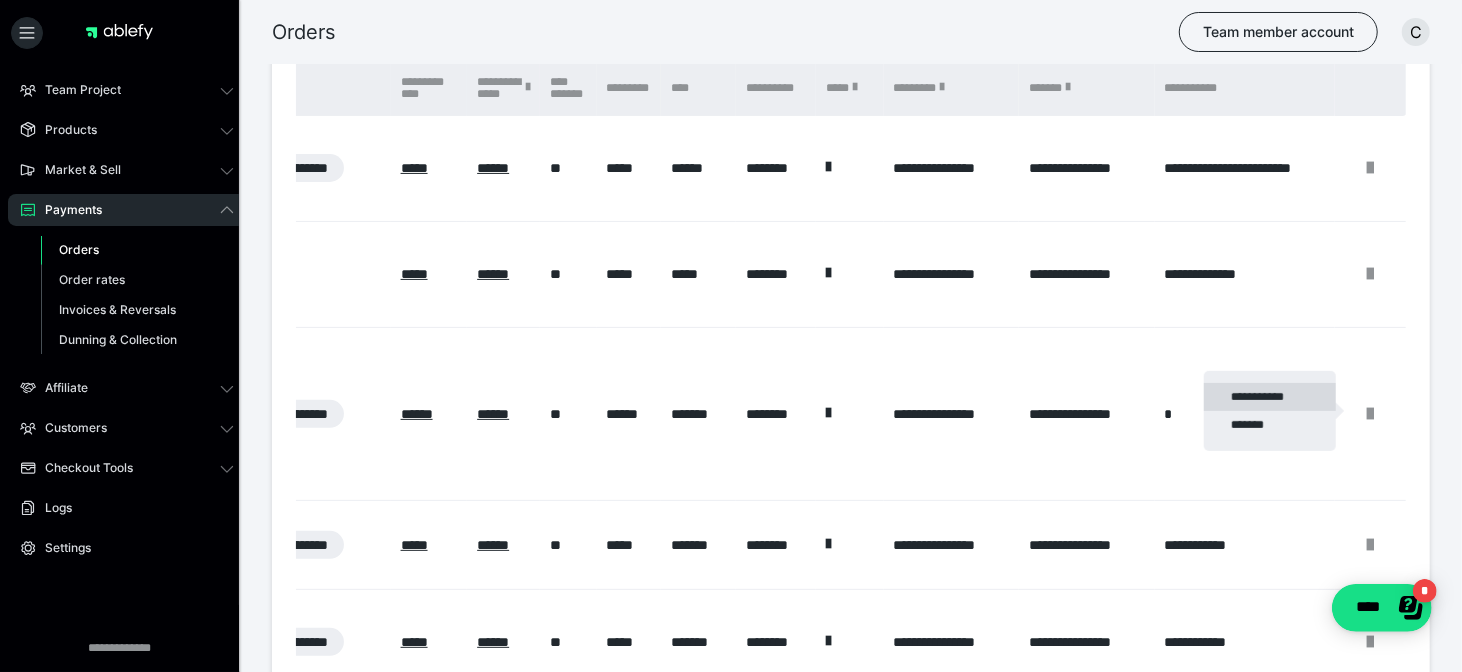 click on "**********" at bounding box center [1270, 397] 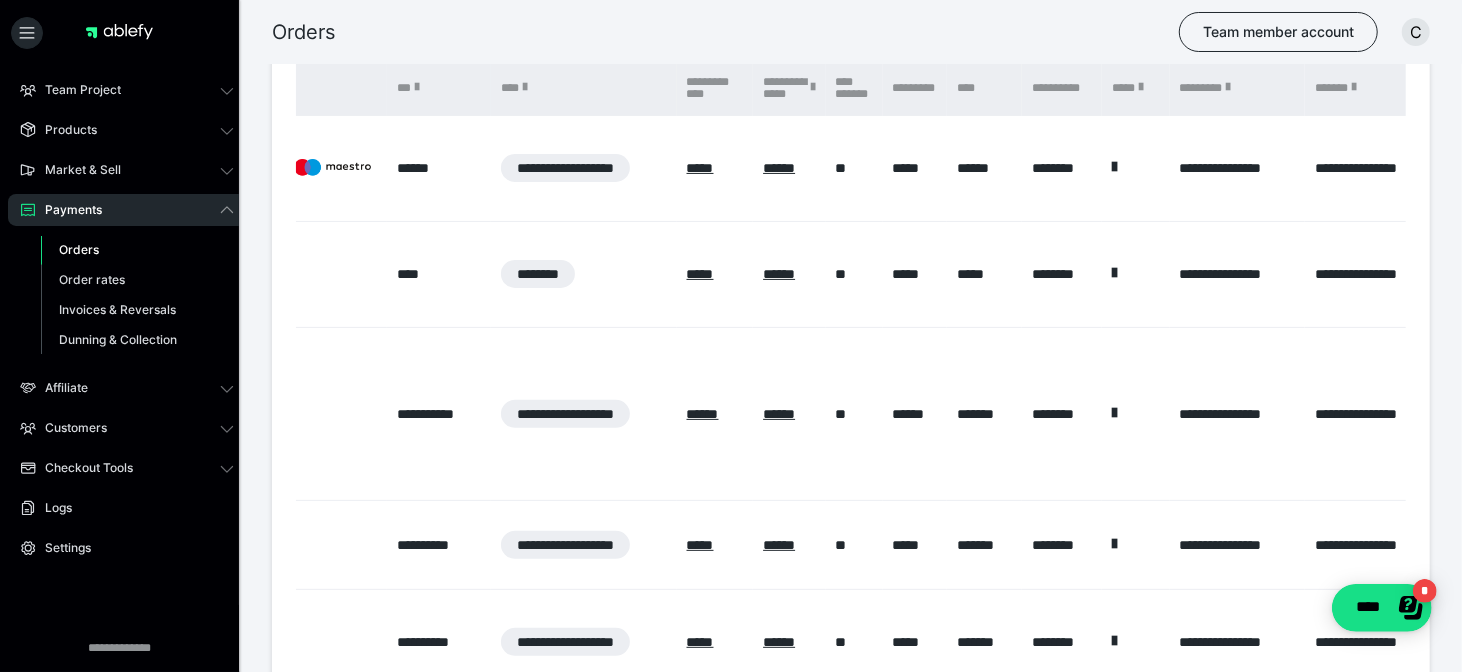 scroll, scrollTop: 0, scrollLeft: 932, axis: horizontal 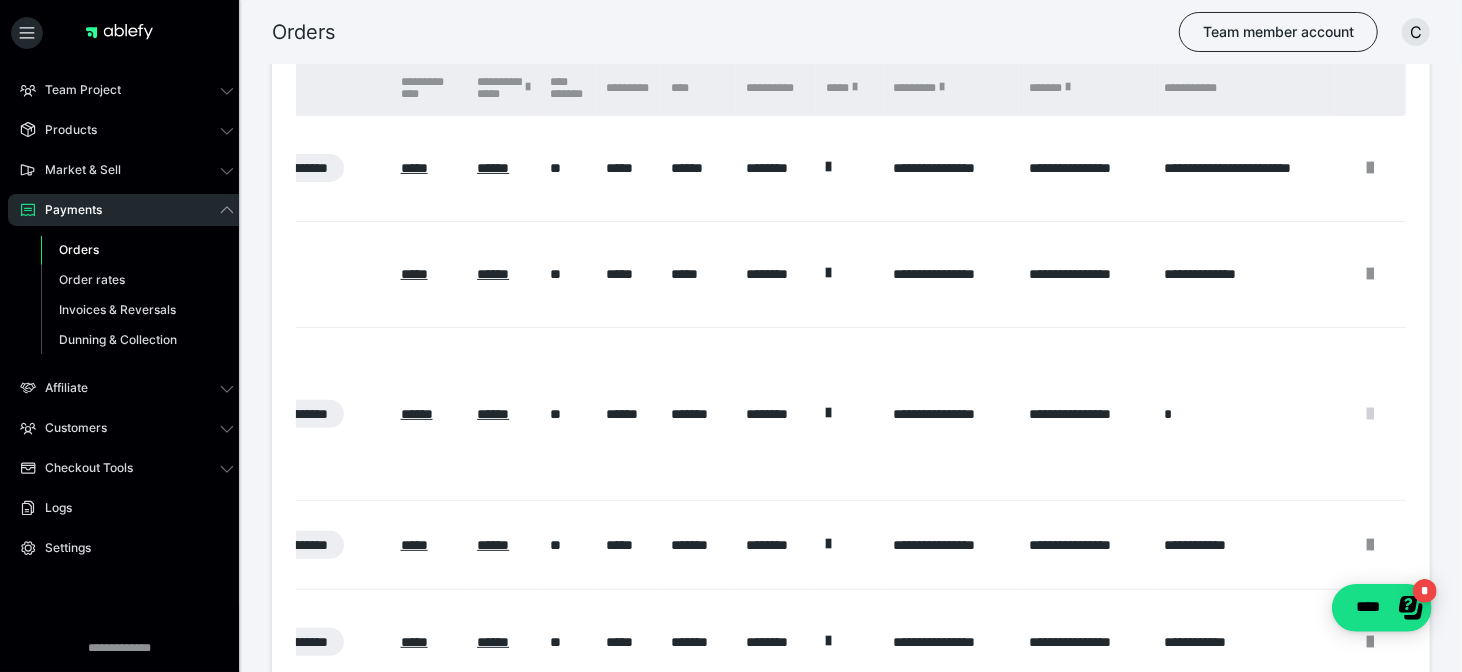 click at bounding box center [1371, 414] 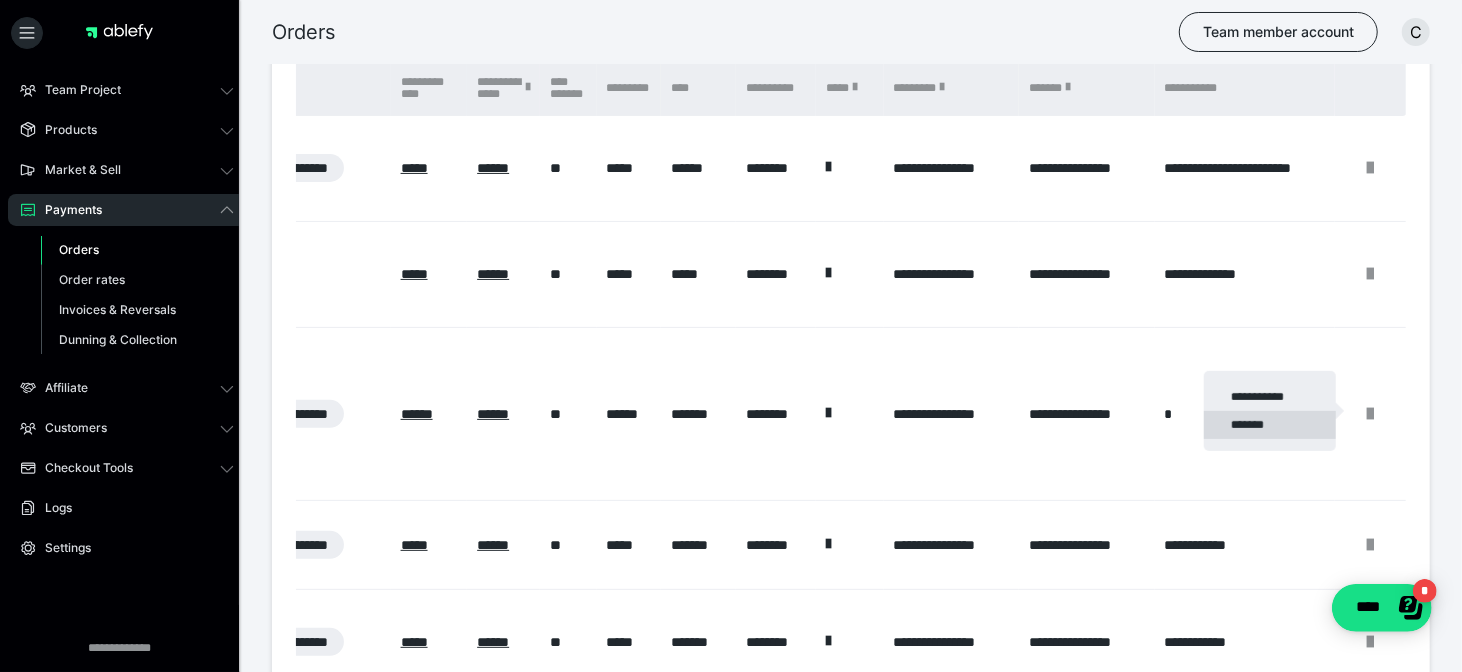 click on "*******" at bounding box center [1270, 425] 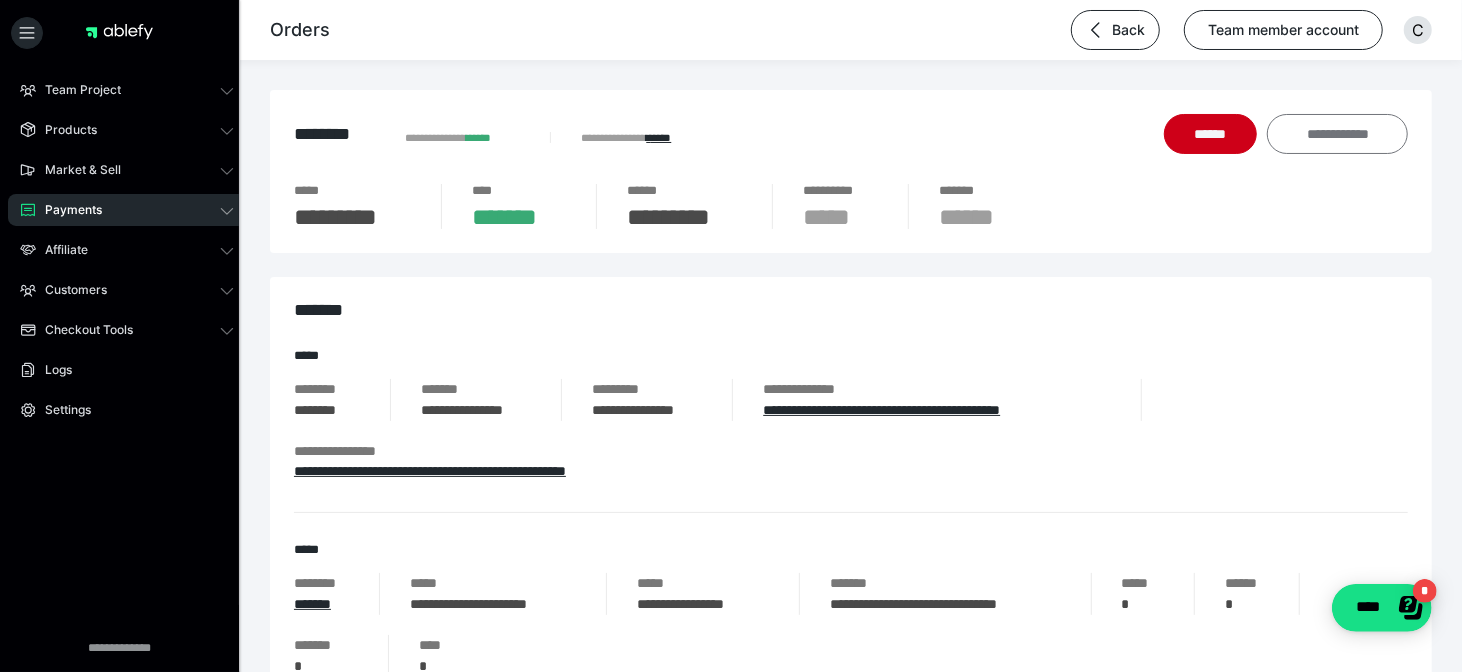 click on "**********" at bounding box center [1337, 134] 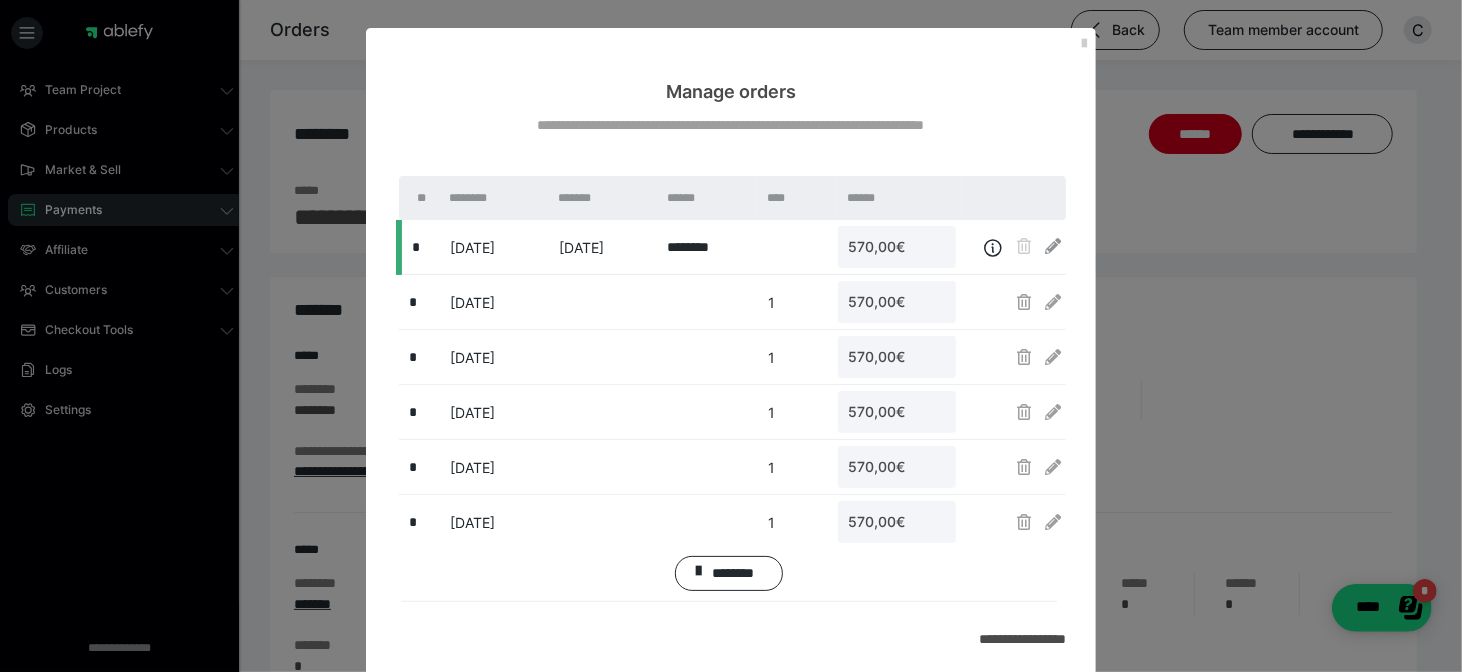 click on "18.07.2025" at bounding box center (472, 302) 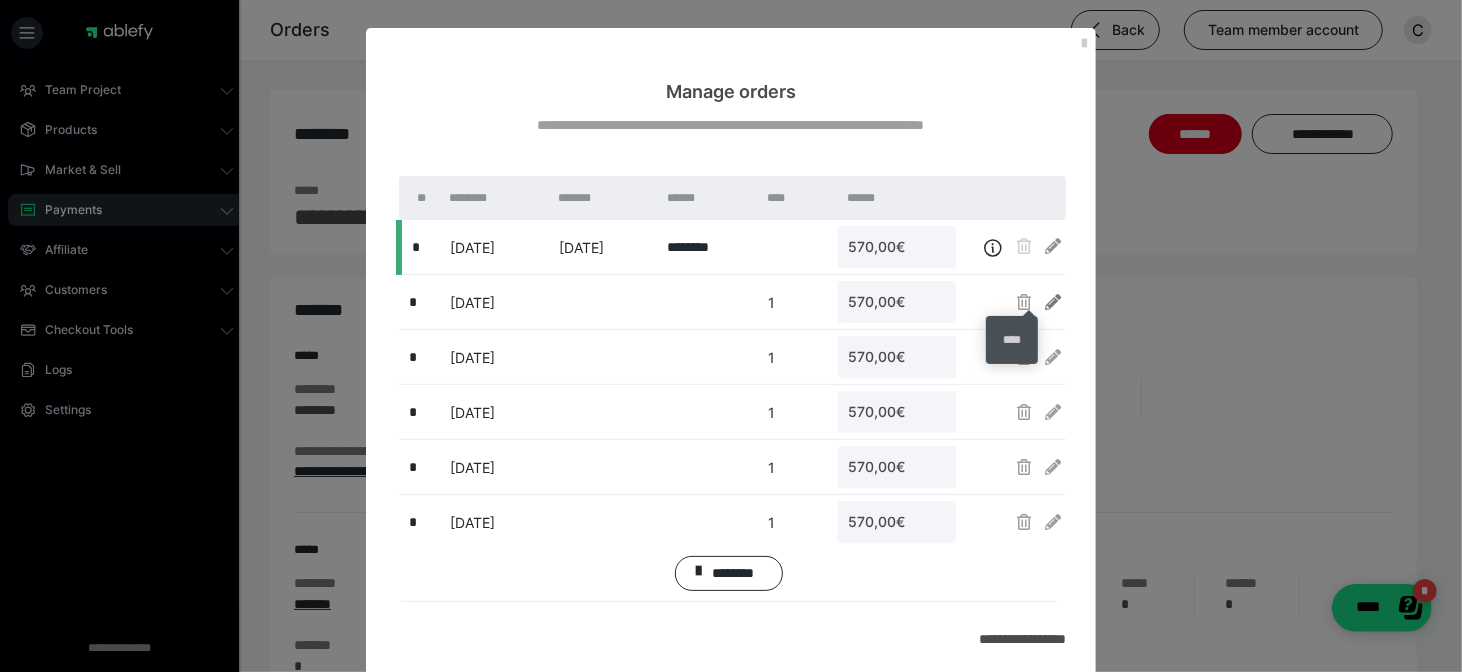 click at bounding box center (1053, 302) 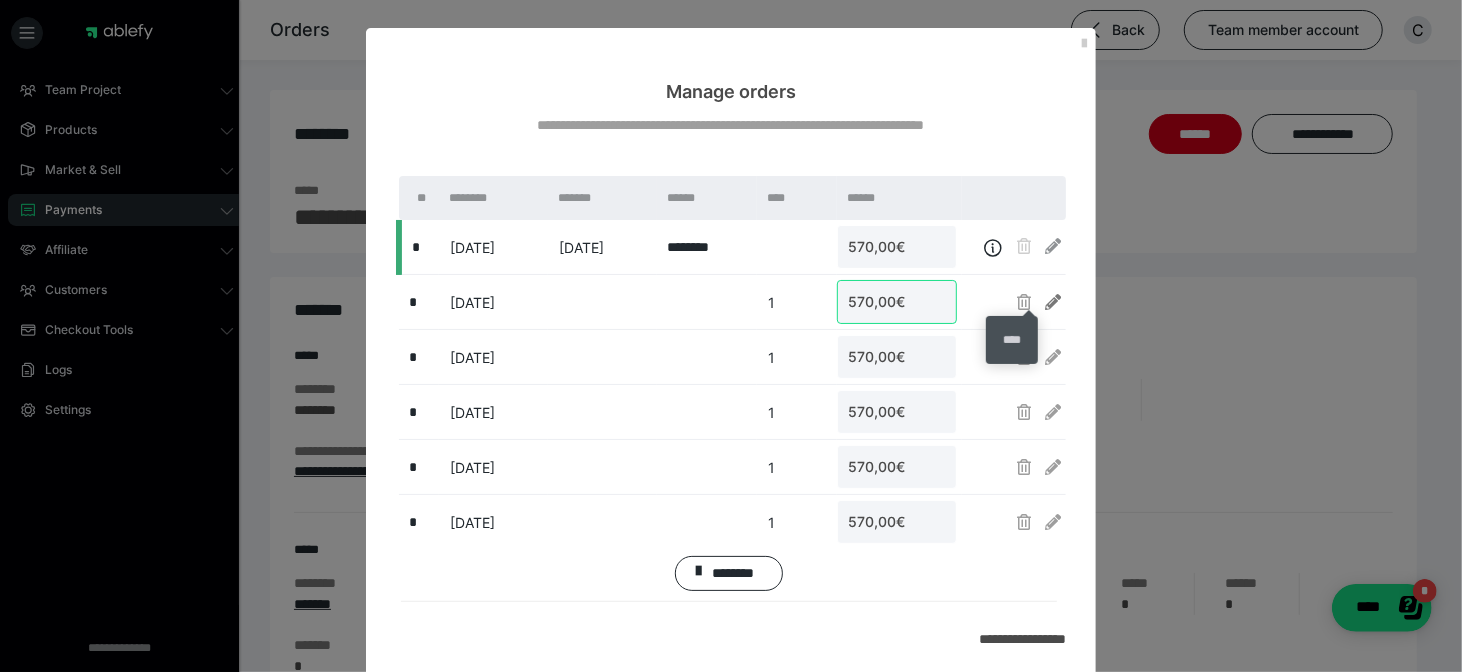 type on "570" 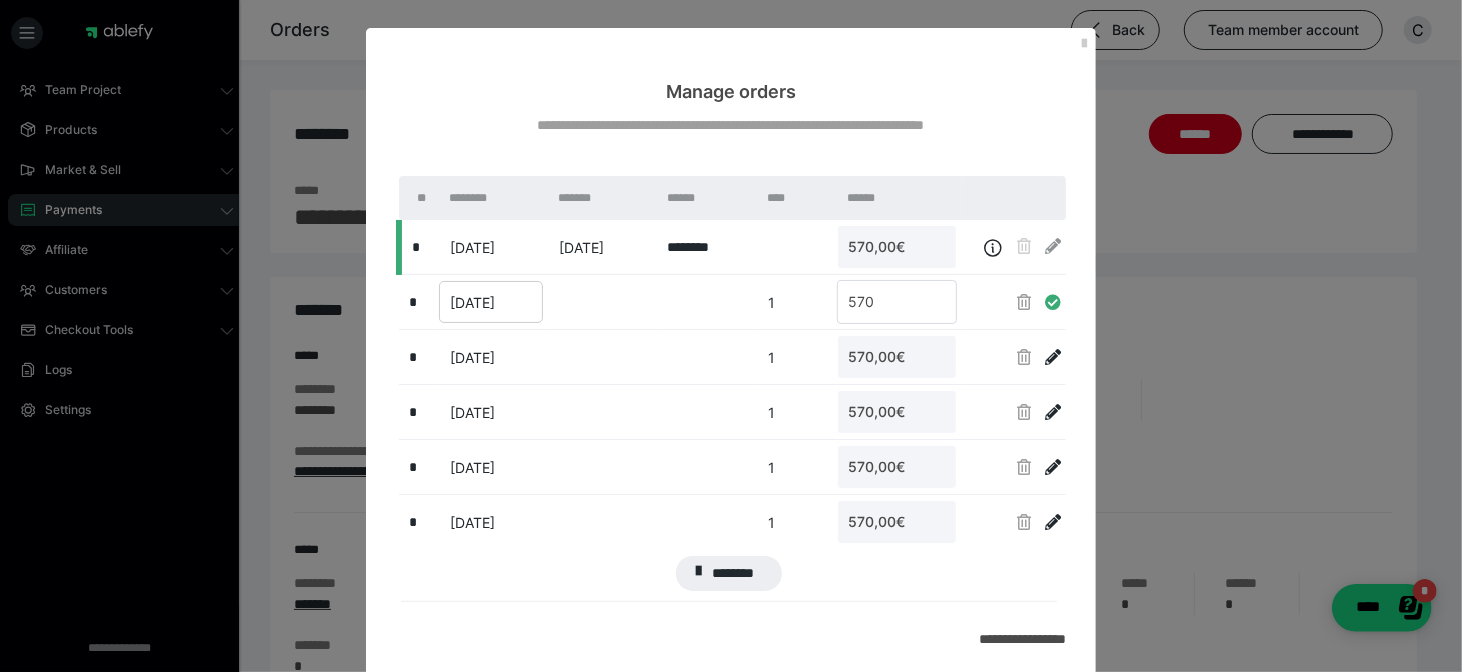 click on "18.07.2025" at bounding box center [472, 302] 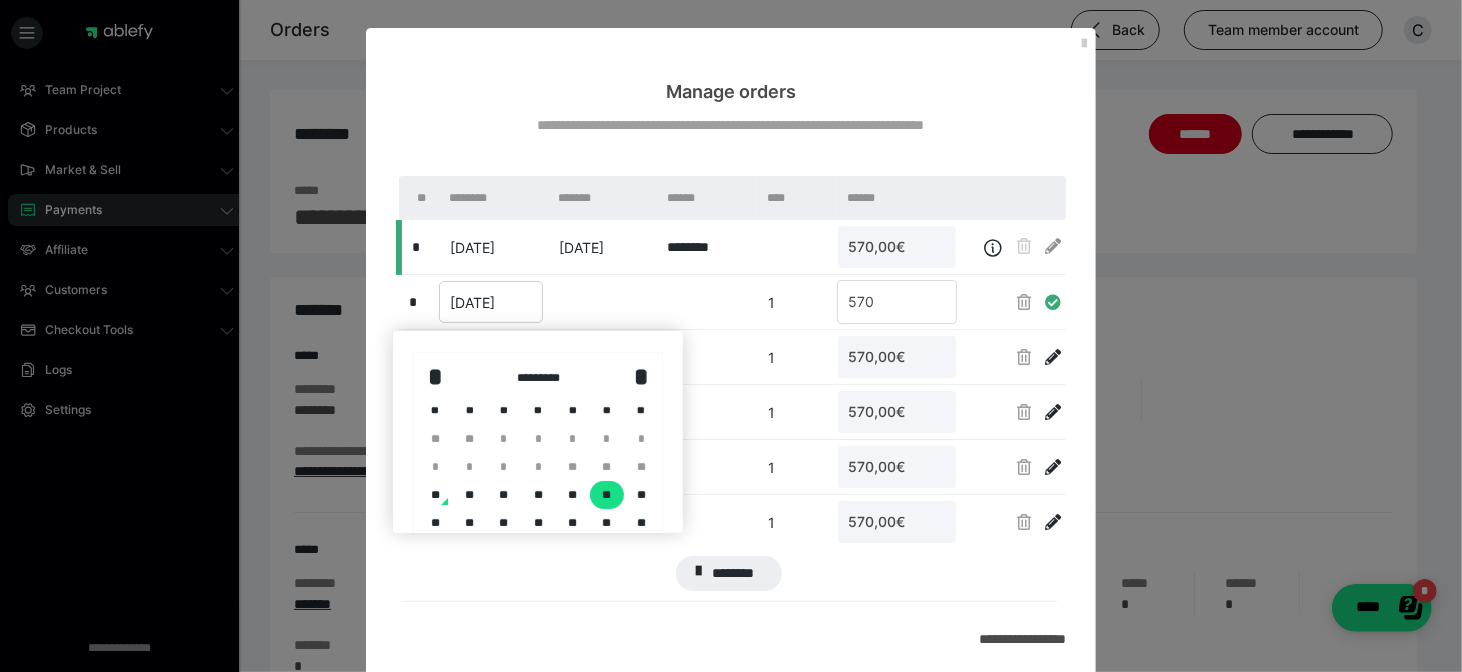 click at bounding box center (731, 336) 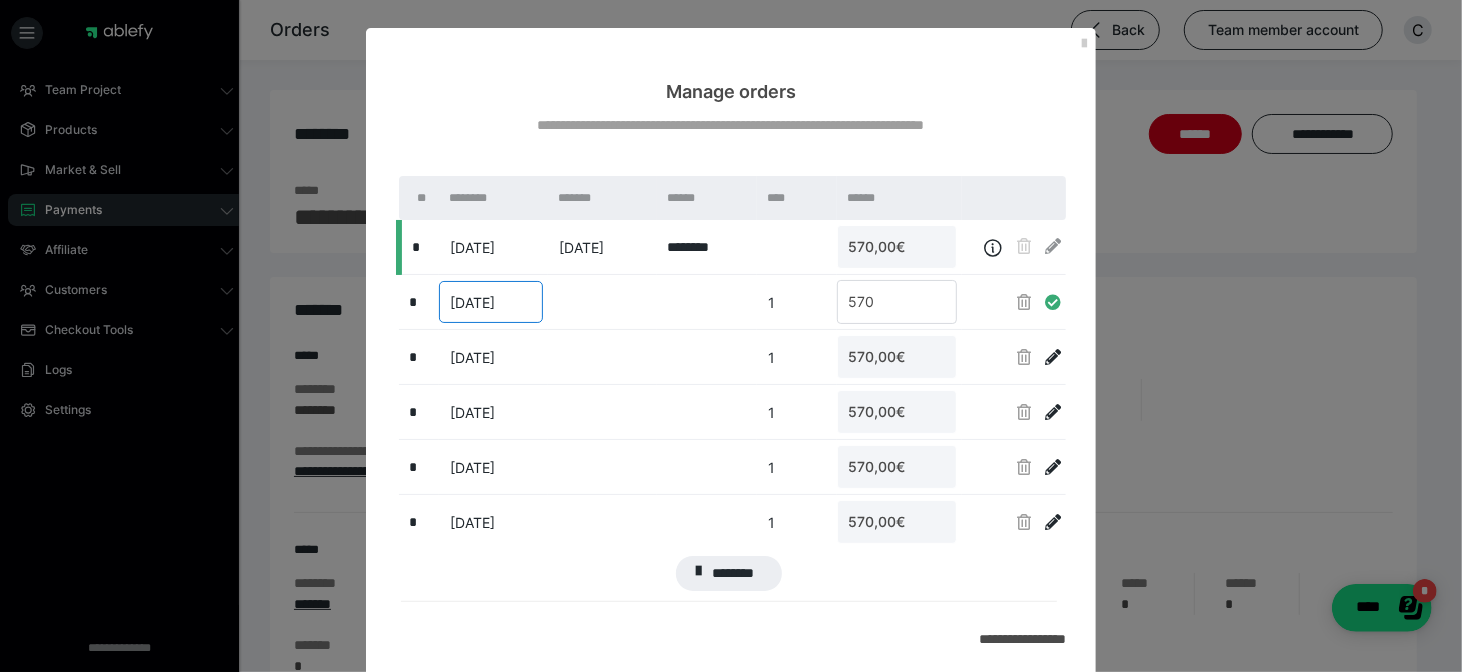 click on "18.07.2025" at bounding box center (472, 302) 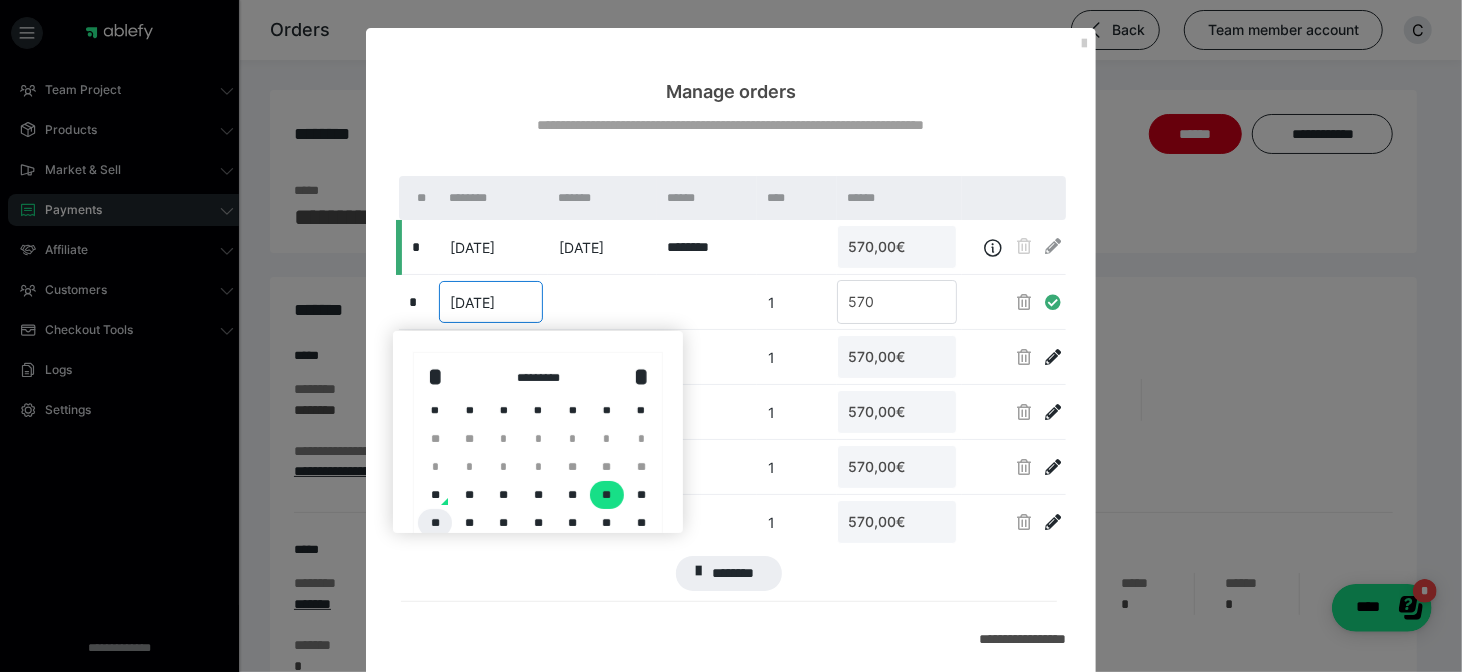 click on "**" at bounding box center (435, 523) 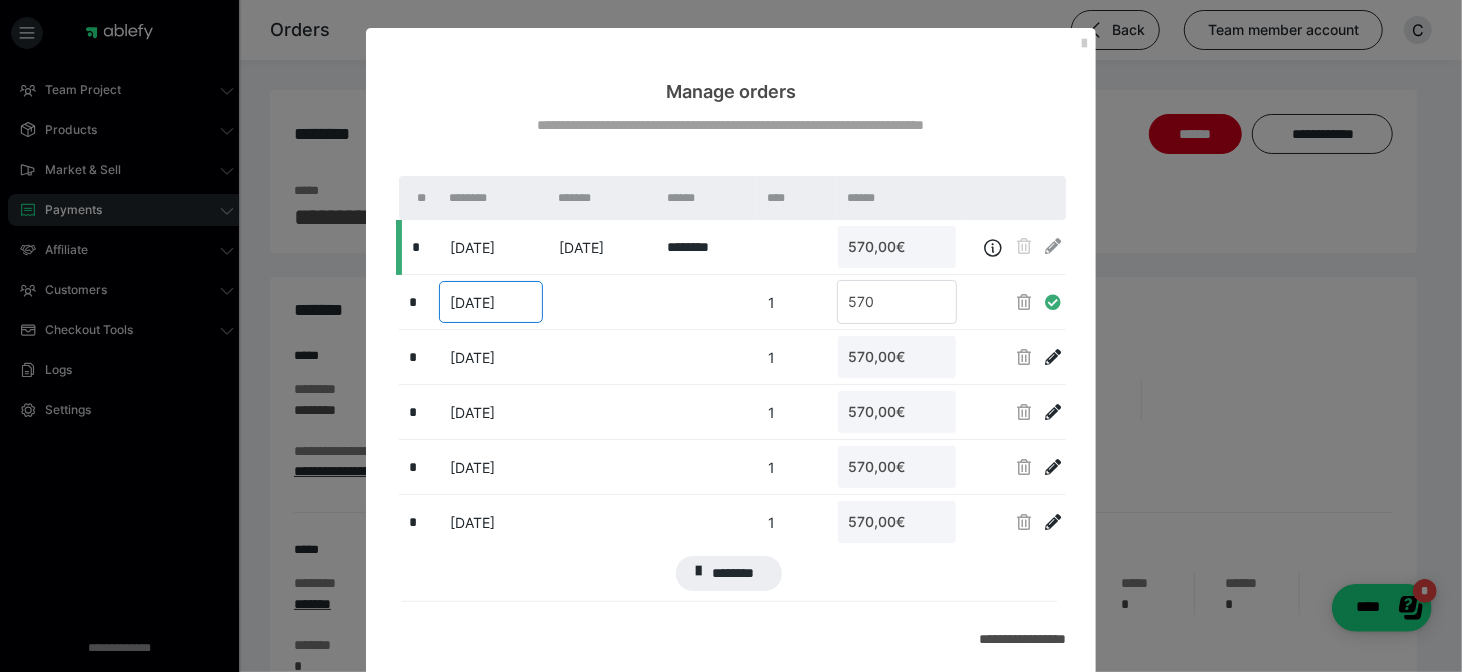 click on "18.08.2025" at bounding box center [472, 357] 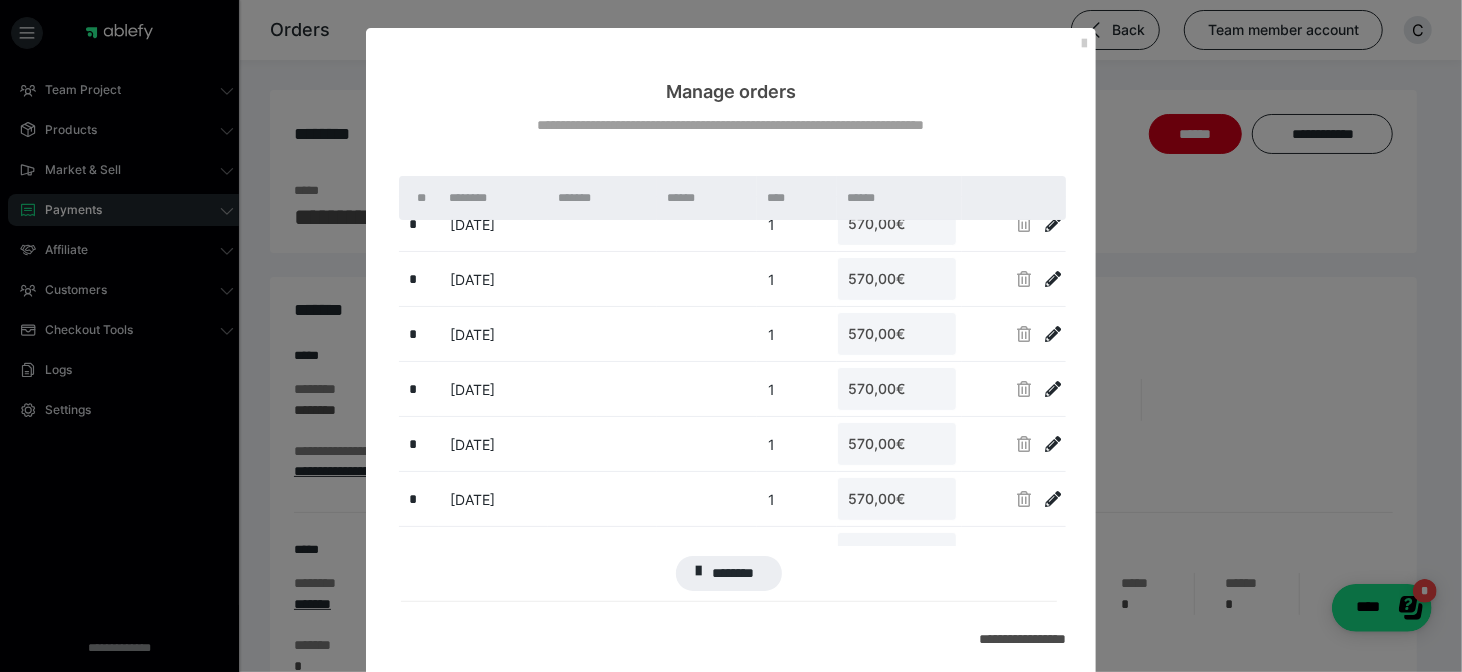 scroll, scrollTop: 13, scrollLeft: 0, axis: vertical 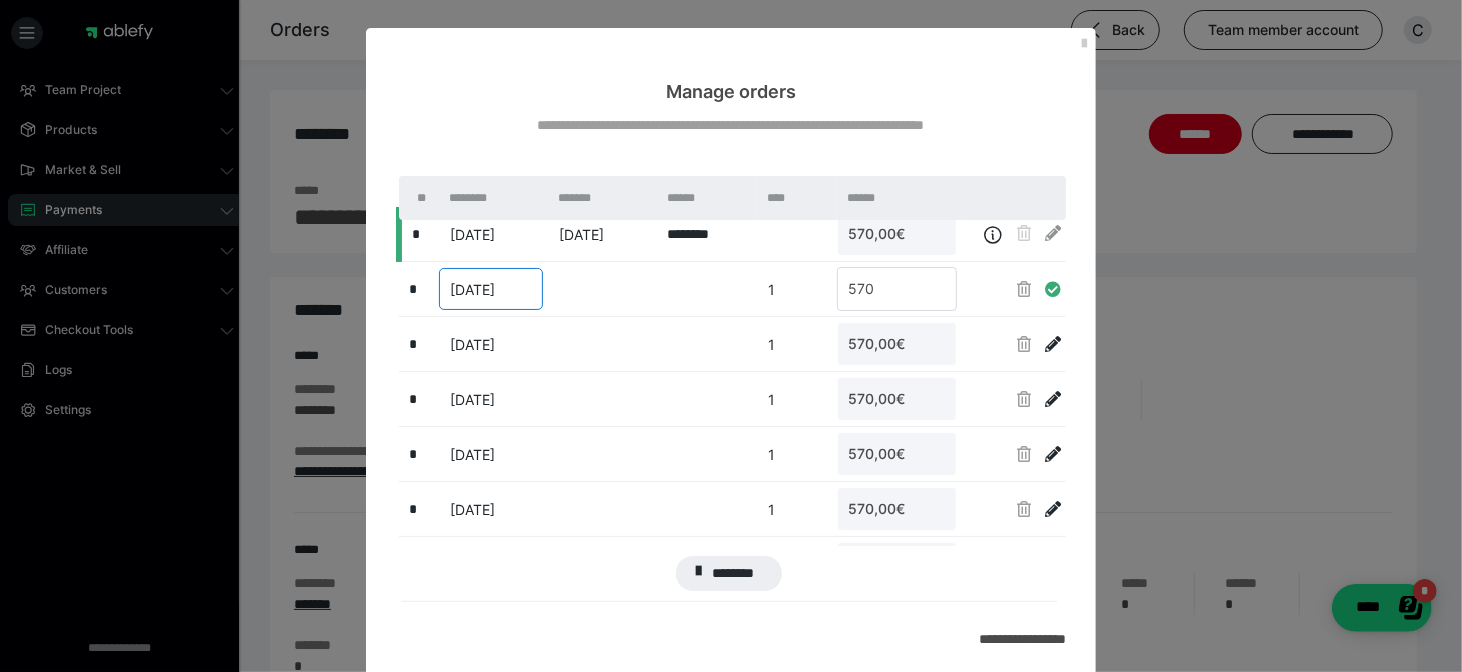 click at bounding box center [1053, 344] 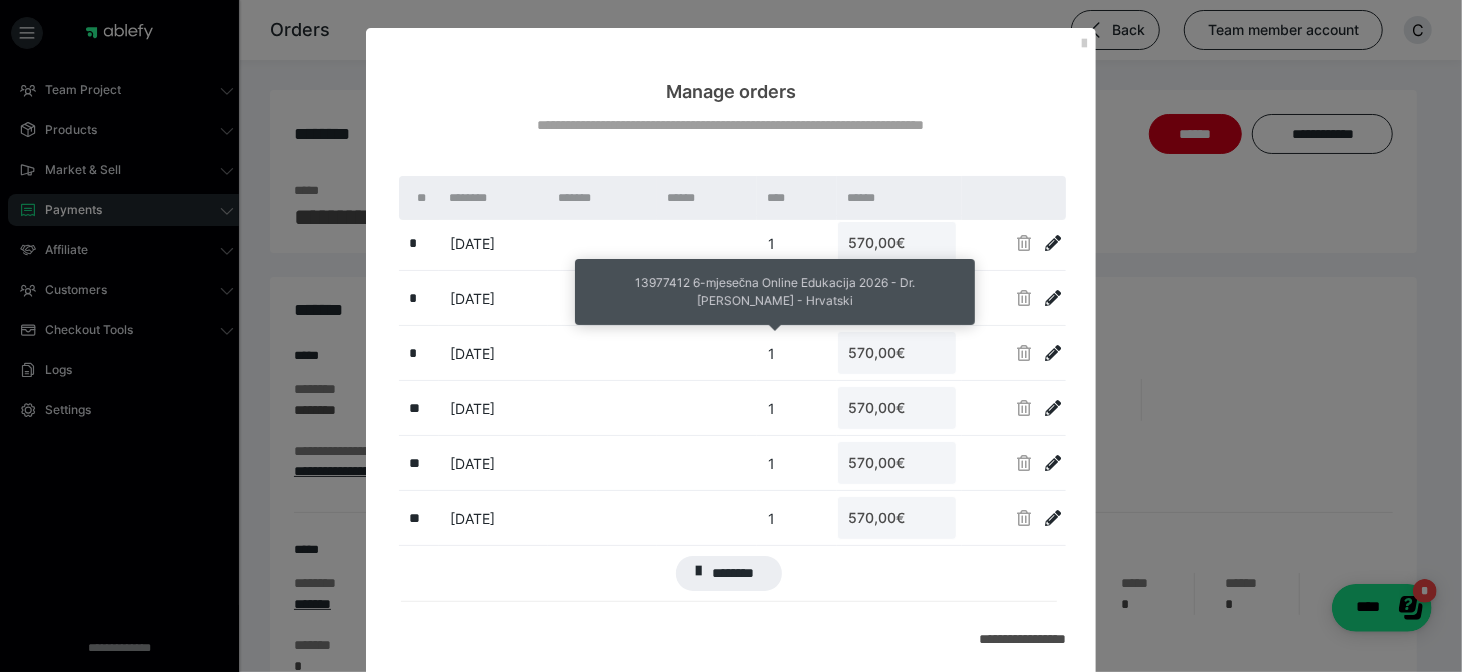 scroll, scrollTop: 0, scrollLeft: 0, axis: both 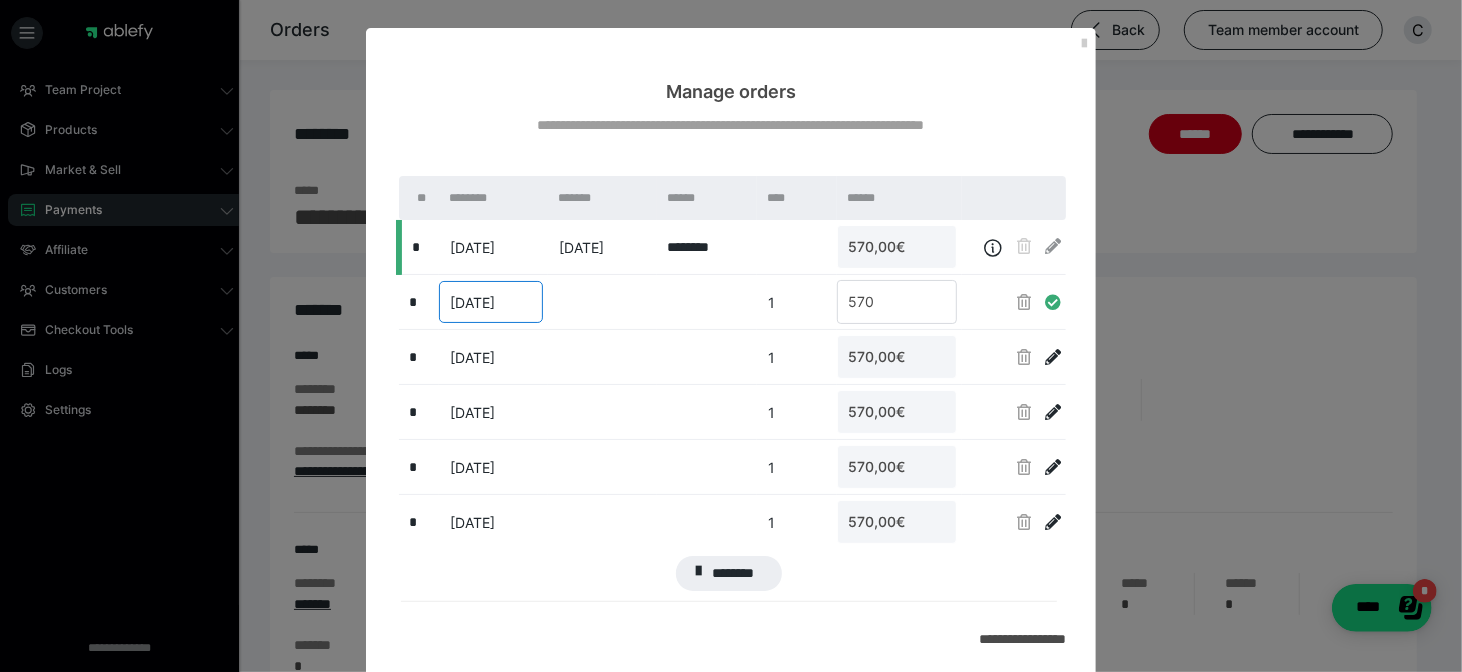 click at bounding box center [602, 302] 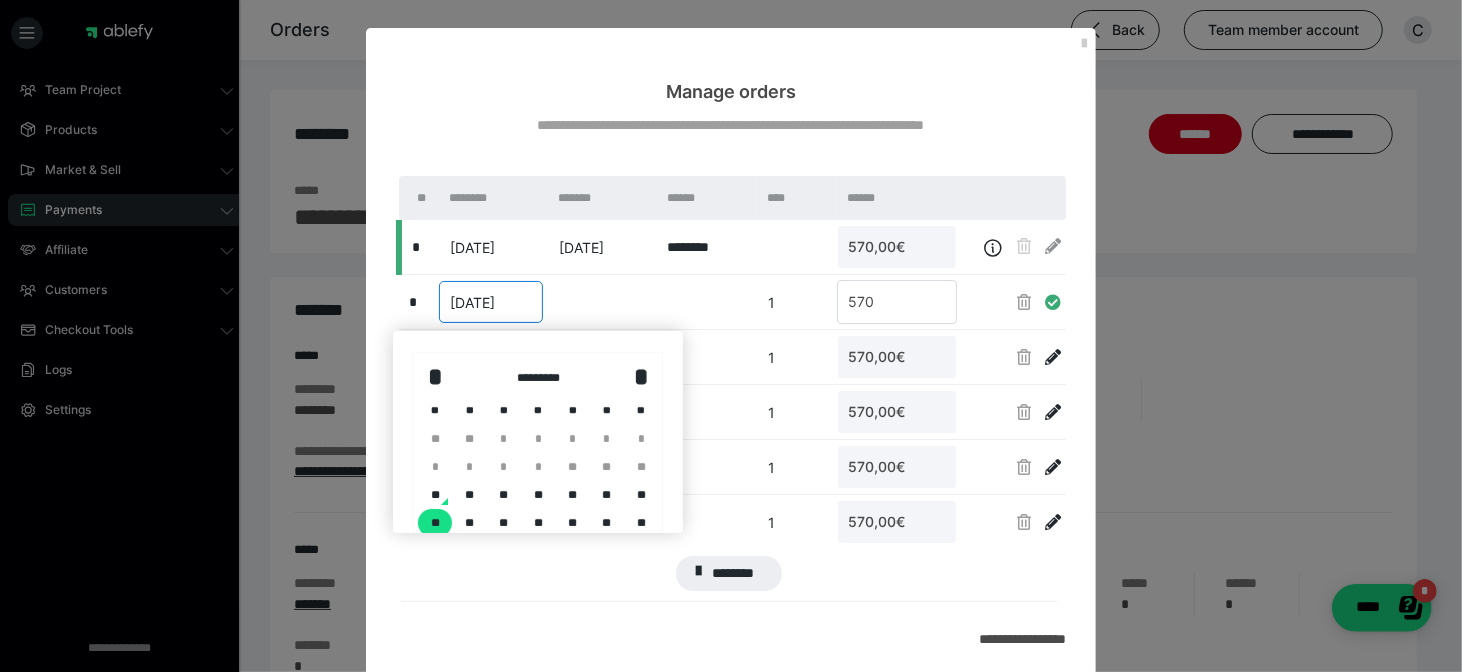 click on "**" at bounding box center [435, 523] 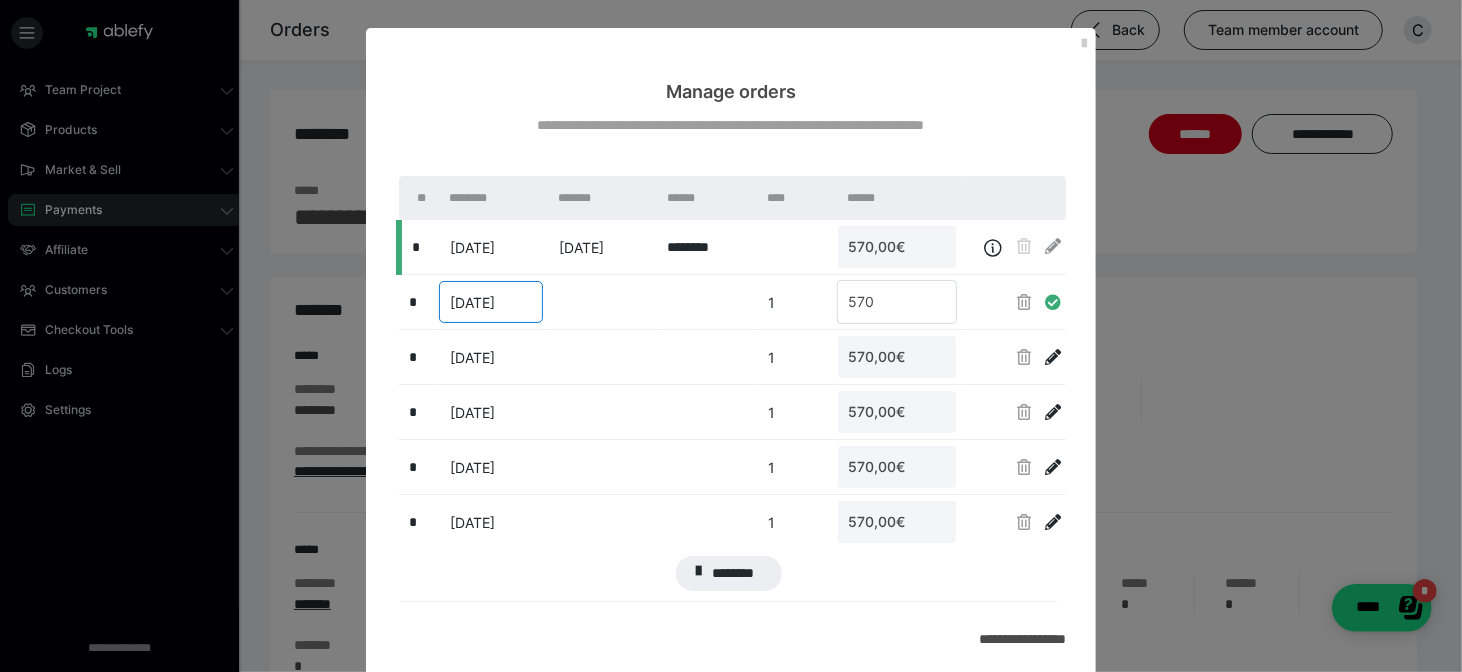 click on "18.08.2025" at bounding box center (491, 357) 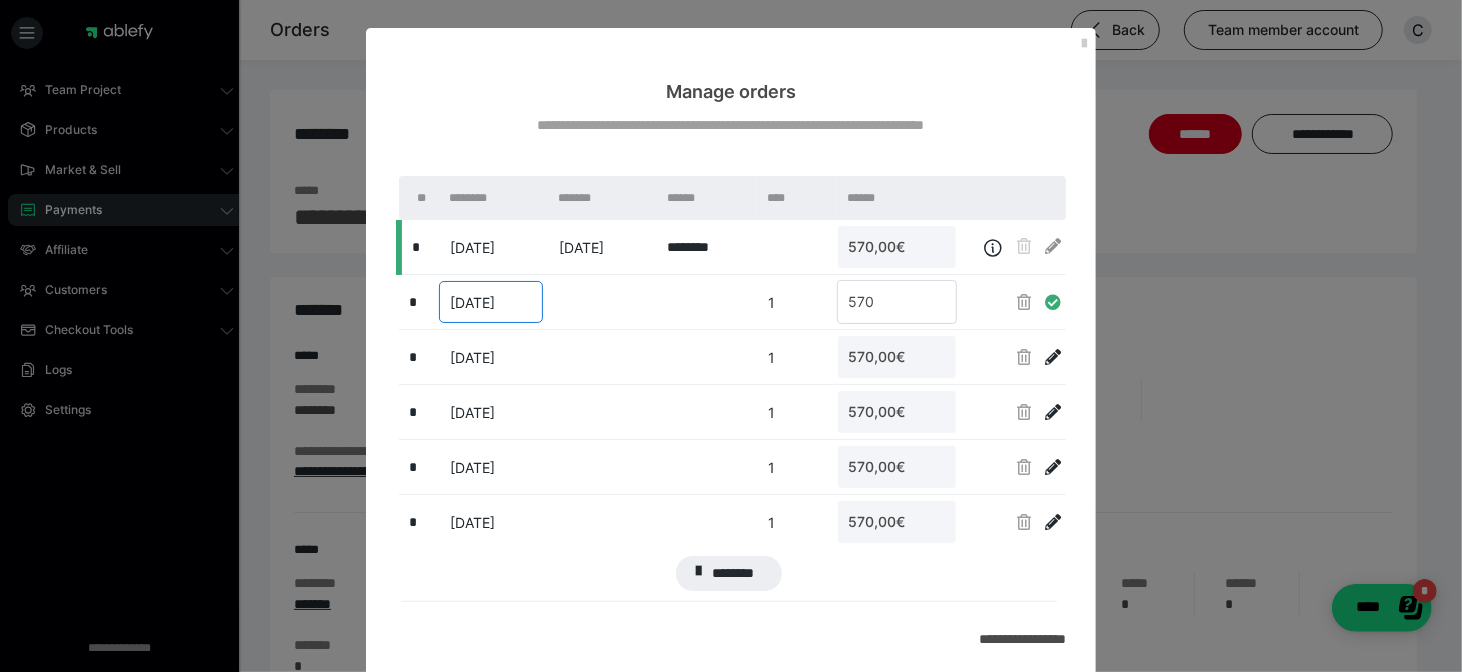 click on "570,00€" at bounding box center [897, 357] 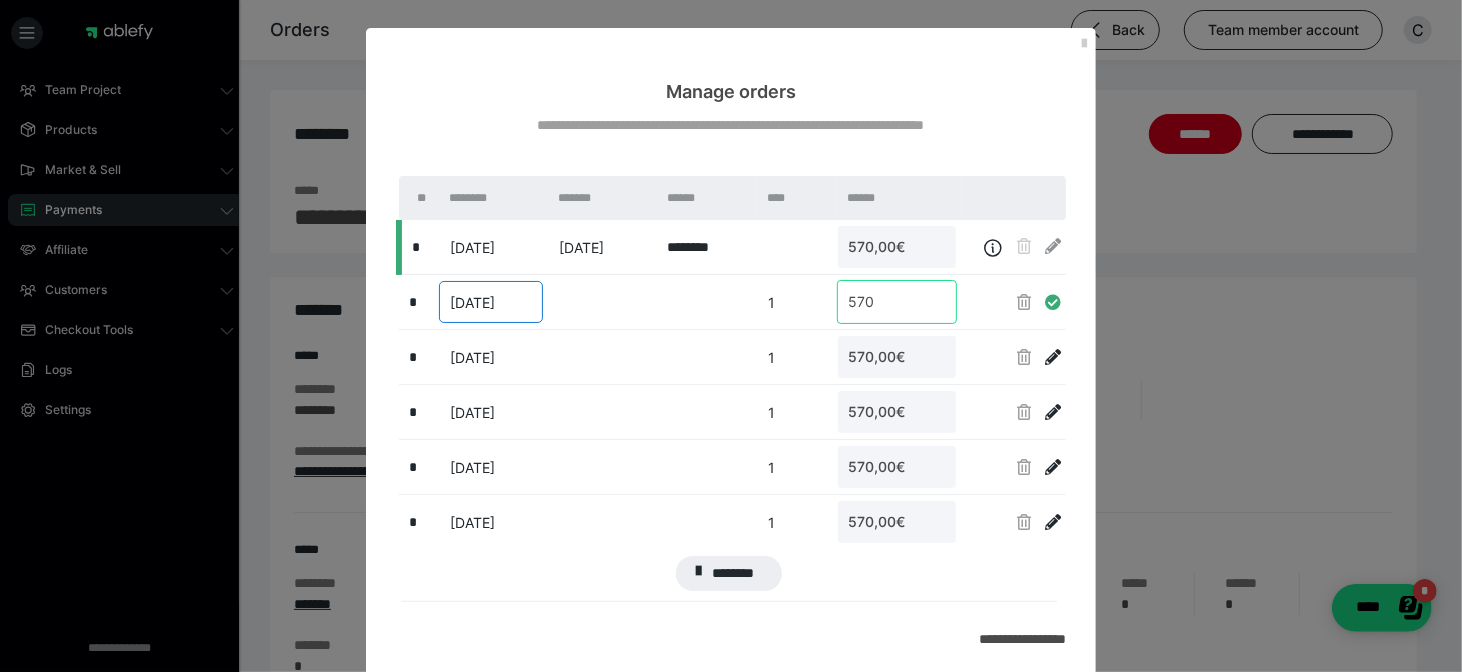 click on "570" at bounding box center [897, 302] 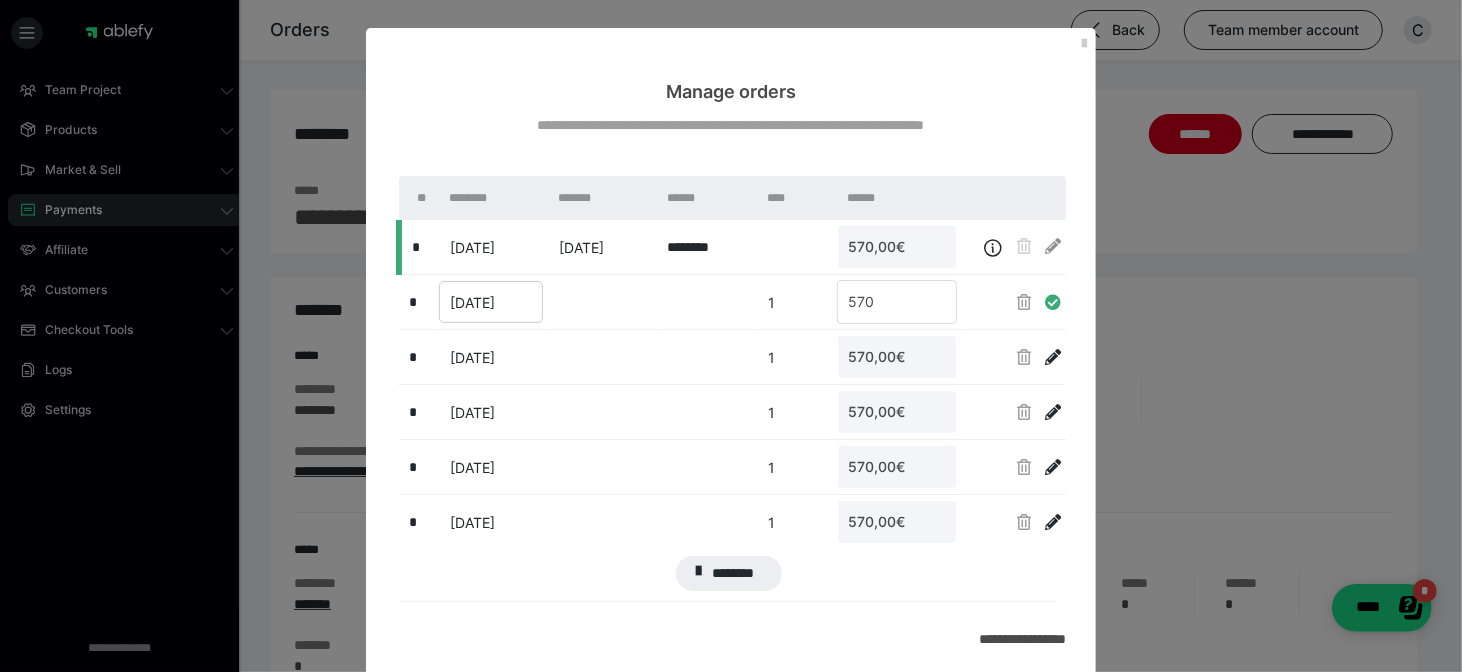 click at bounding box center [1053, 357] 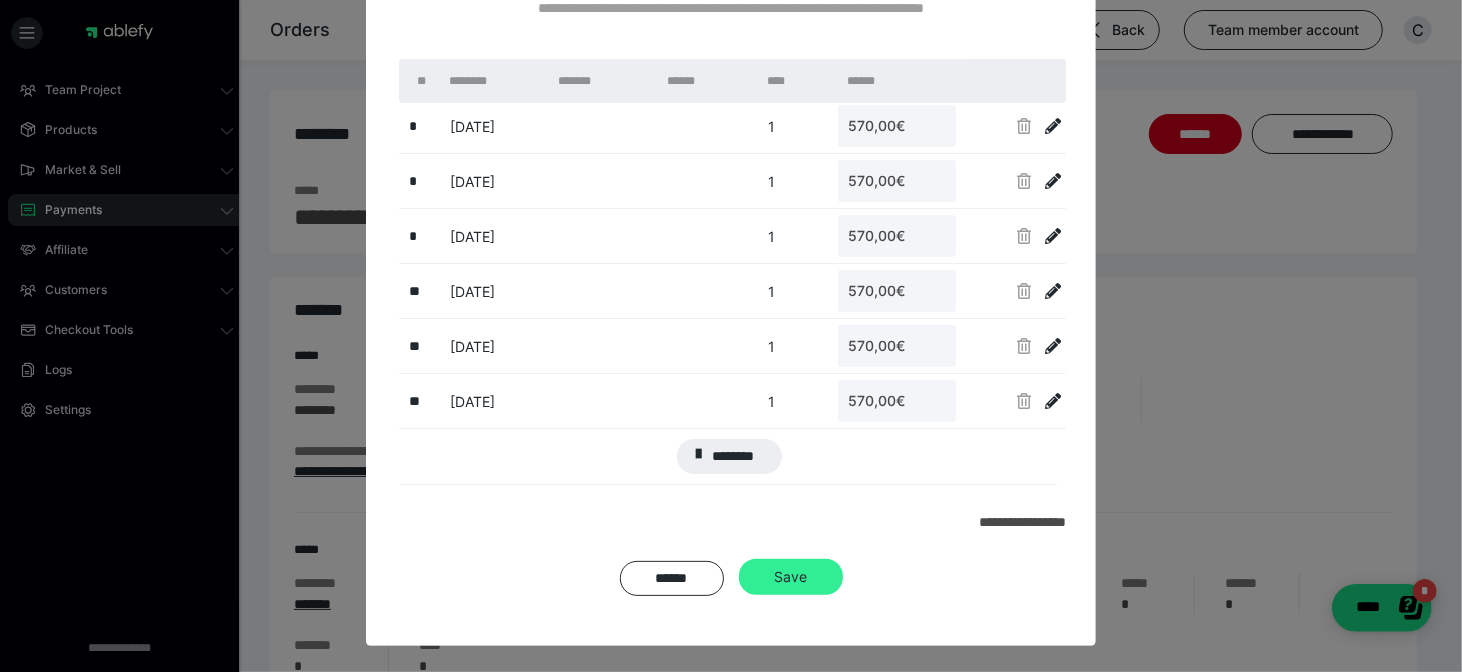 scroll, scrollTop: 0, scrollLeft: 0, axis: both 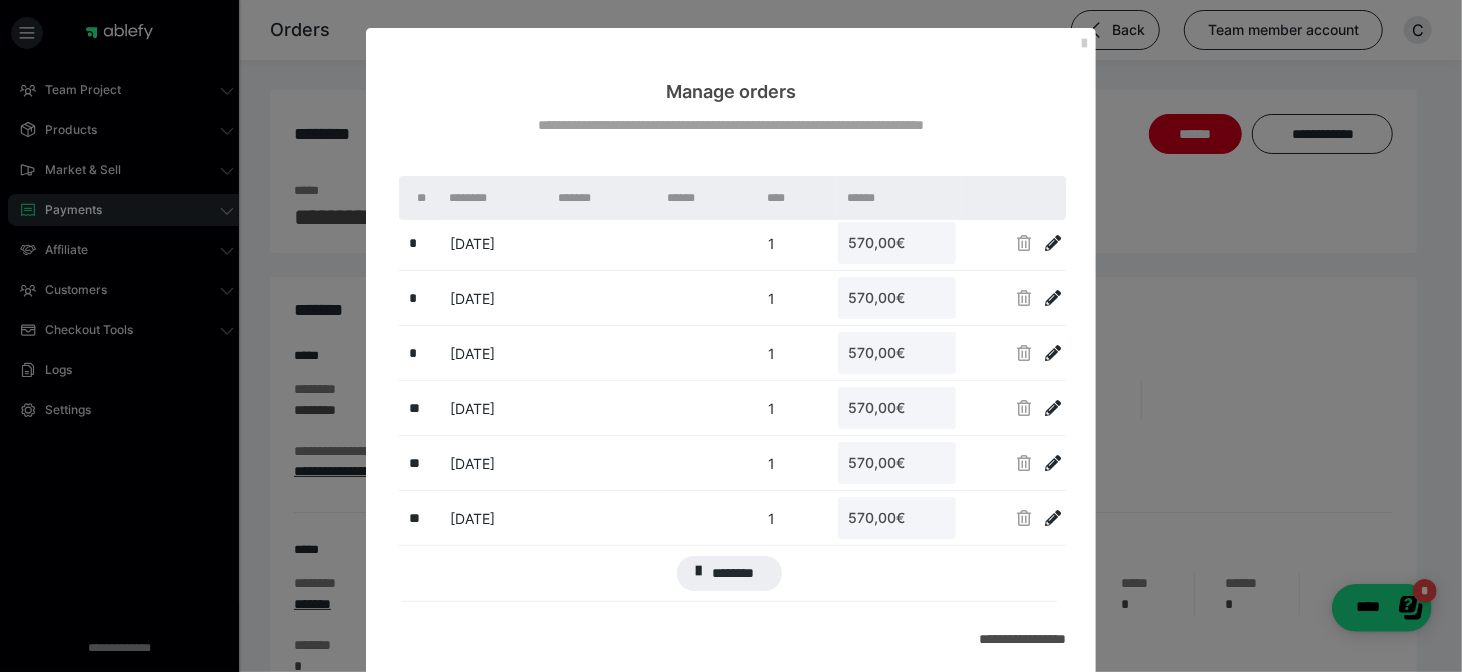 click at bounding box center (1053, 298) 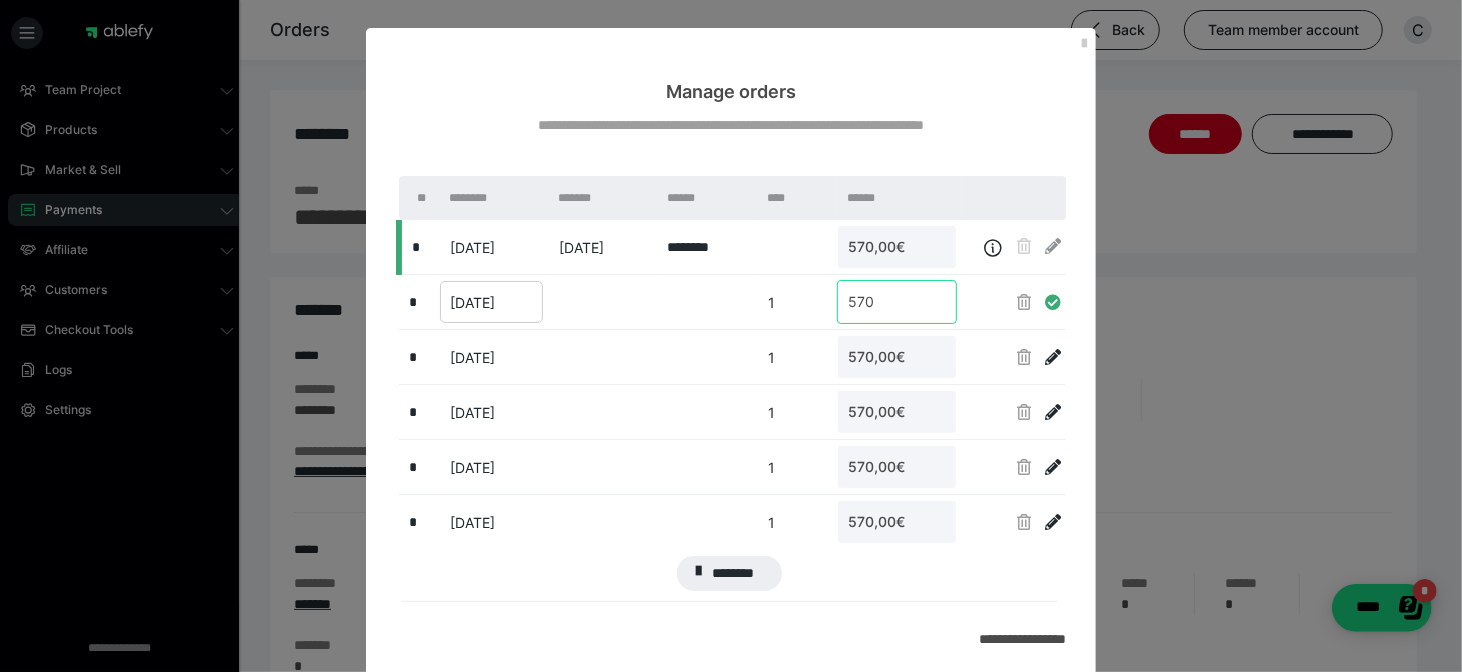 click on "570" at bounding box center (897, 302) 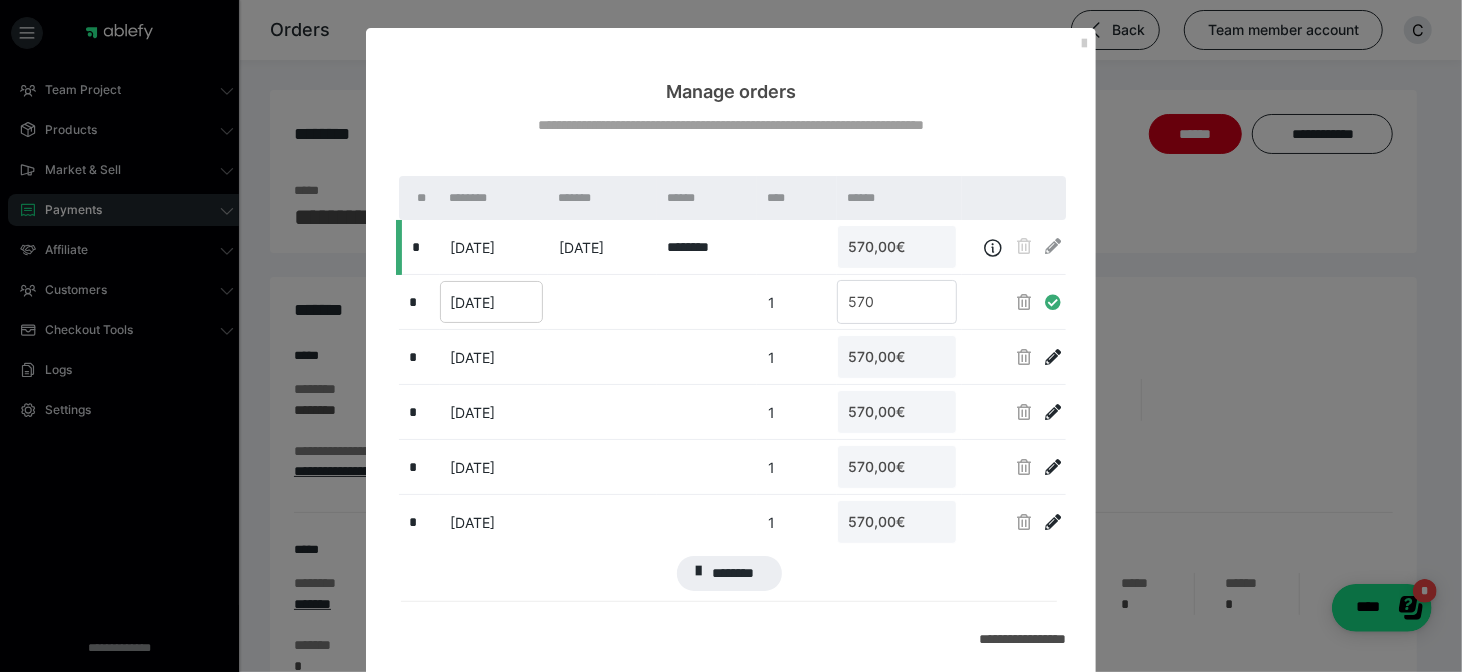 click on "18.08.2025" at bounding box center [473, 357] 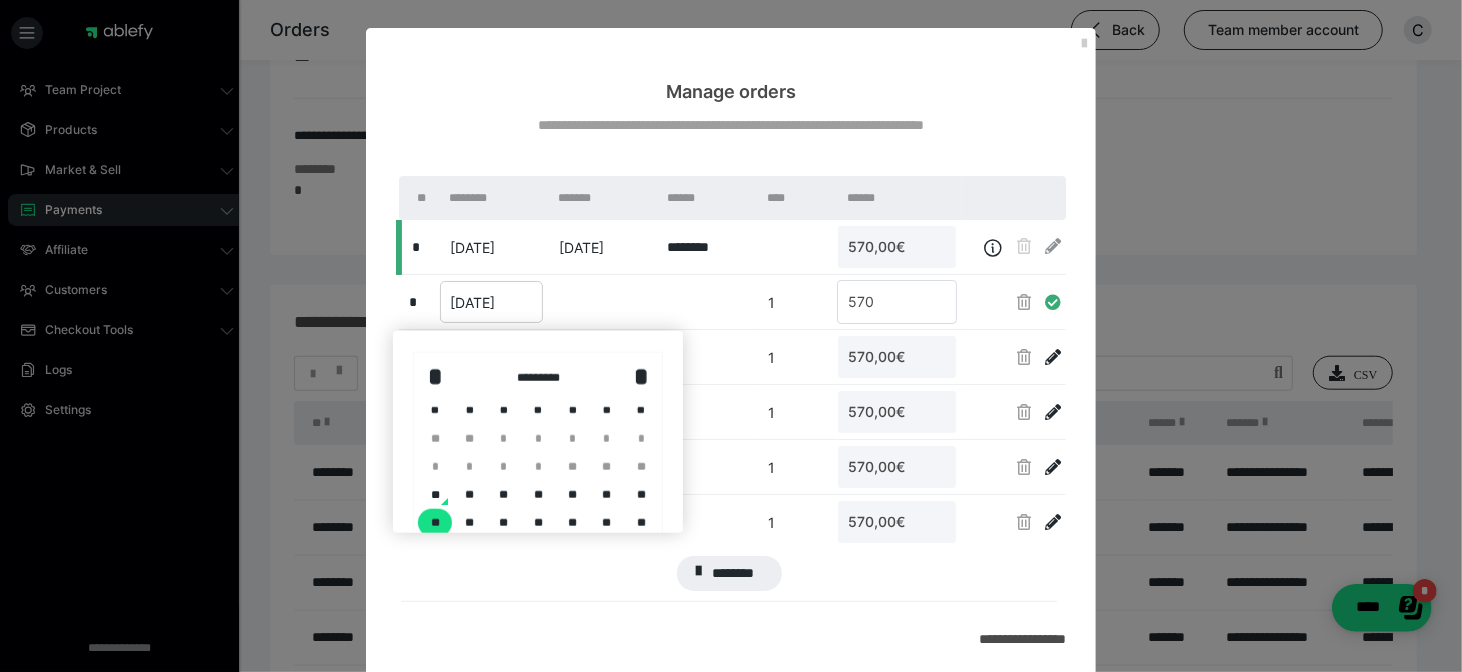 scroll, scrollTop: 1070, scrollLeft: 0, axis: vertical 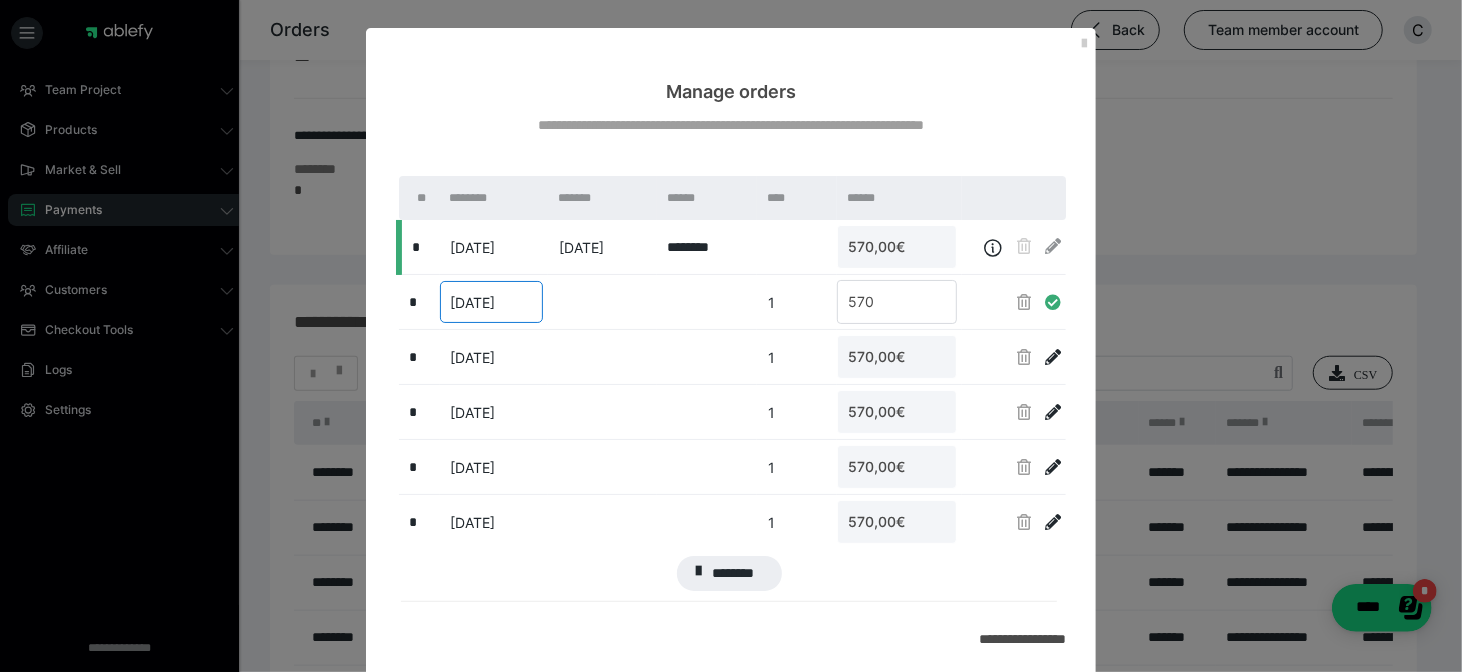 click on "18.08.2025" at bounding box center (473, 357) 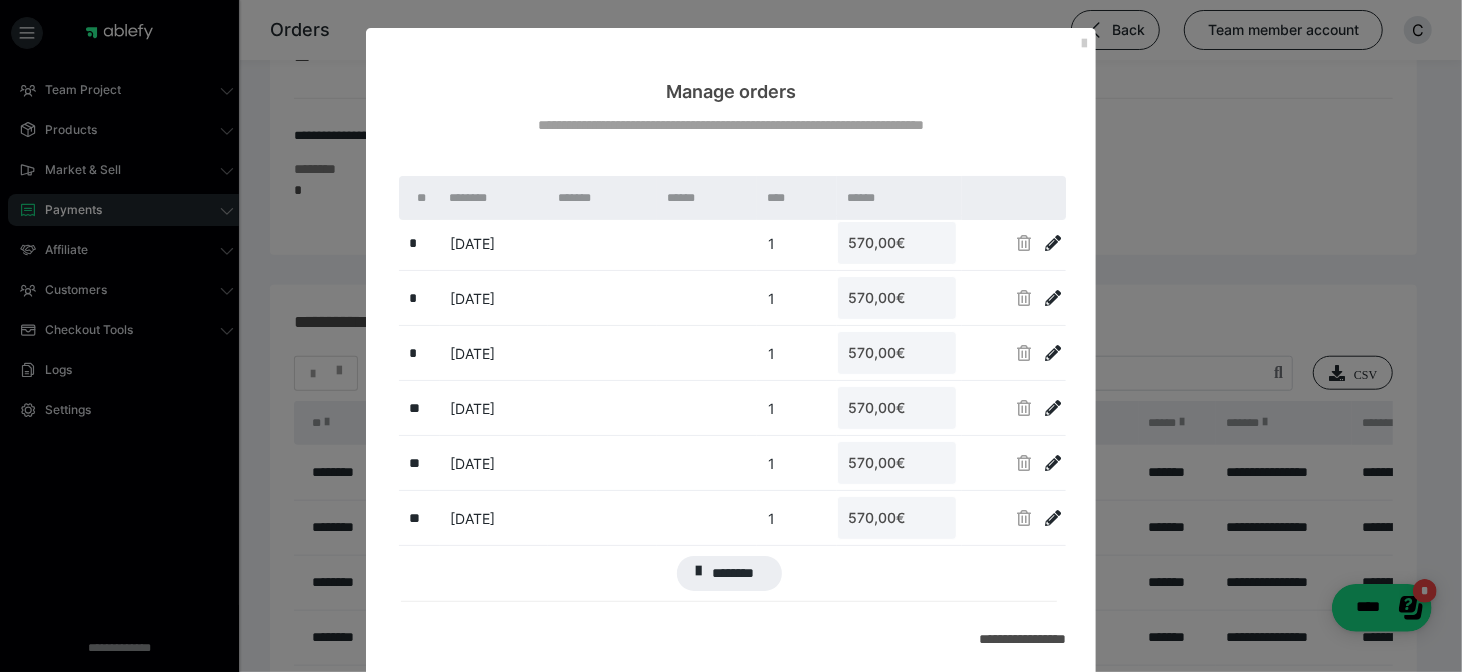 scroll, scrollTop: 117, scrollLeft: 0, axis: vertical 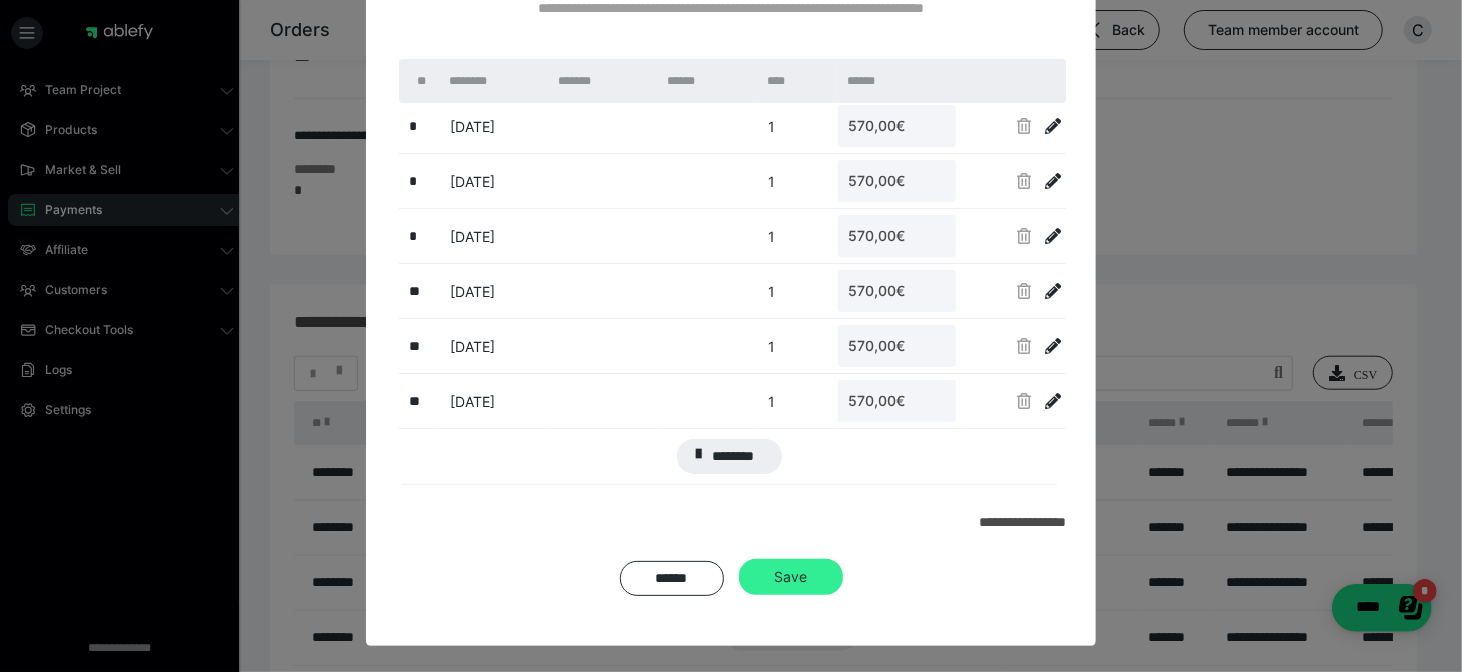 click on "Save" at bounding box center [790, 576] 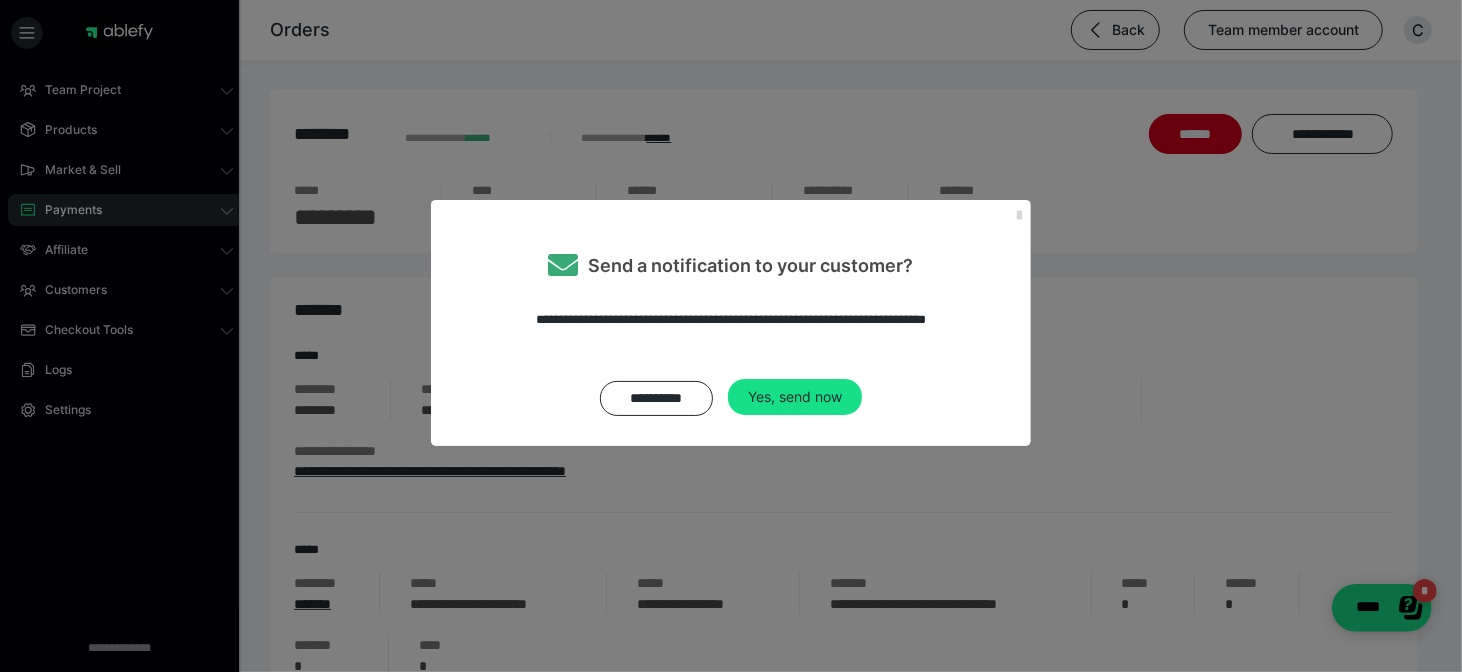 click at bounding box center [1019, 216] 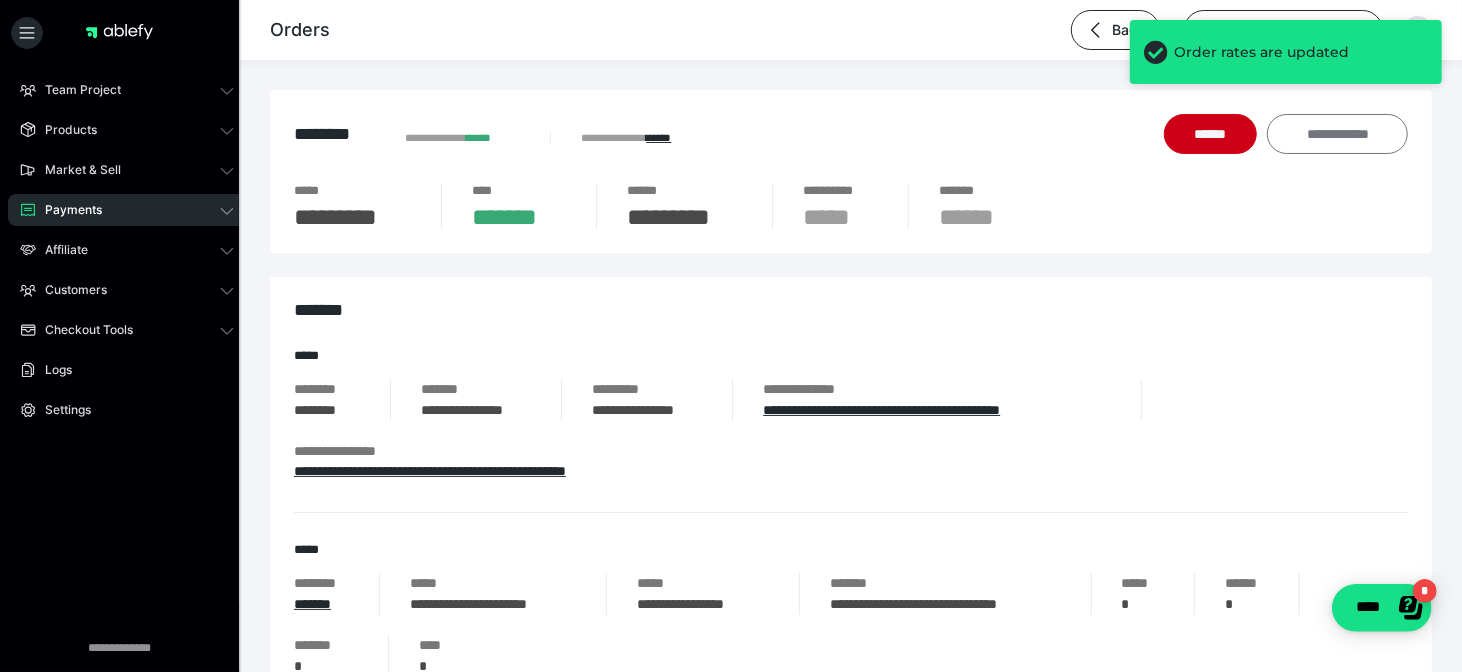 click on "**********" at bounding box center [1337, 134] 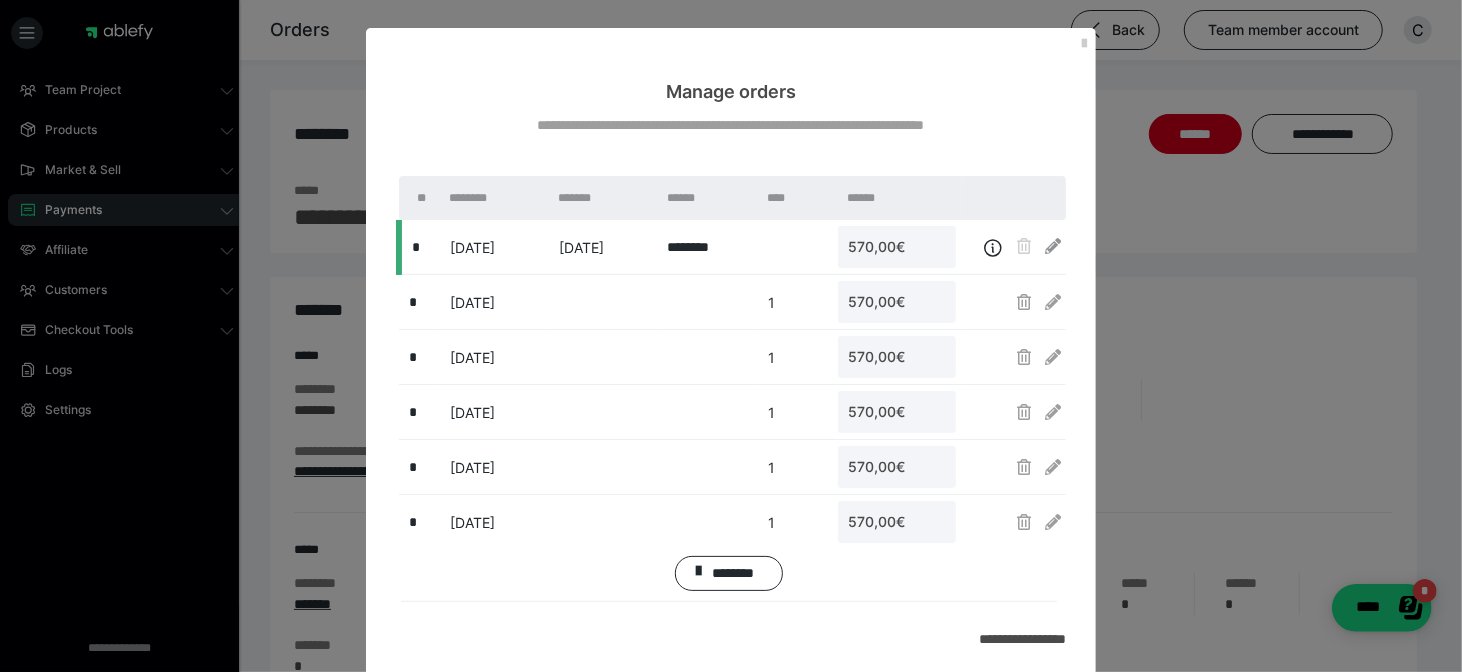 click on "18.08.2025" at bounding box center [472, 357] 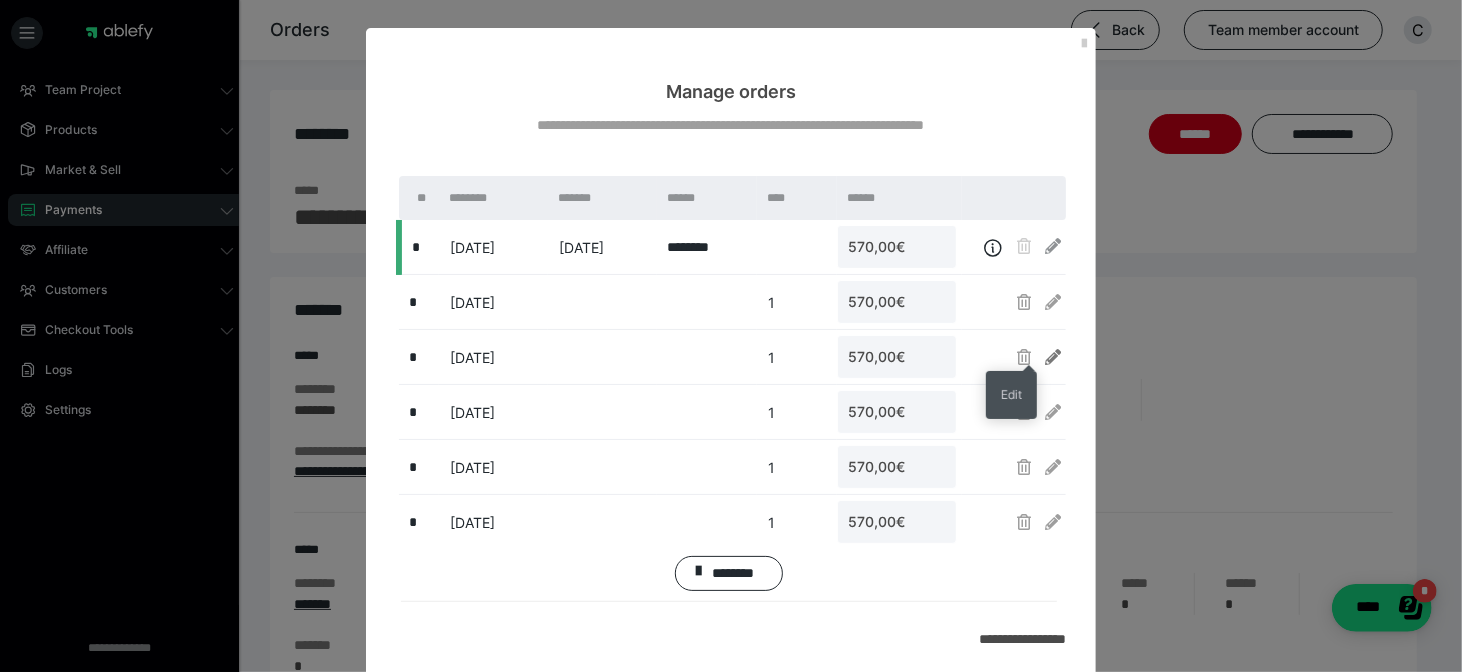 click at bounding box center [1053, 357] 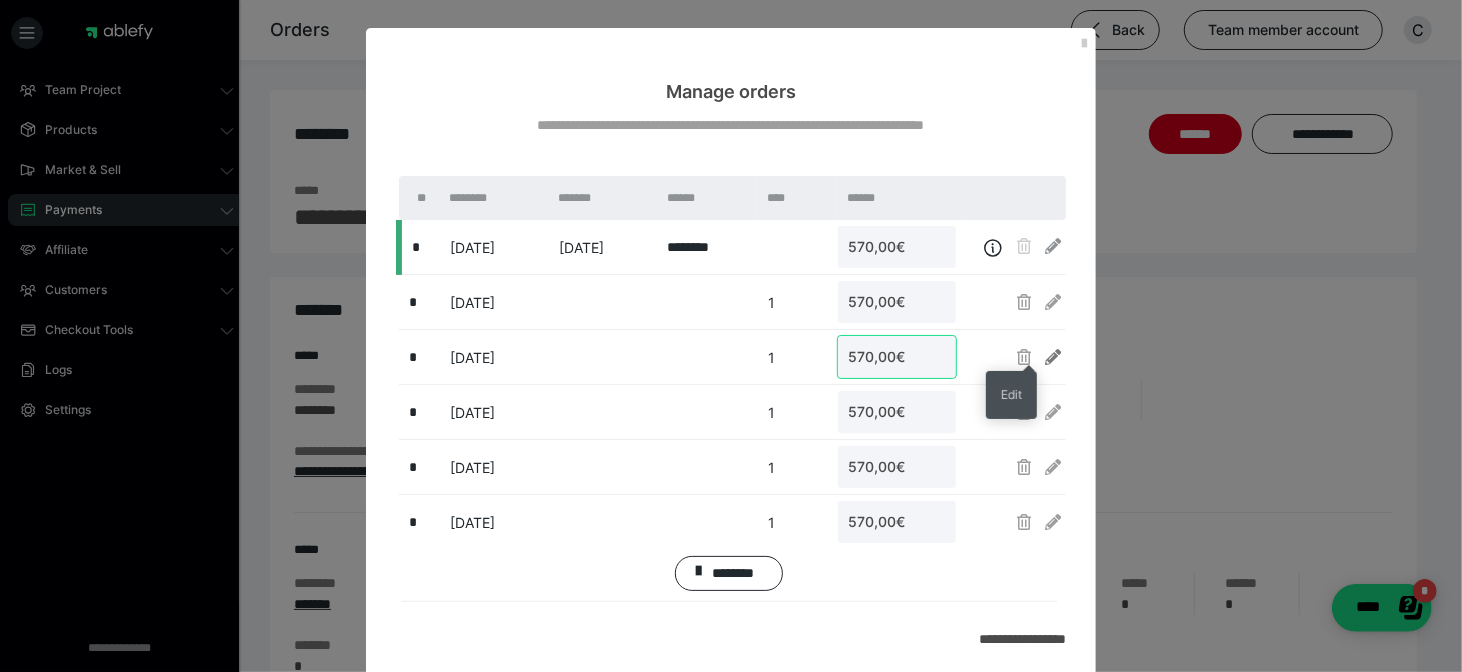 type on "570" 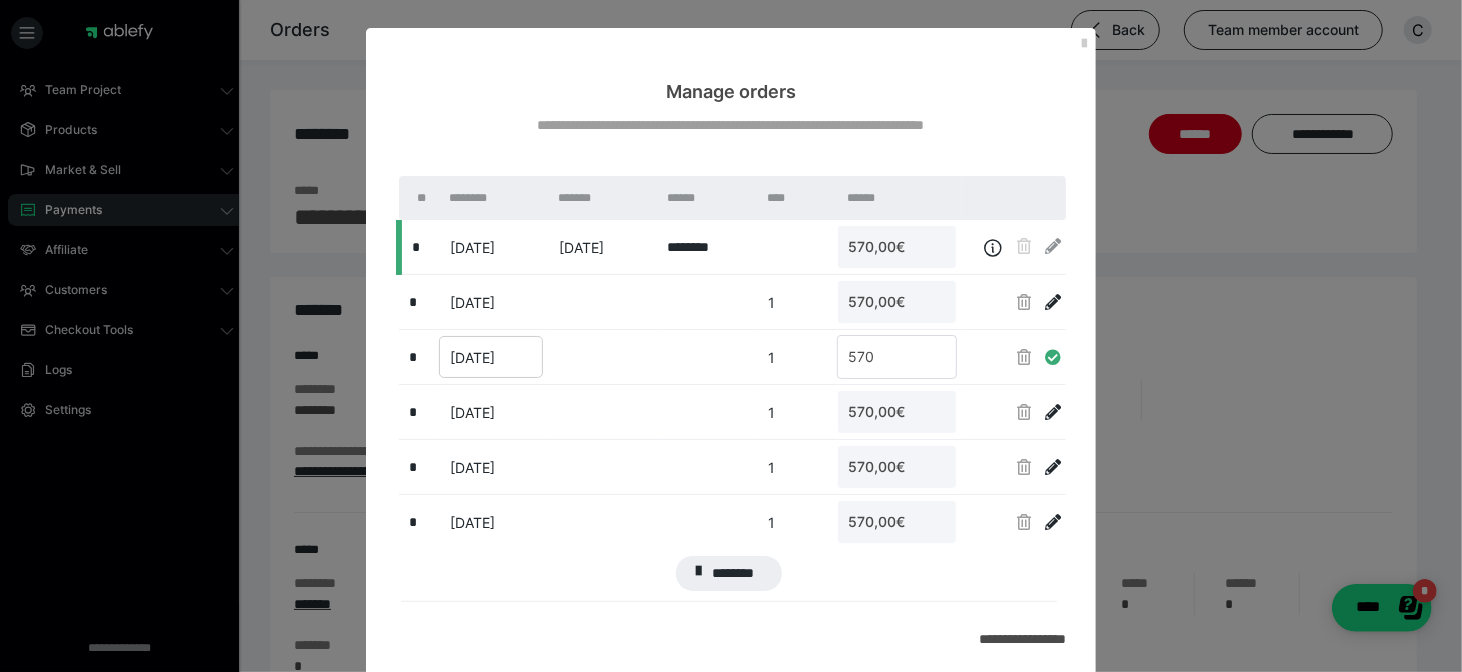 click on "18.08.2025" at bounding box center (472, 357) 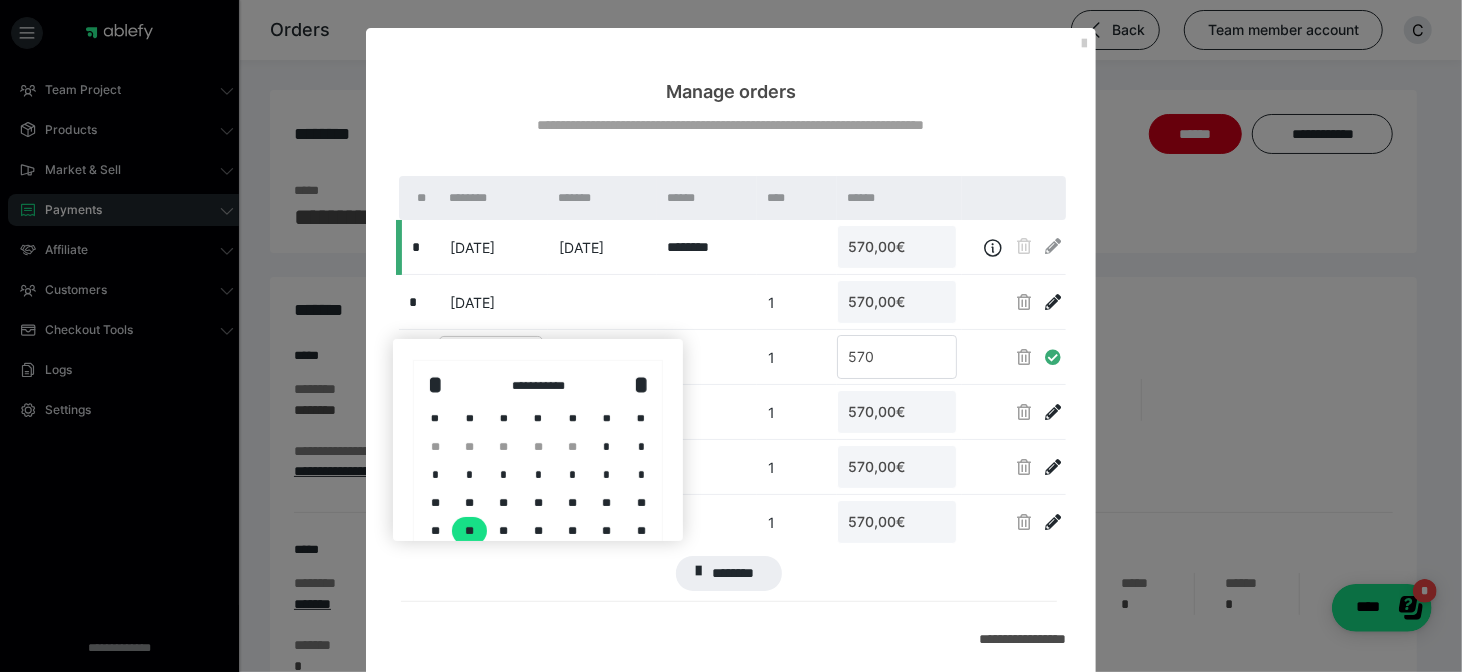 click on "**********" at bounding box center (538, 483) 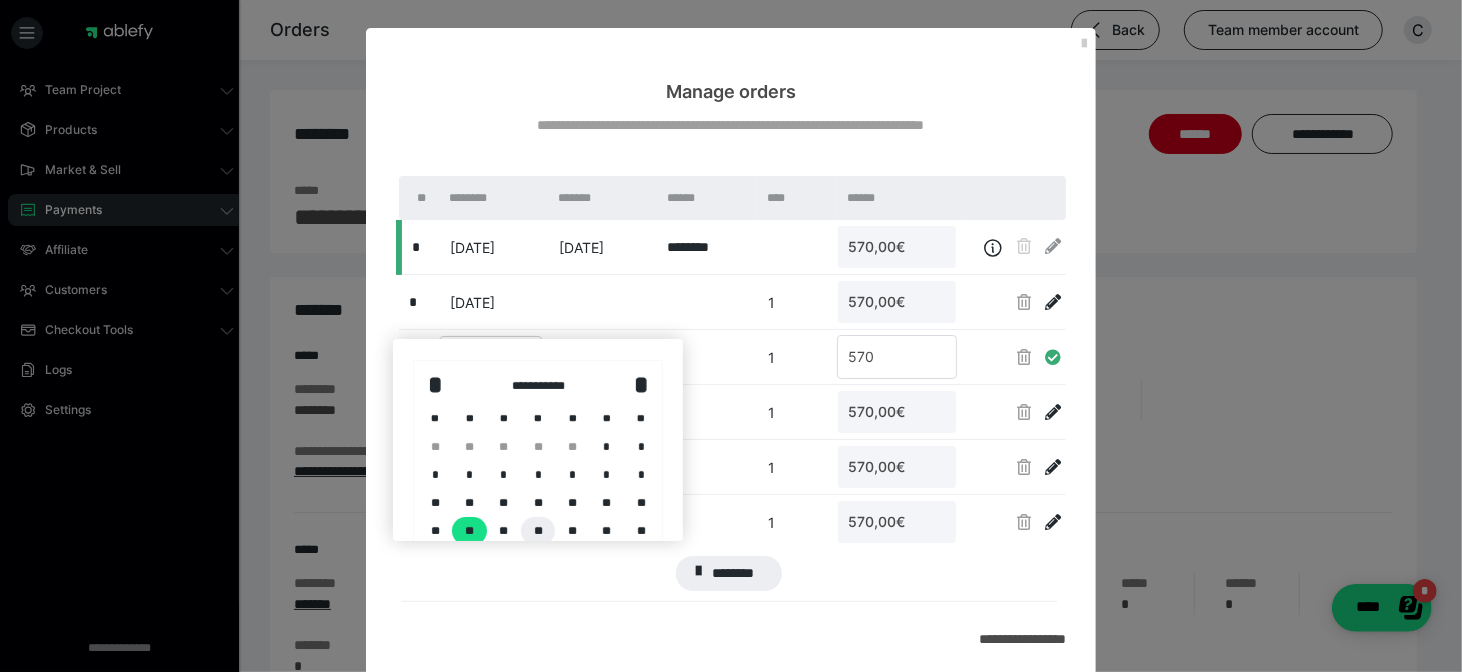 click on "**" at bounding box center (538, 531) 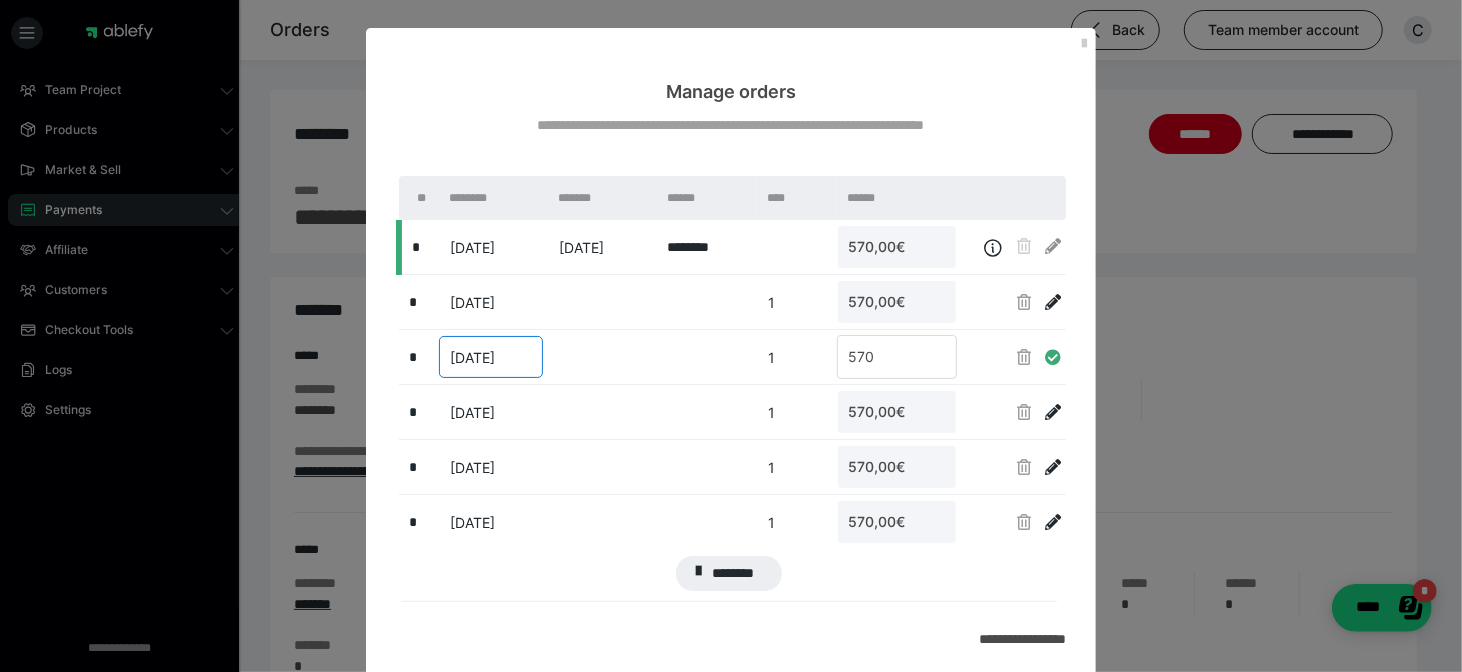 click at bounding box center [602, 412] 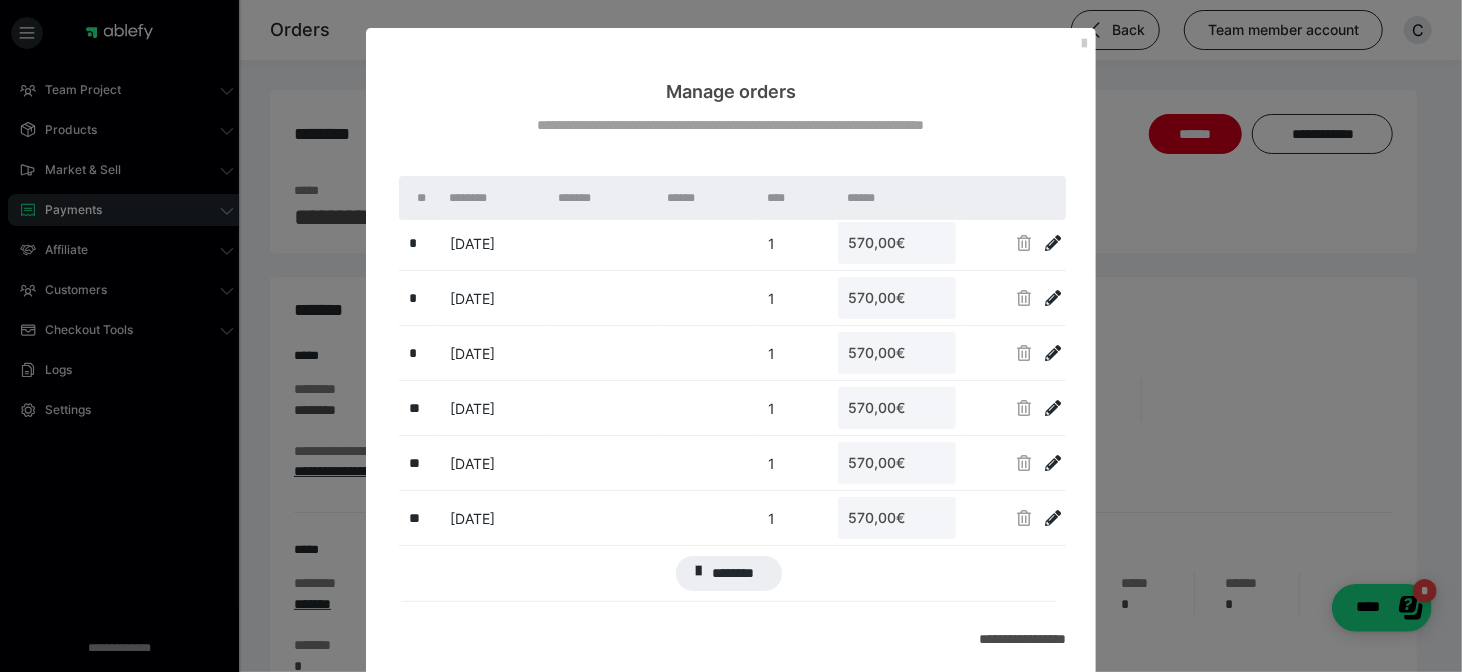 scroll, scrollTop: 117, scrollLeft: 0, axis: vertical 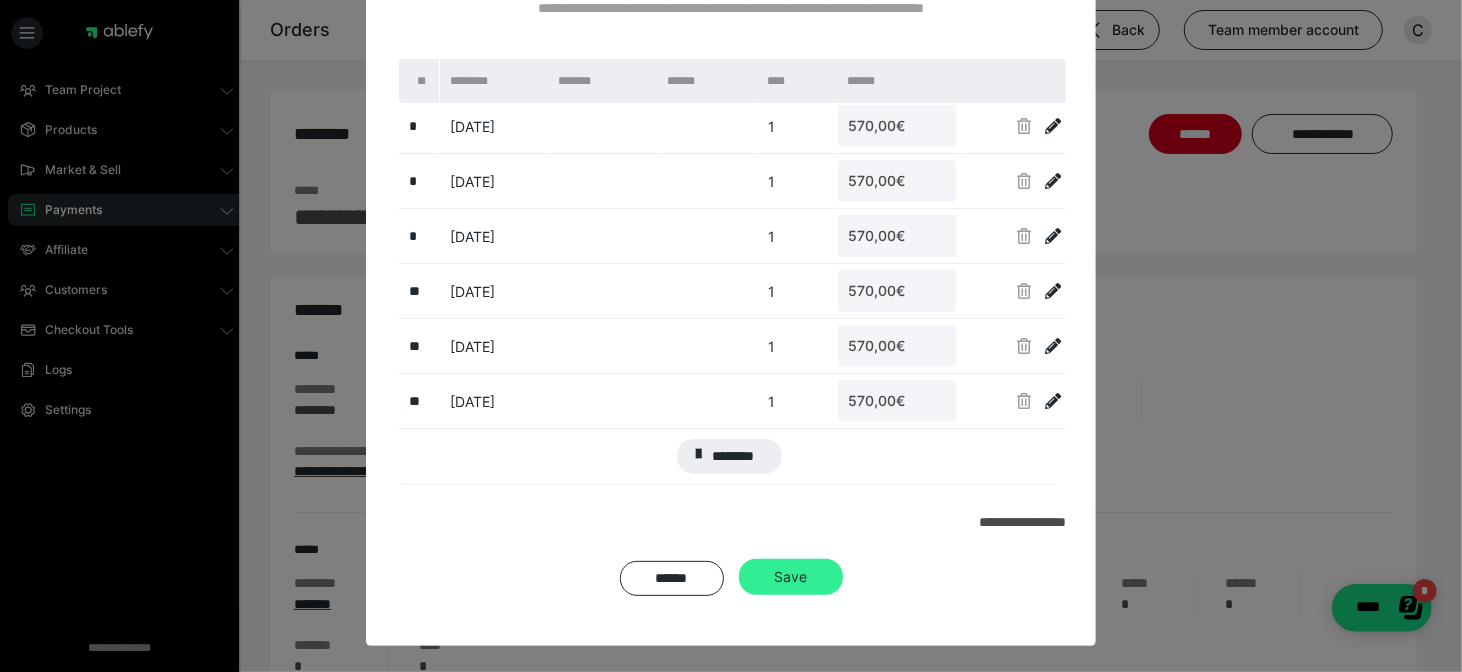 click on "Save" at bounding box center [790, 576] 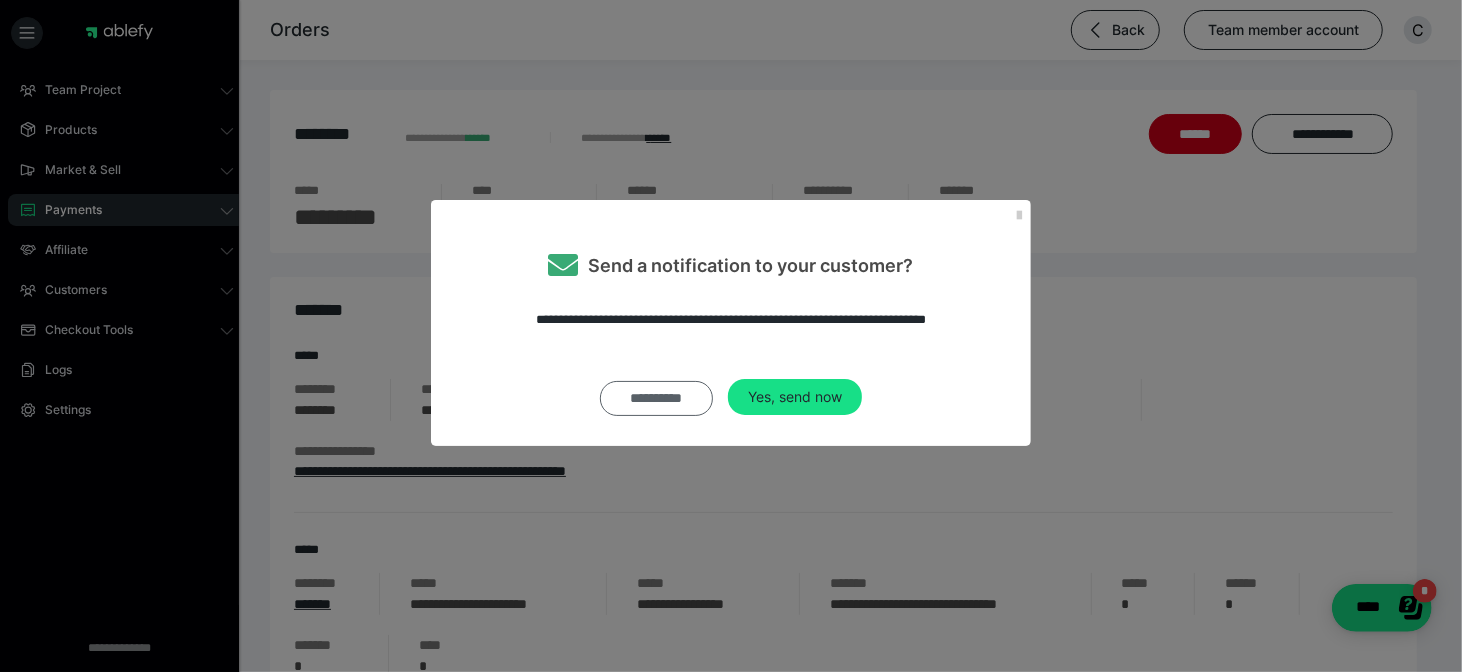 click on "**********" at bounding box center [656, 398] 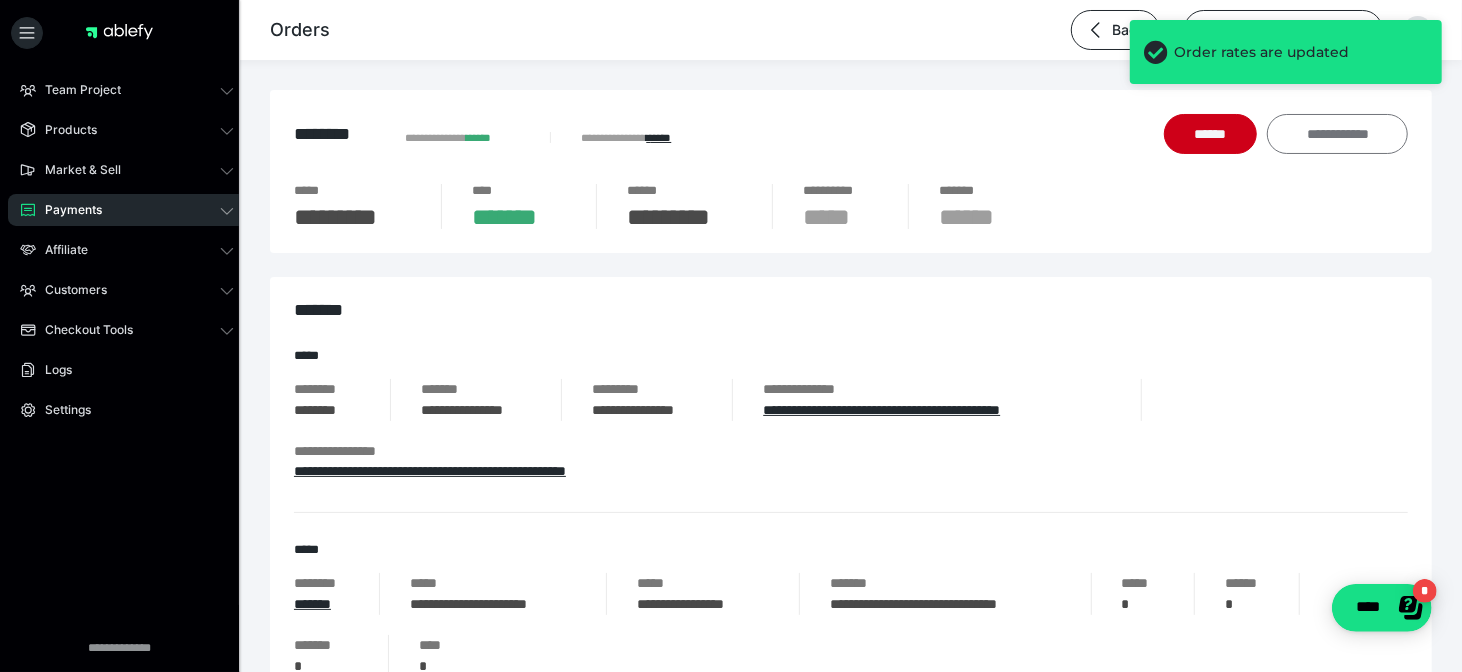 click on "**********" at bounding box center [1337, 134] 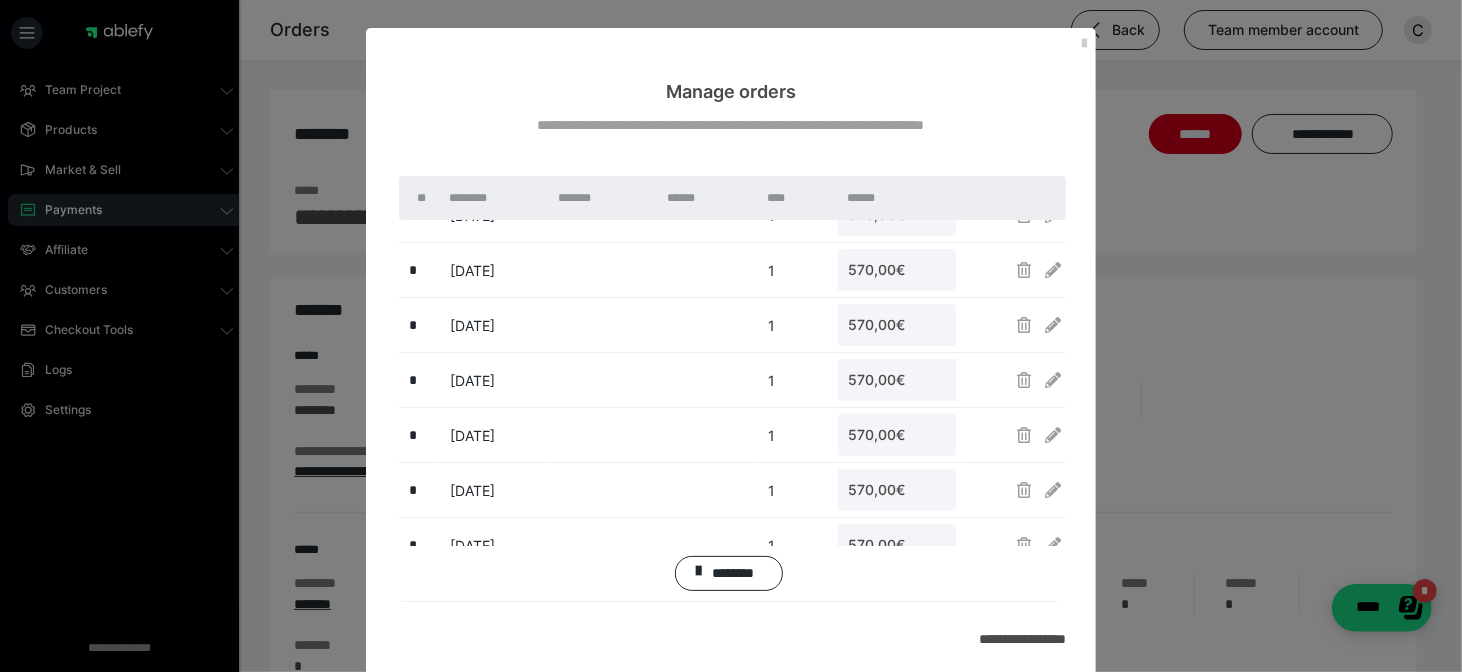 scroll, scrollTop: 143, scrollLeft: 0, axis: vertical 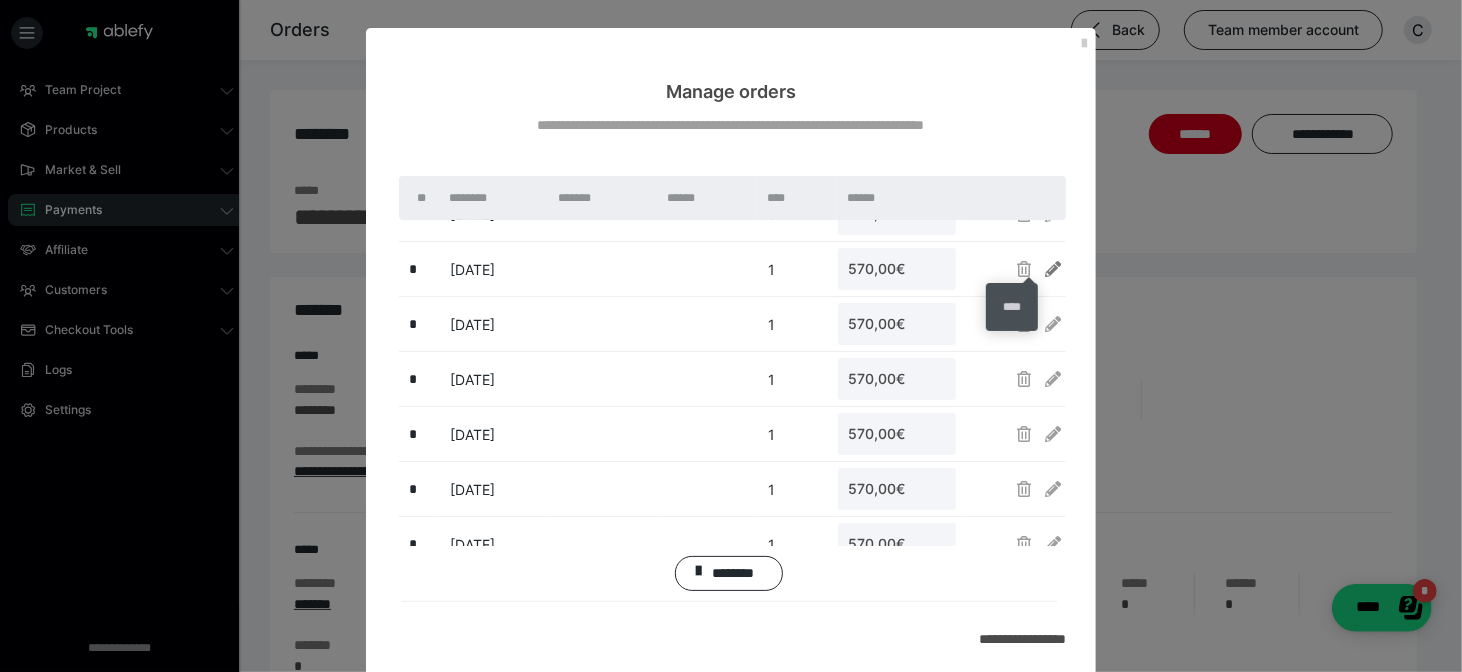 click at bounding box center [1053, 269] 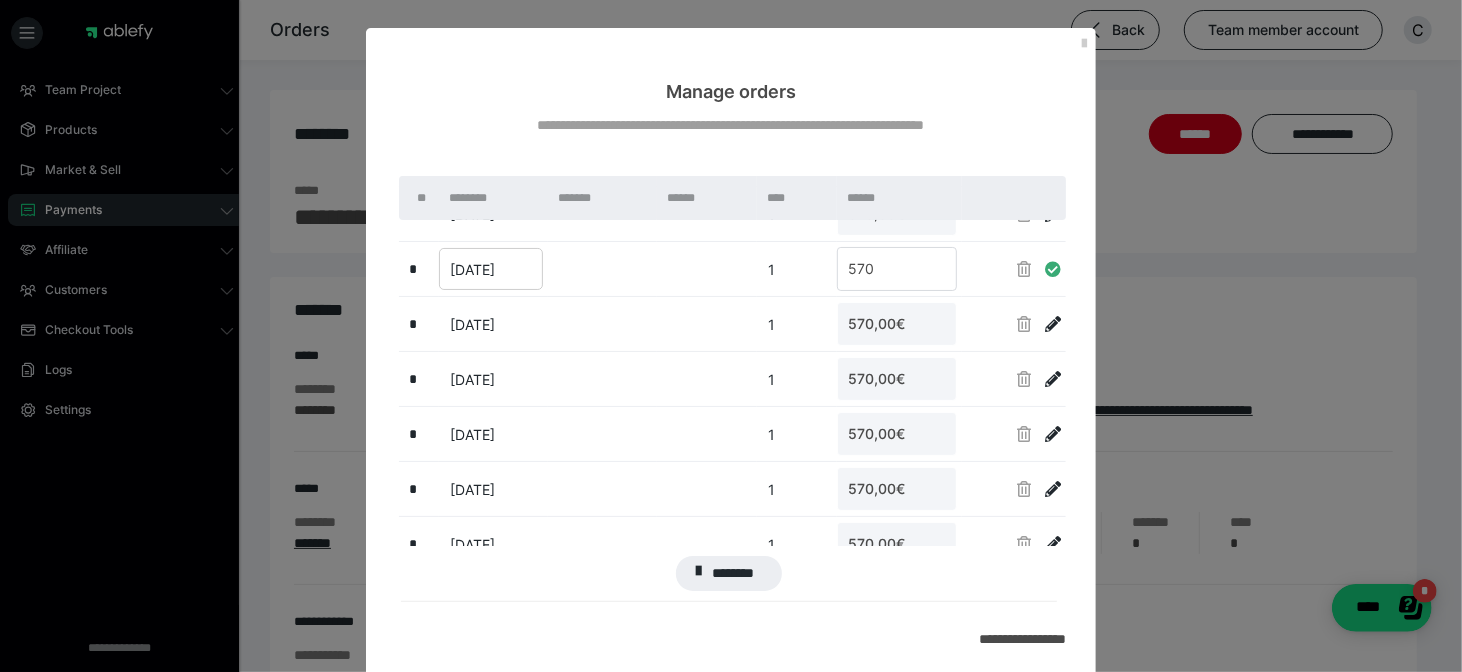 click on "18.09.2025" at bounding box center (491, 269) 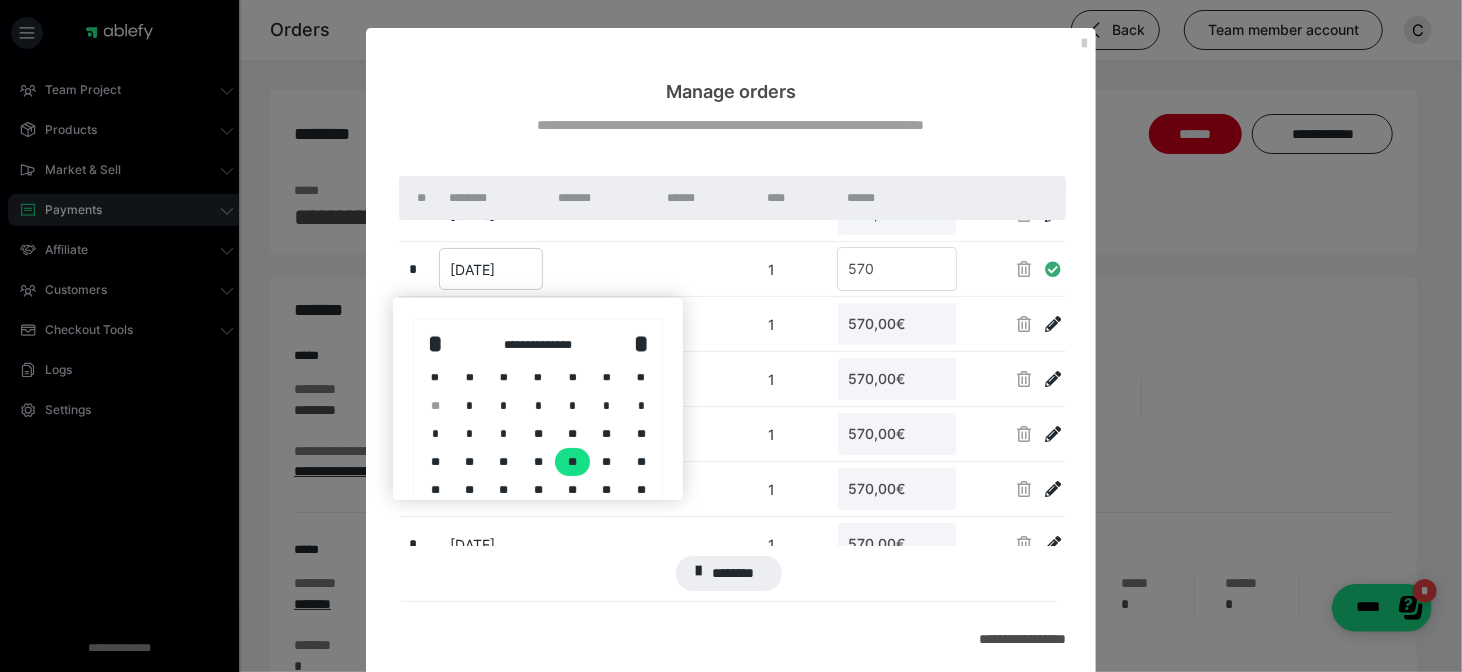 click at bounding box center (731, 336) 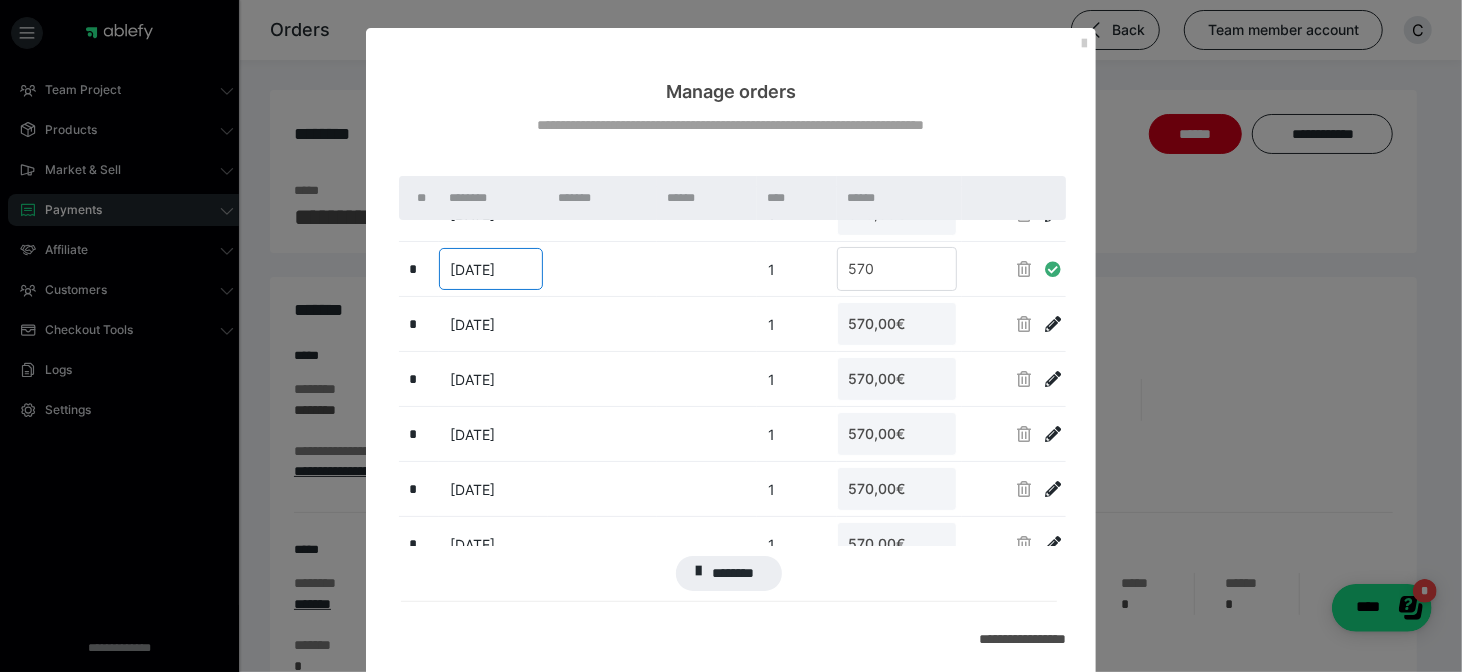click on "18.09.2025" at bounding box center (472, 269) 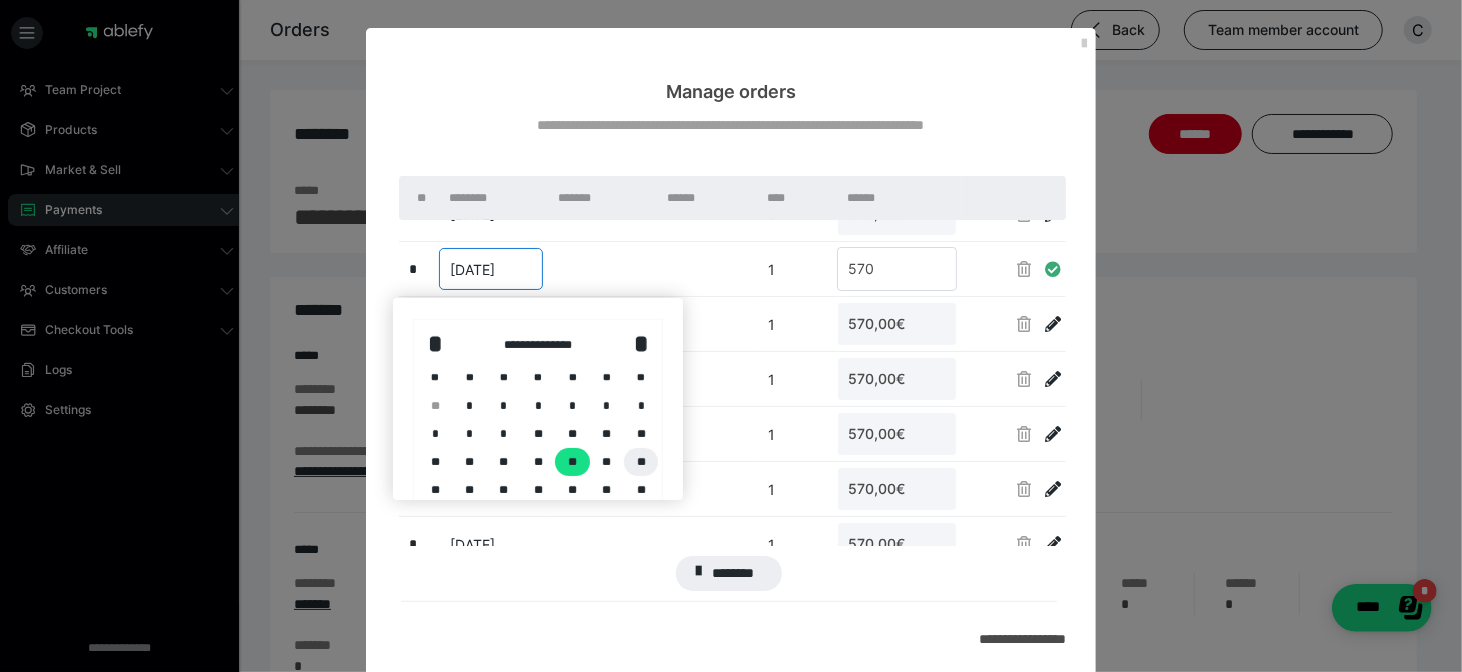 click on "**" at bounding box center (641, 462) 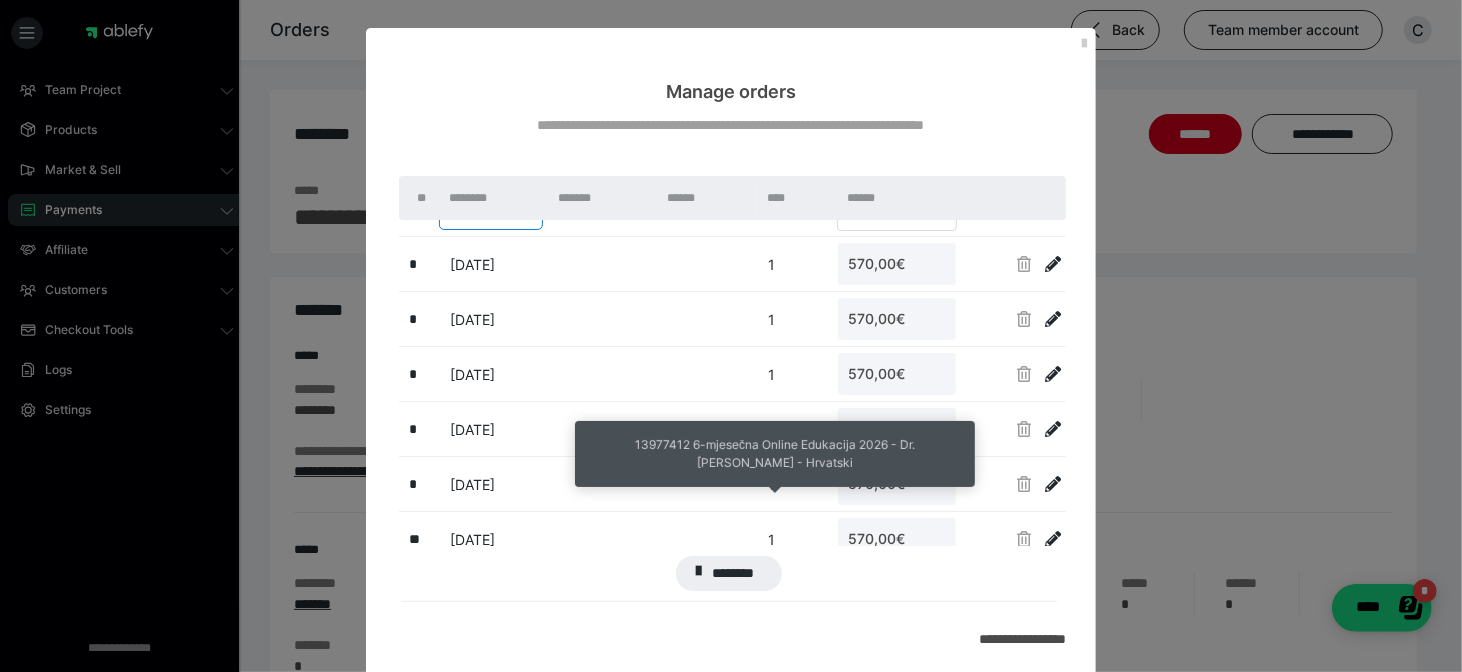 scroll, scrollTop: 163, scrollLeft: 0, axis: vertical 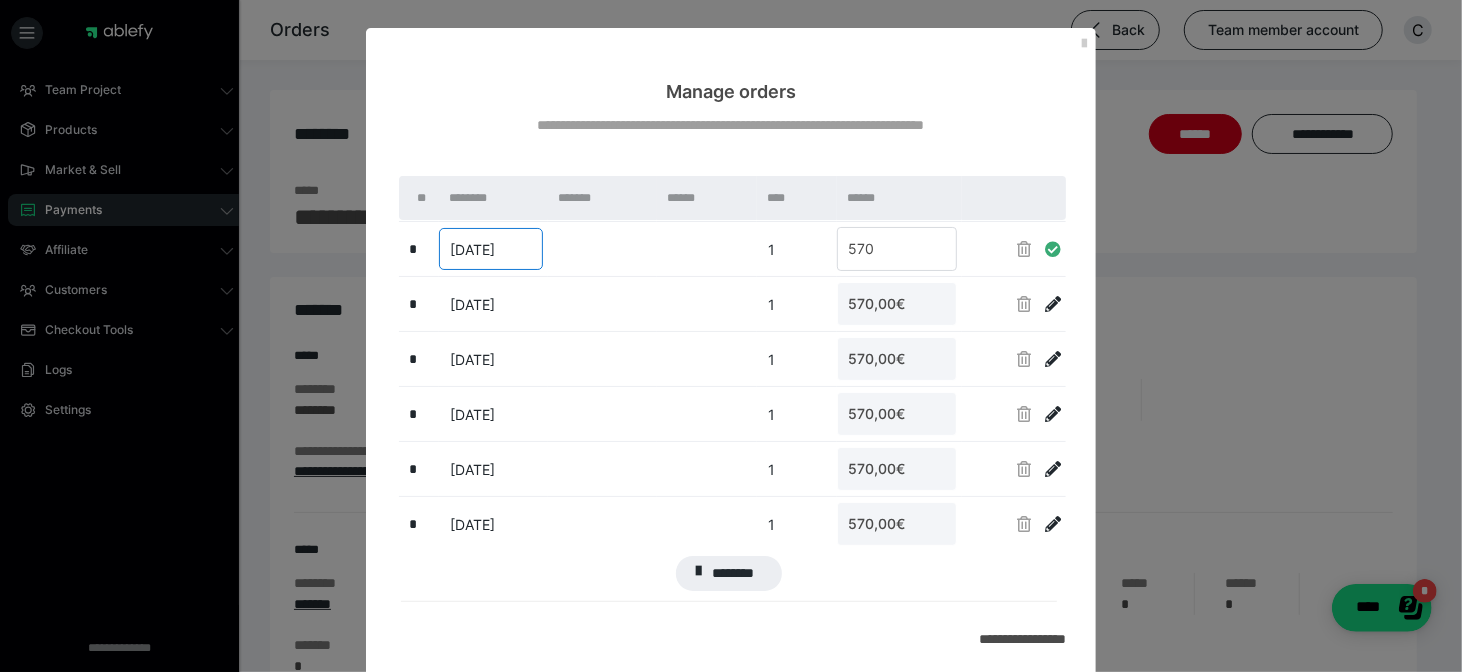 click at bounding box center [1053, 304] 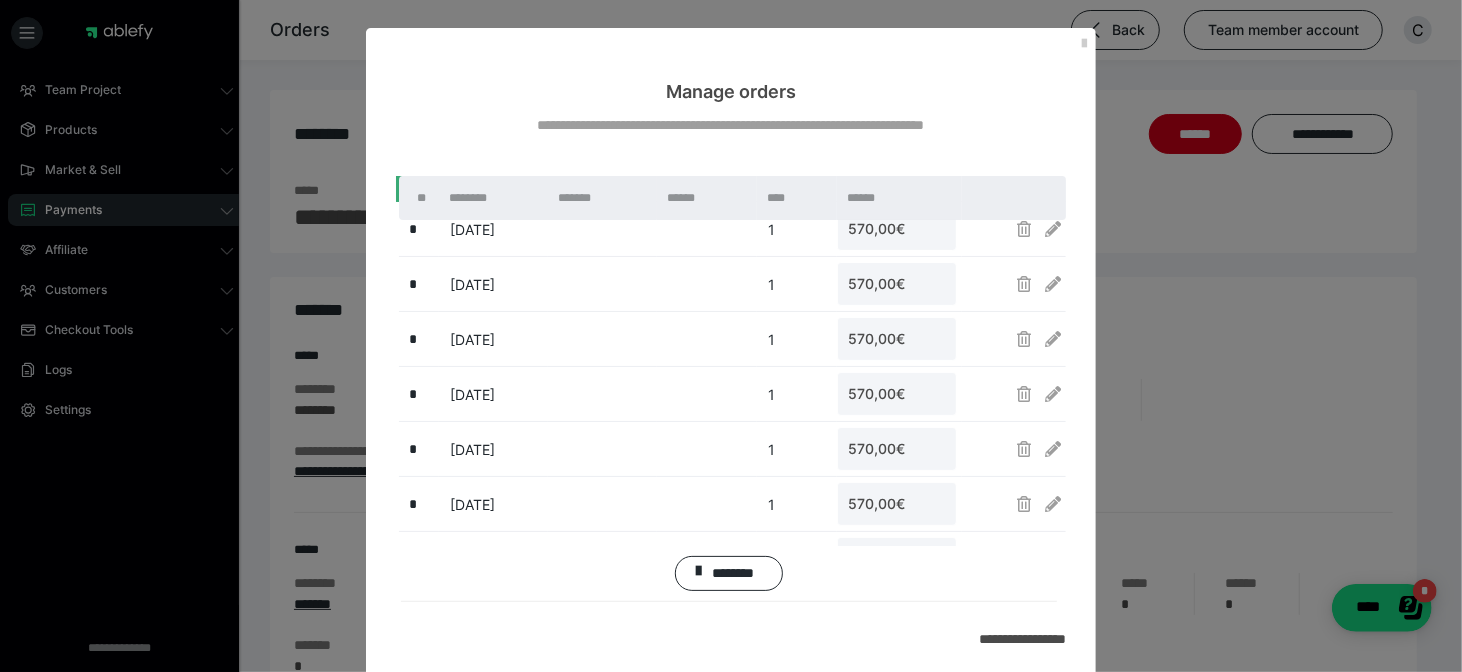 scroll, scrollTop: 73, scrollLeft: 0, axis: vertical 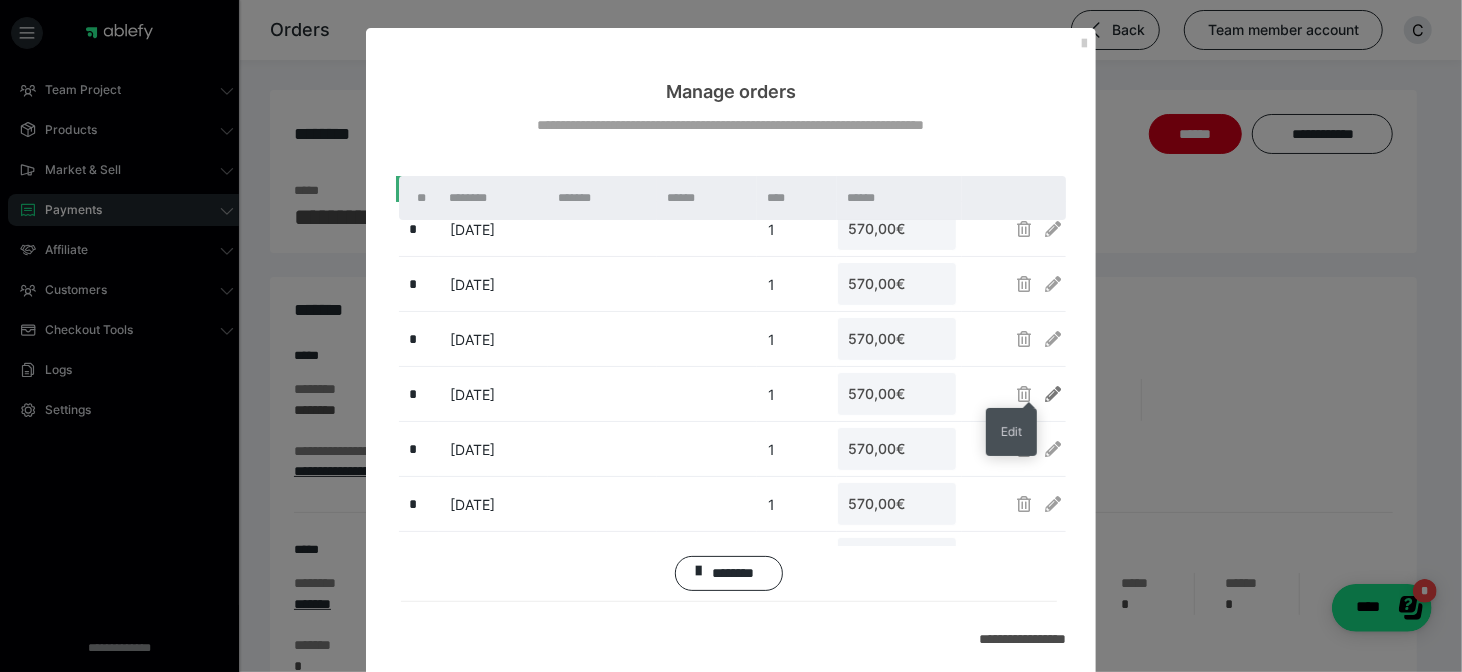click at bounding box center [1053, 394] 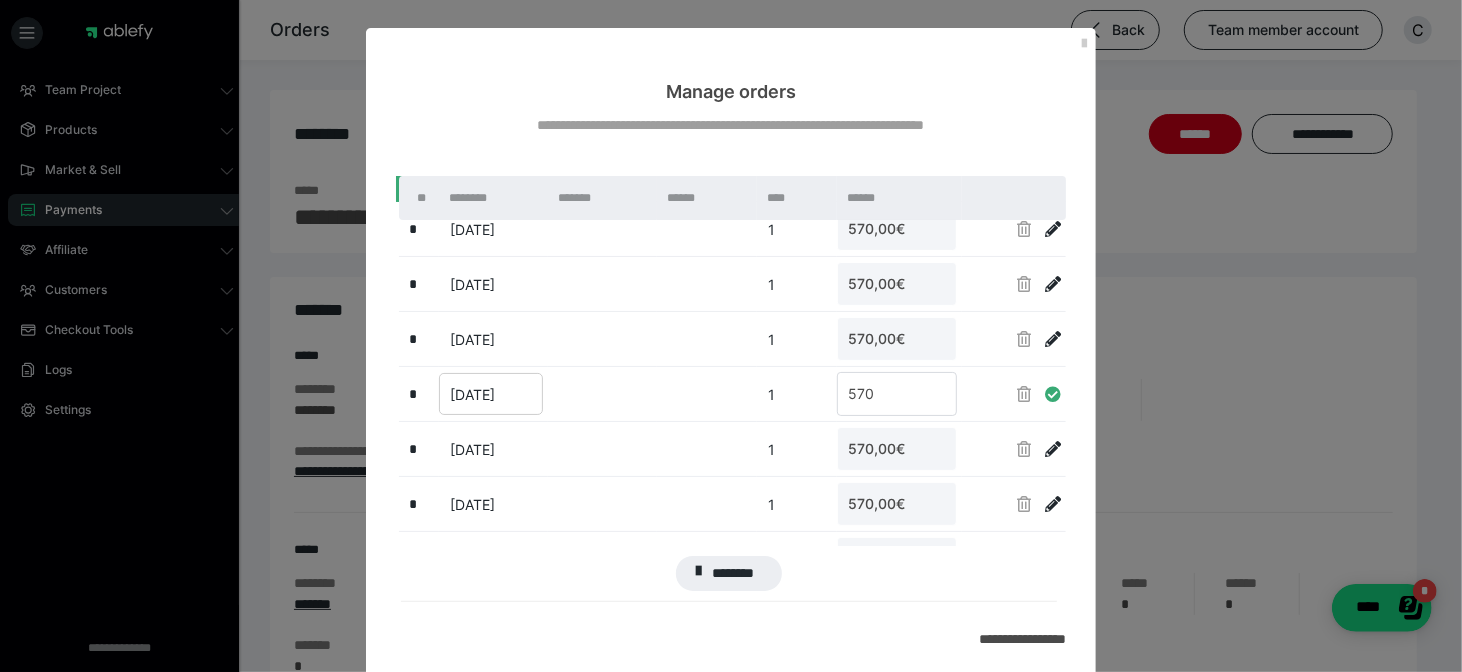 click on "18.10.2025" at bounding box center [472, 394] 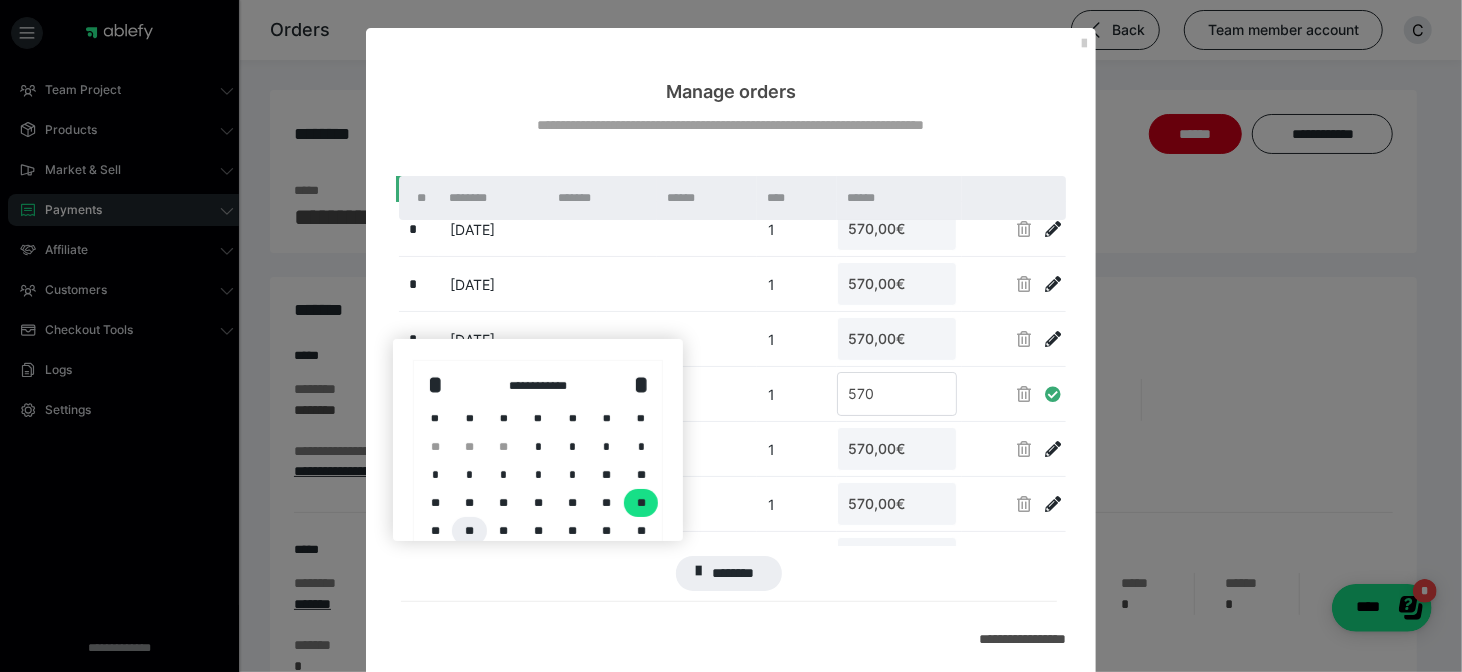 click on "**" at bounding box center [469, 531] 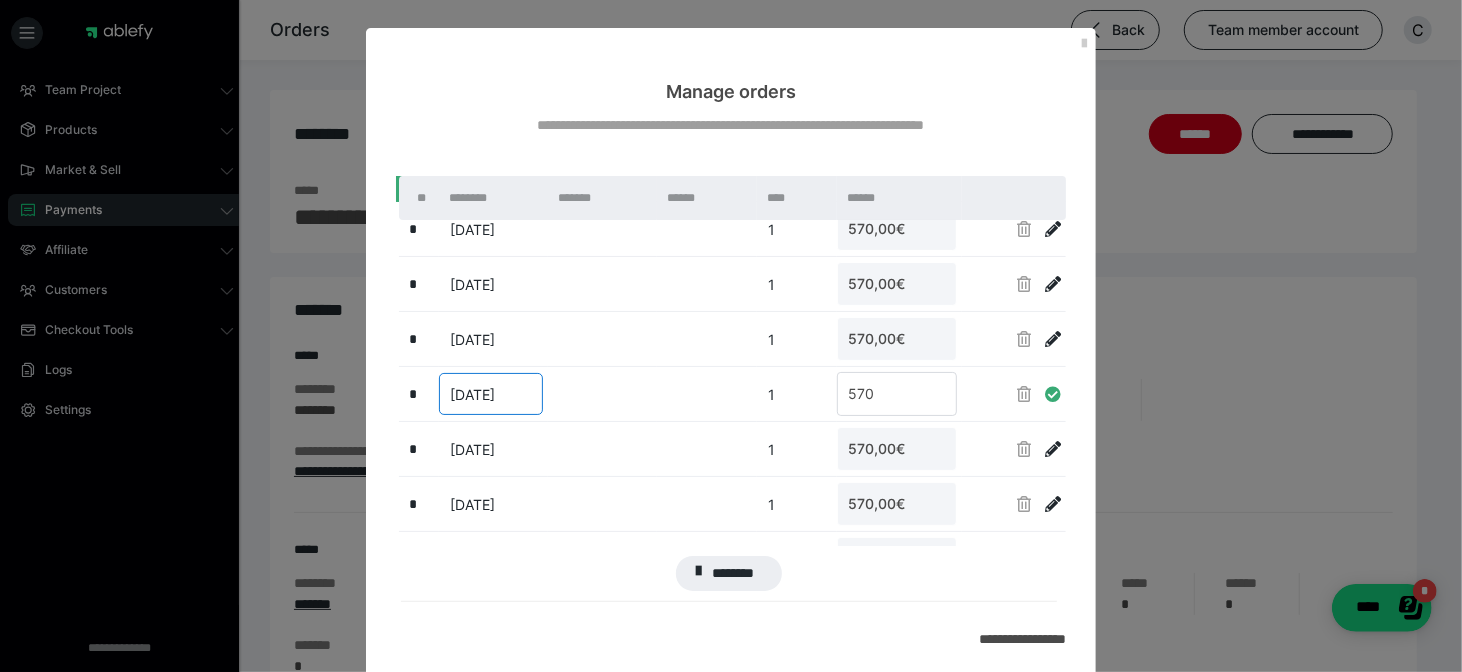 click at bounding box center [1014, 394] 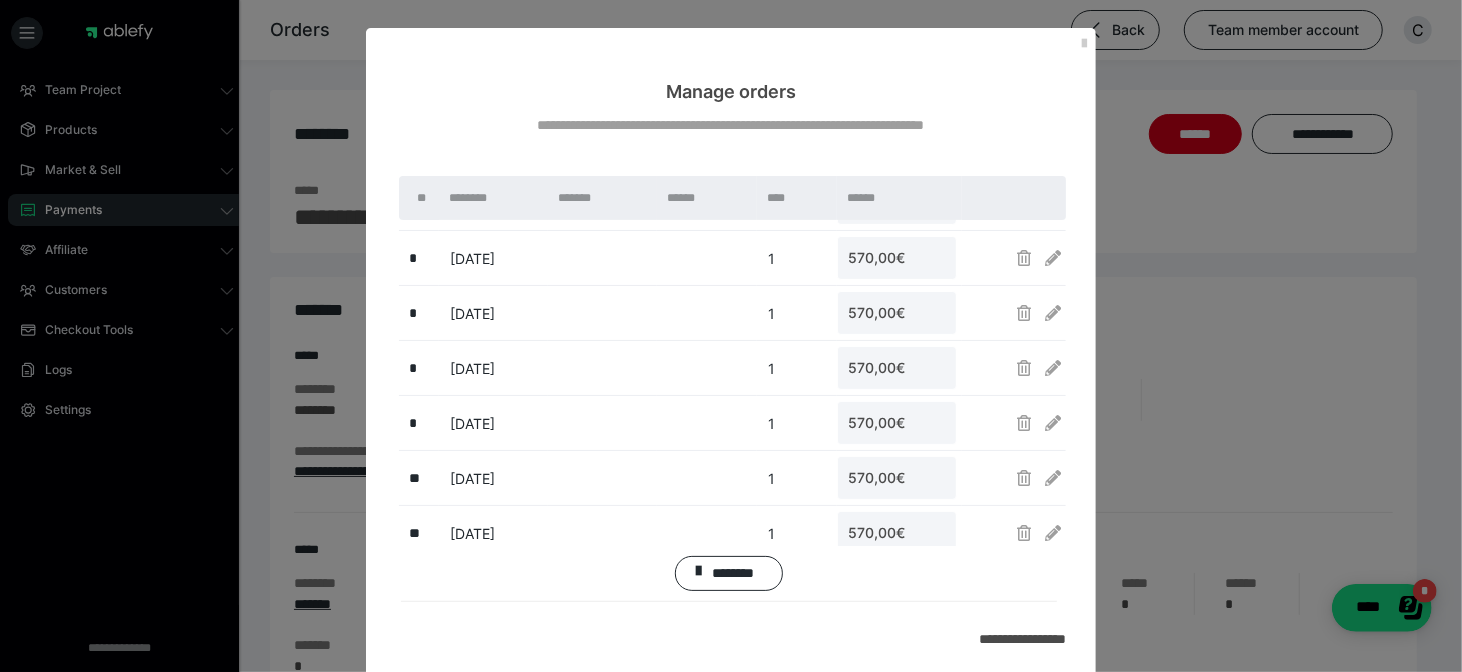scroll, scrollTop: 264, scrollLeft: 0, axis: vertical 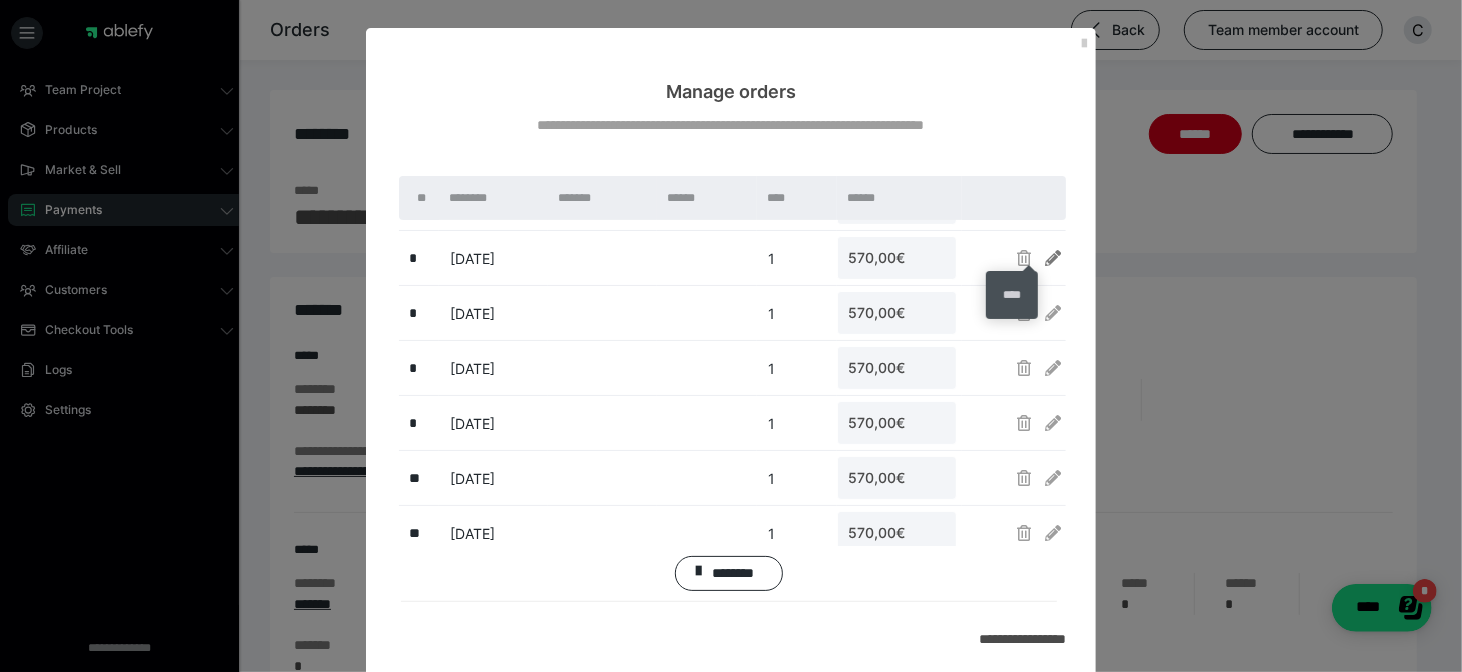 click at bounding box center (1053, 258) 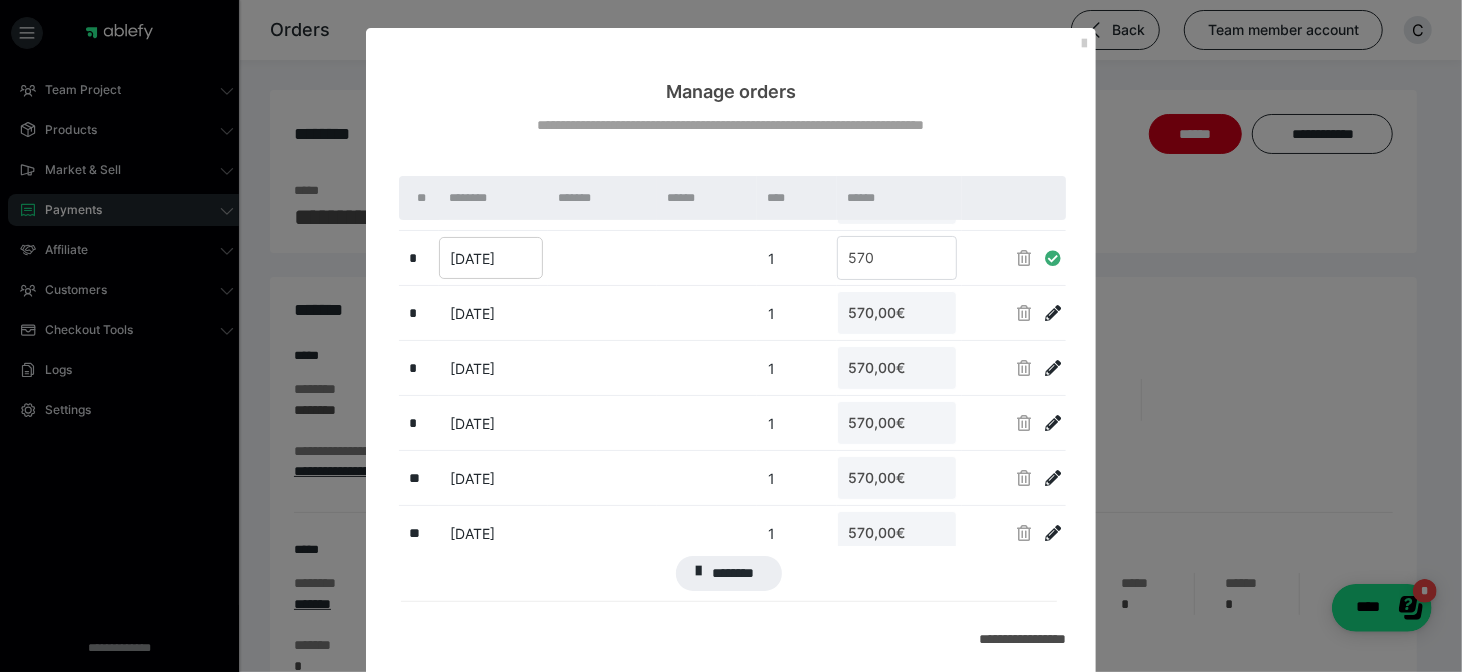click on "18.11.2025" at bounding box center (472, 258) 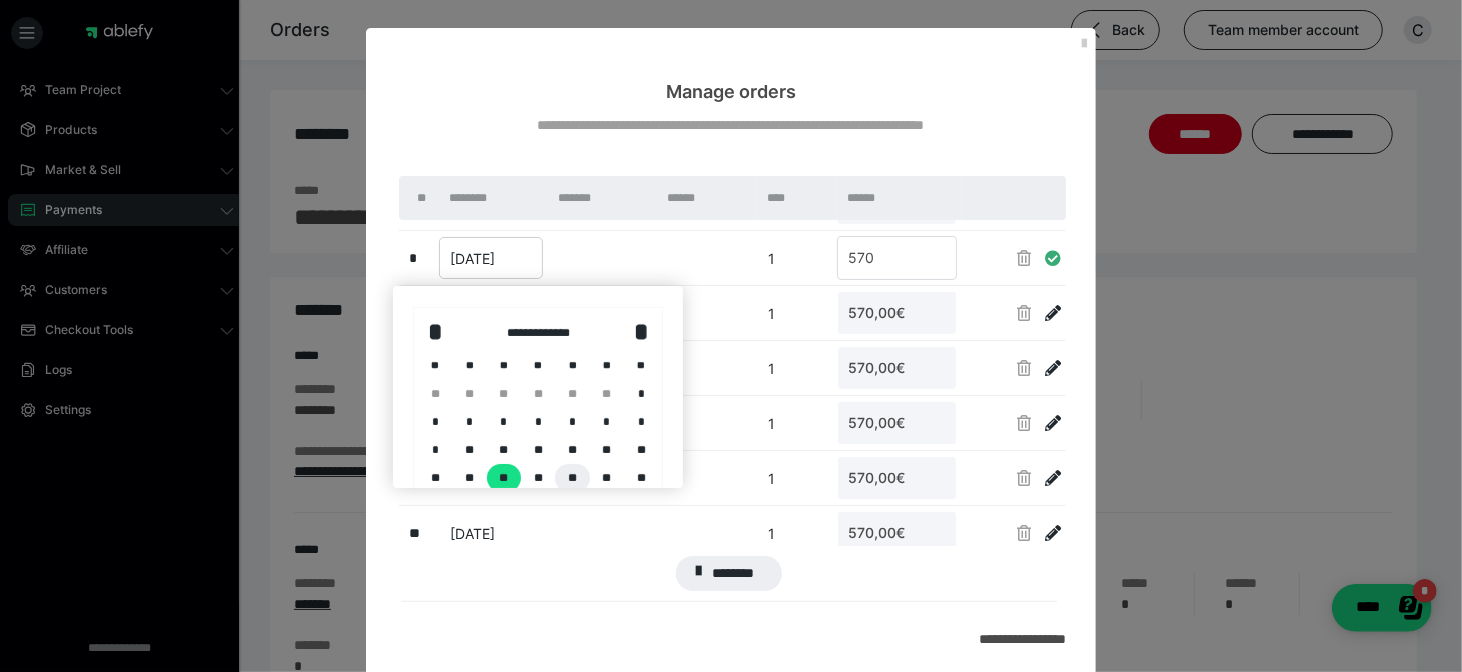 click on "**" at bounding box center [572, 478] 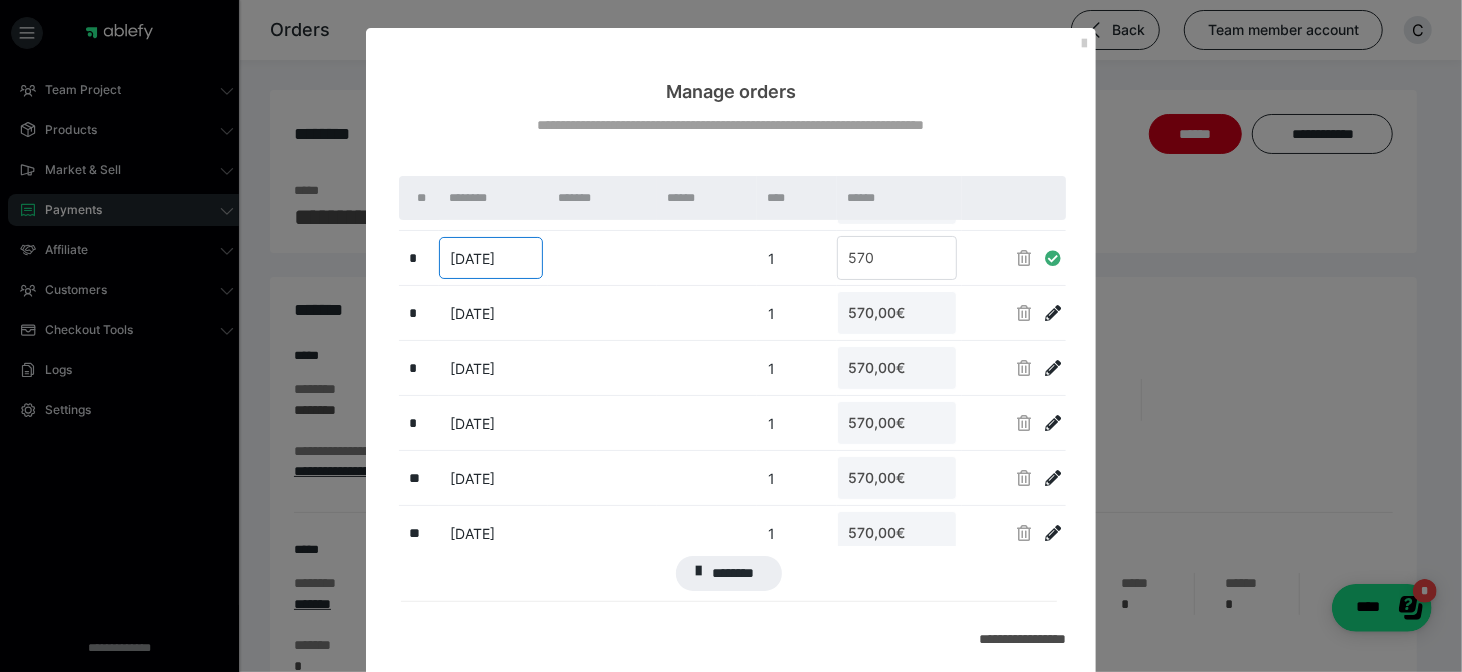 click at bounding box center [1049, 314] 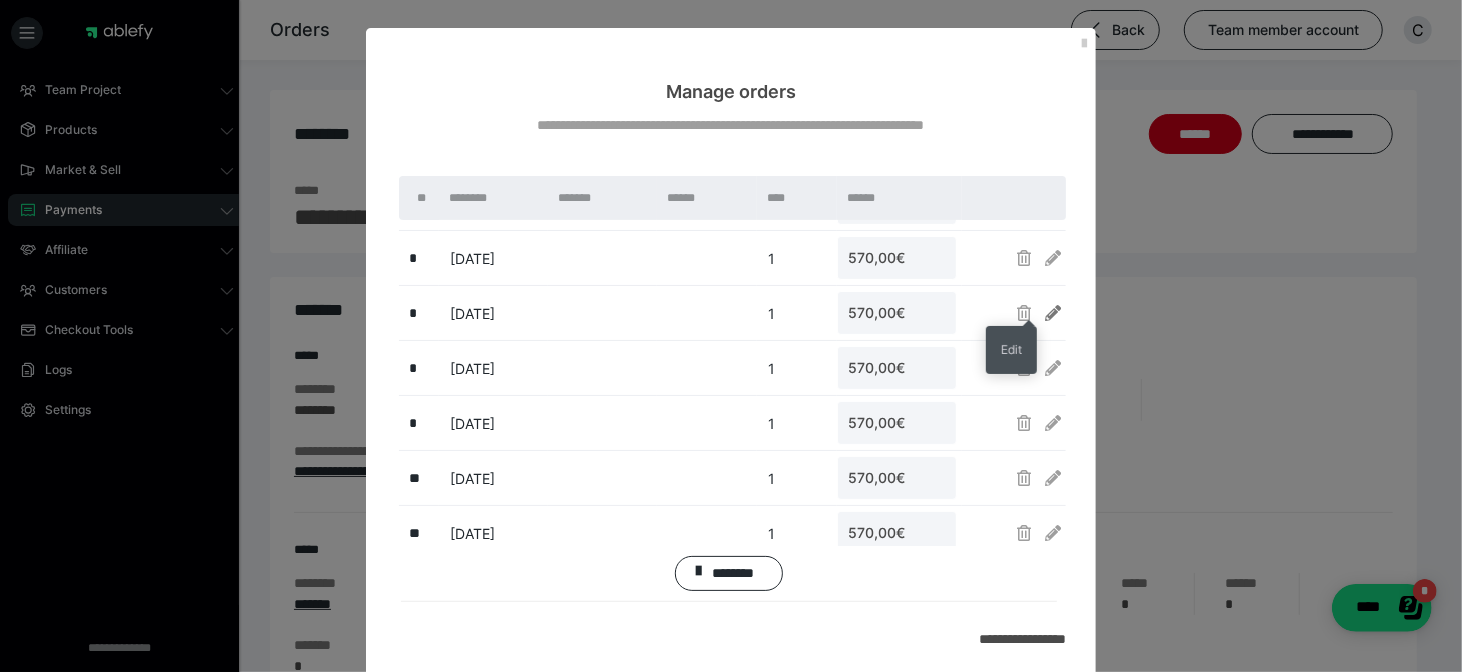 click at bounding box center [1053, 313] 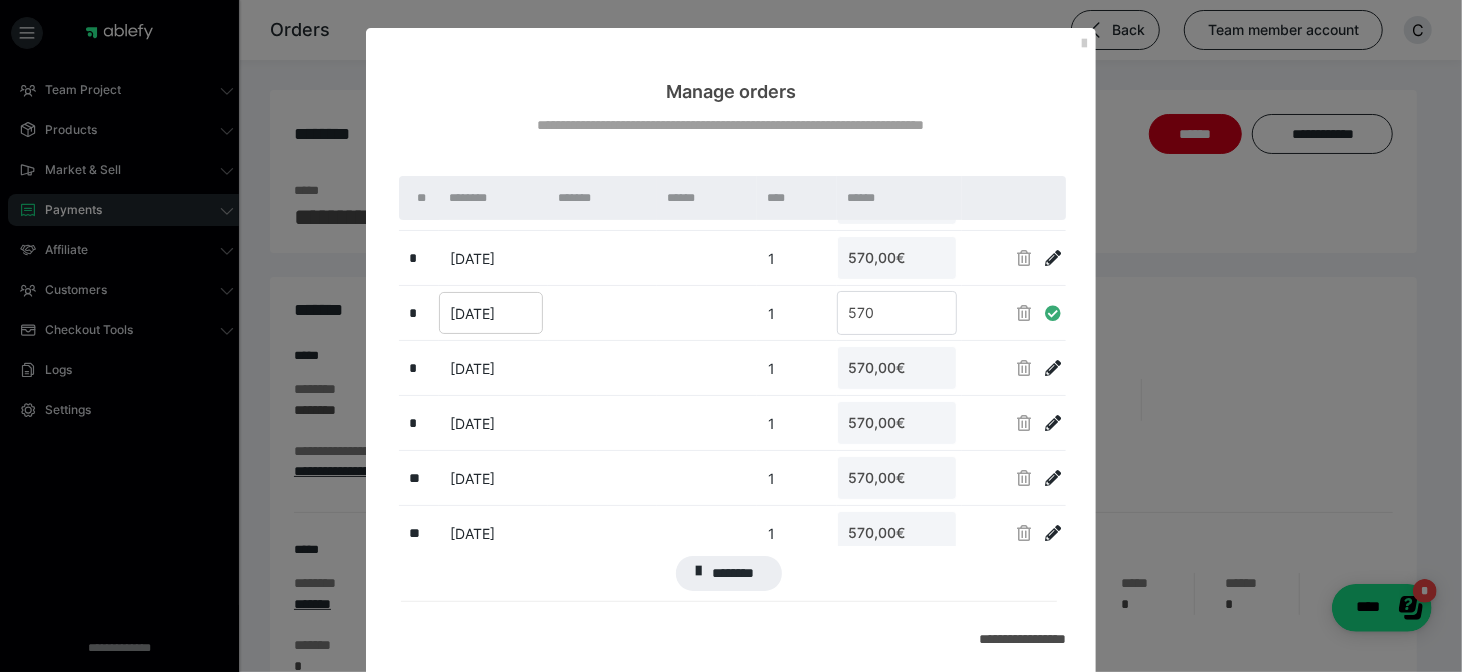 click on "18.12.2025" at bounding box center (472, 313) 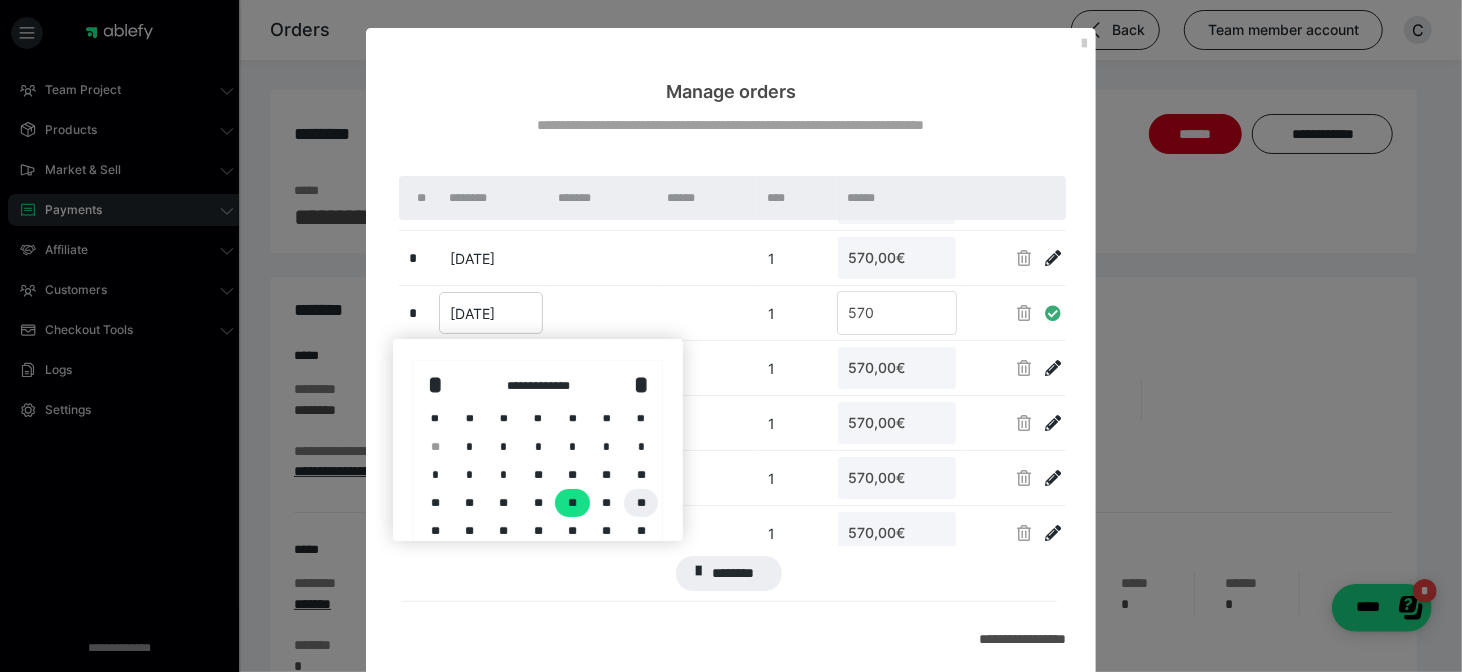 click on "**" at bounding box center [641, 503] 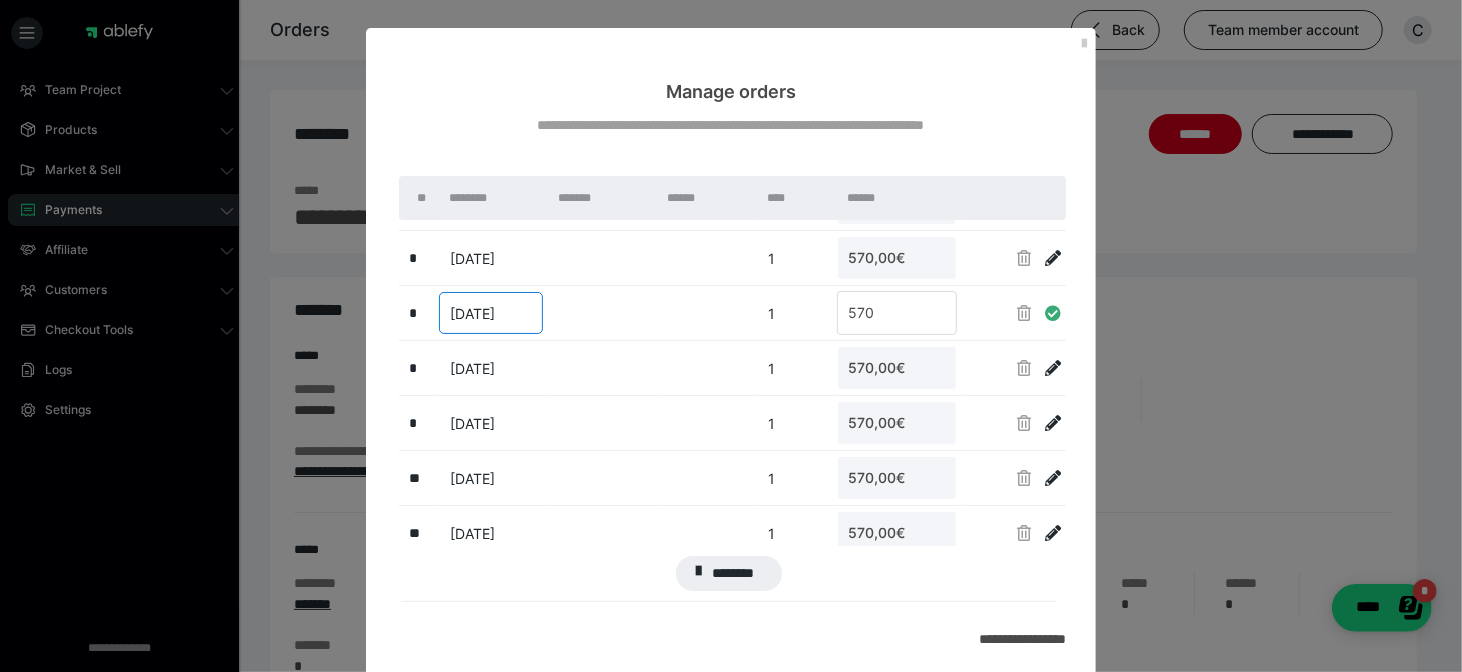 click at bounding box center (1053, 368) 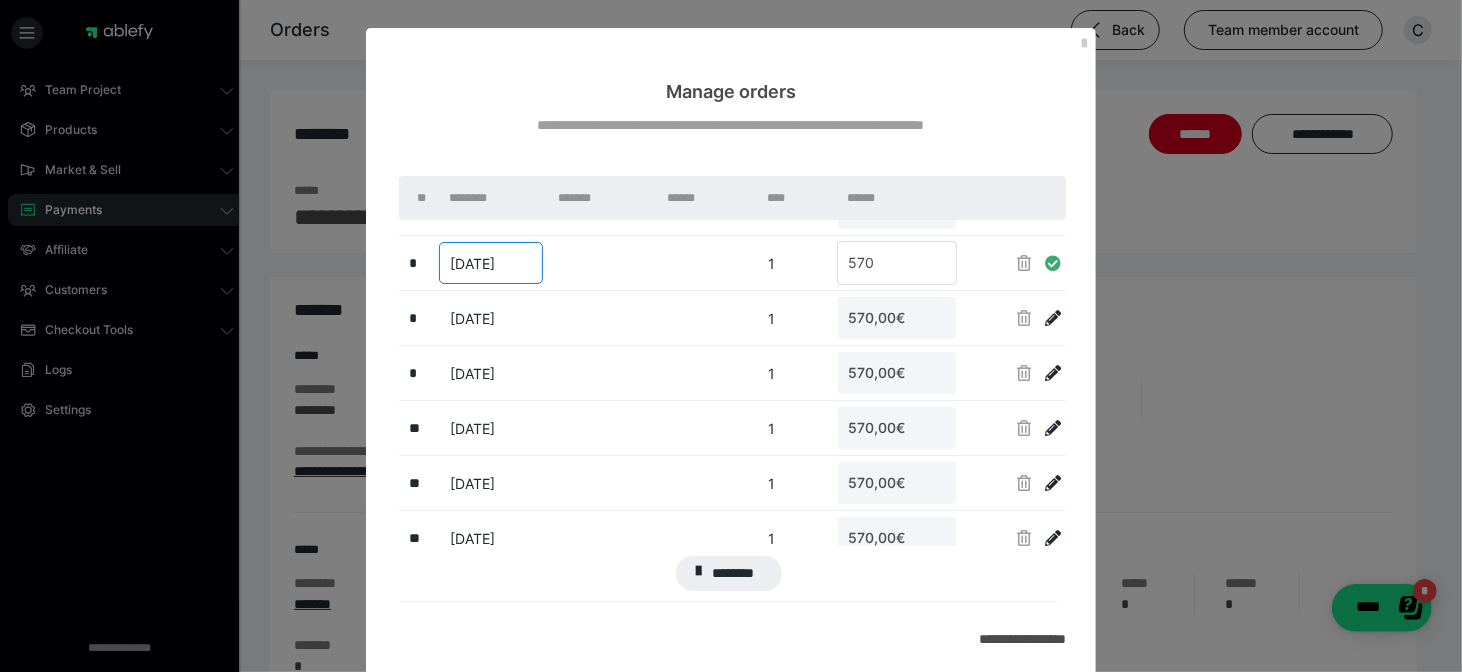 scroll, scrollTop: 319, scrollLeft: 0, axis: vertical 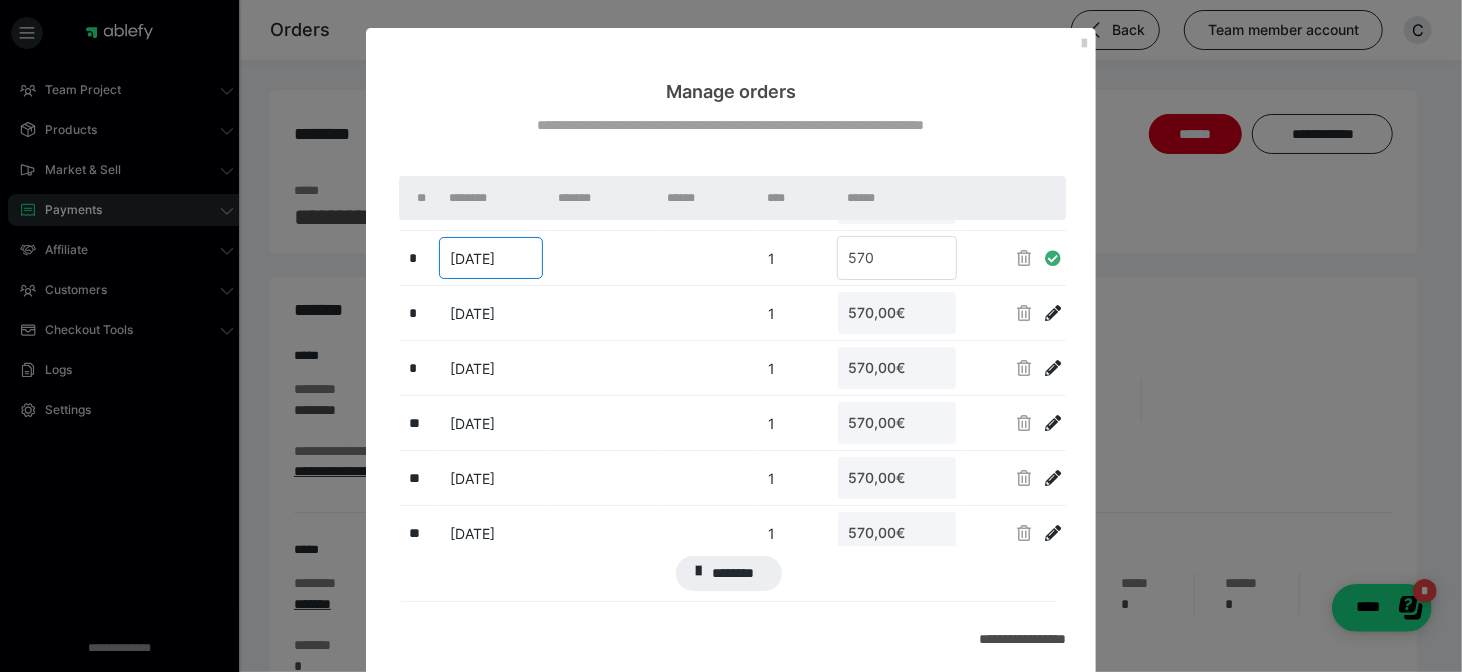 click at bounding box center [1053, 258] 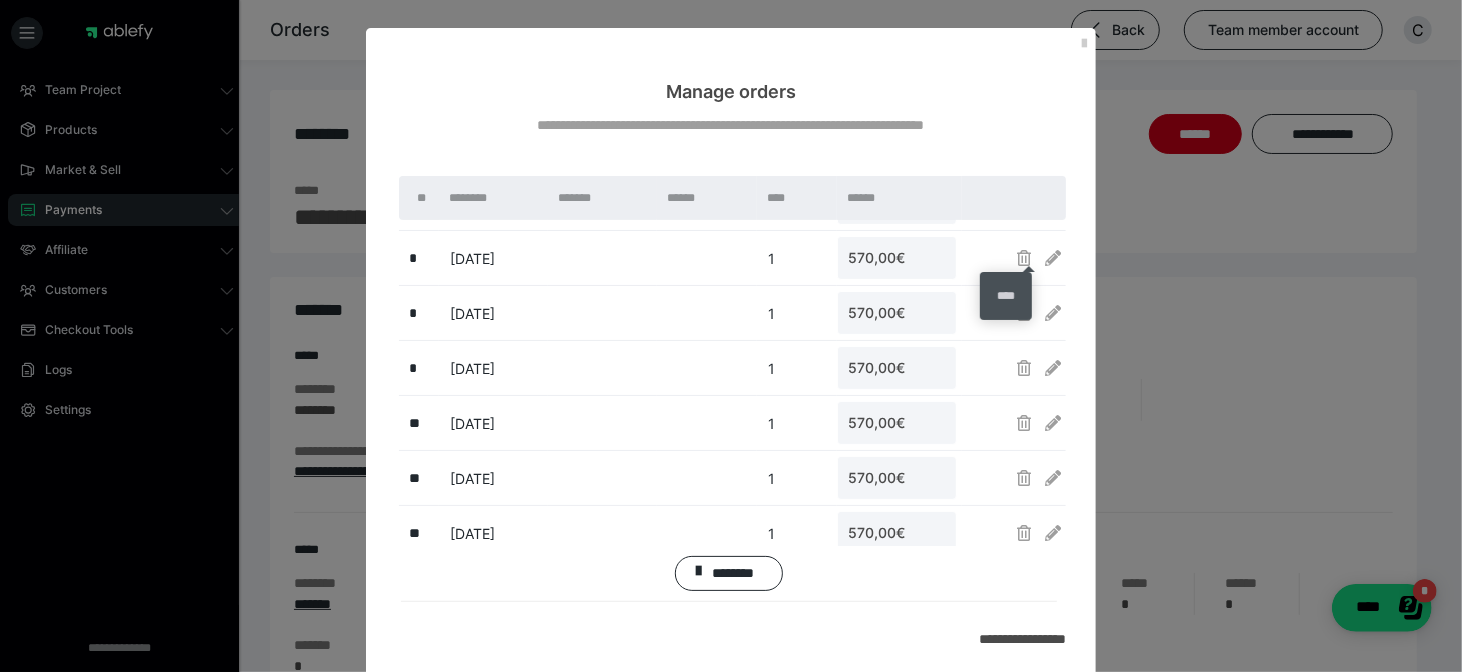 click on "****" at bounding box center (1006, 296) 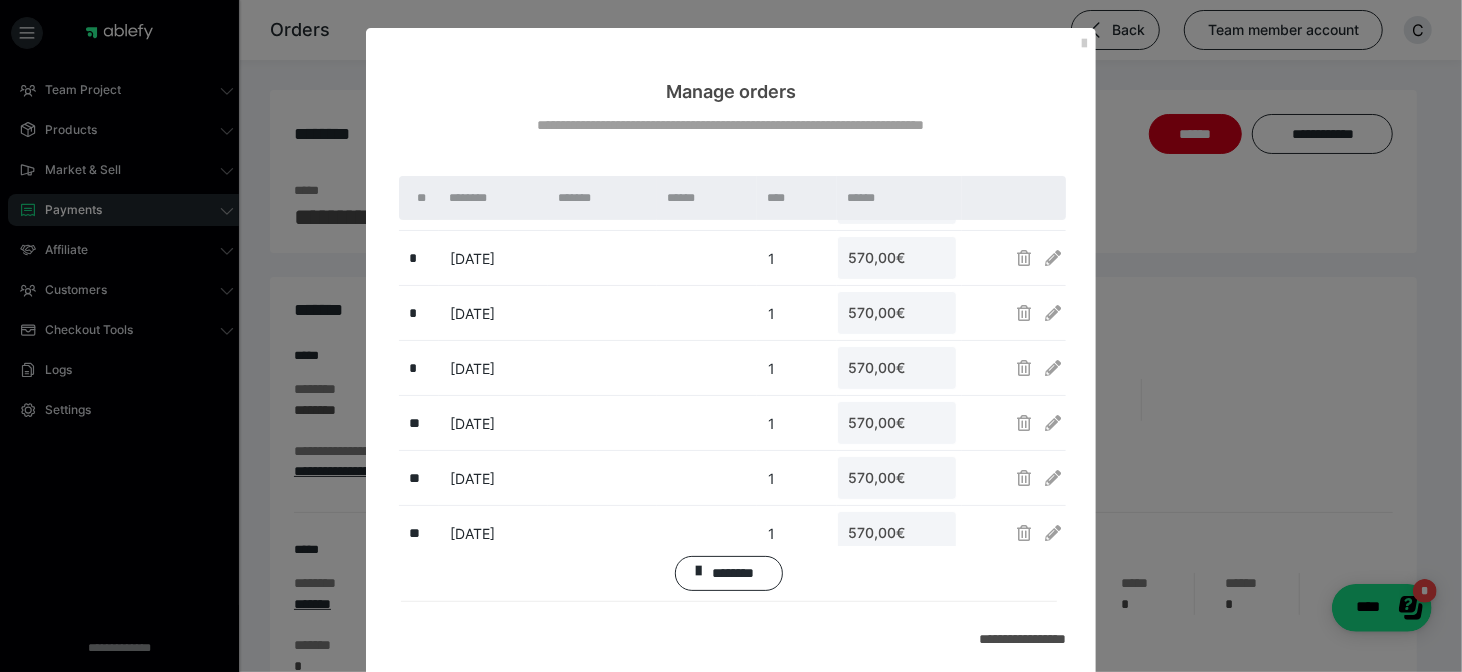 click on "**********" at bounding box center (731, 434) 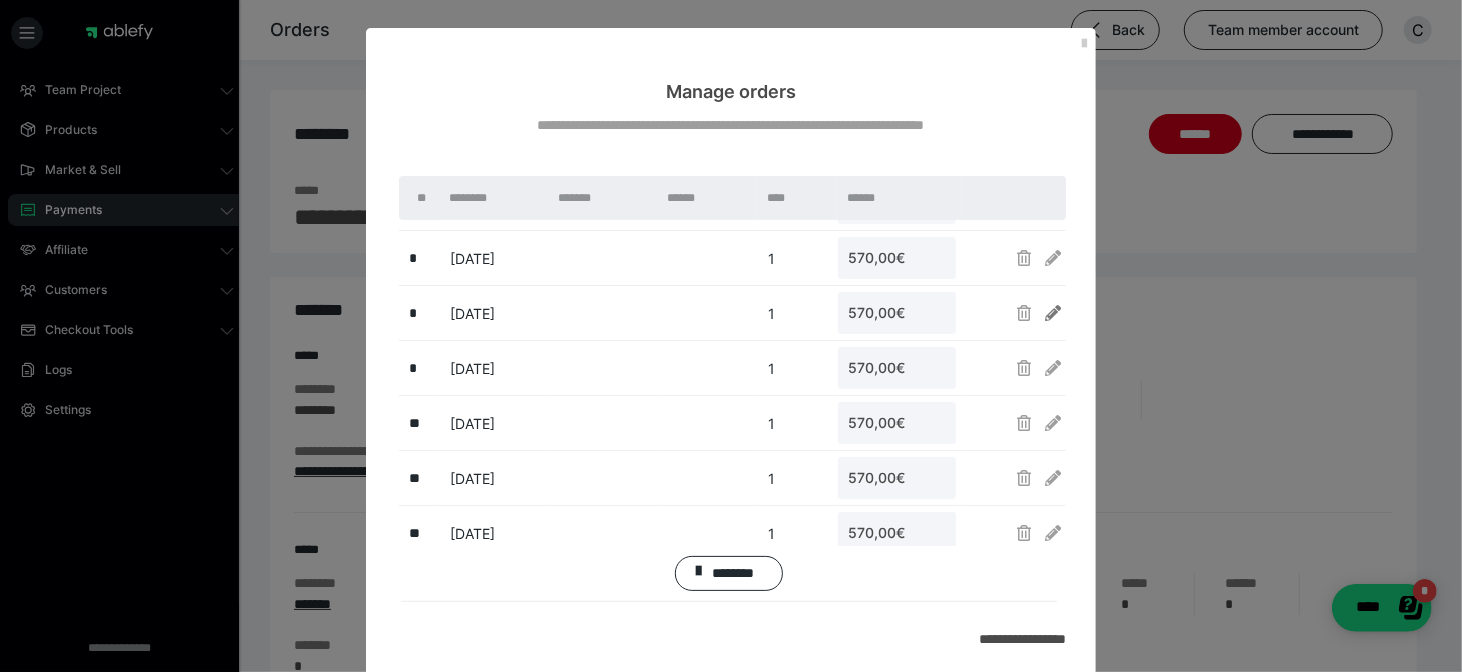 click at bounding box center (1053, 313) 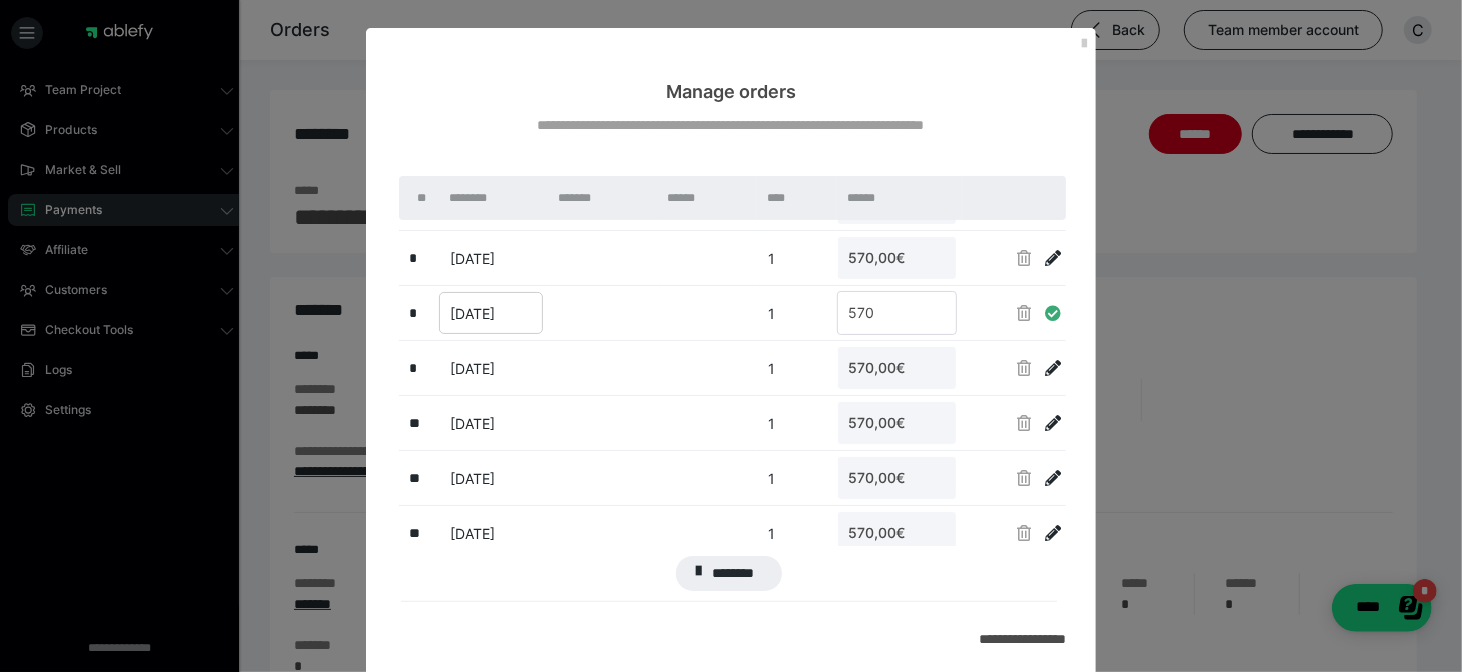 click on "18.01.2026" at bounding box center (472, 313) 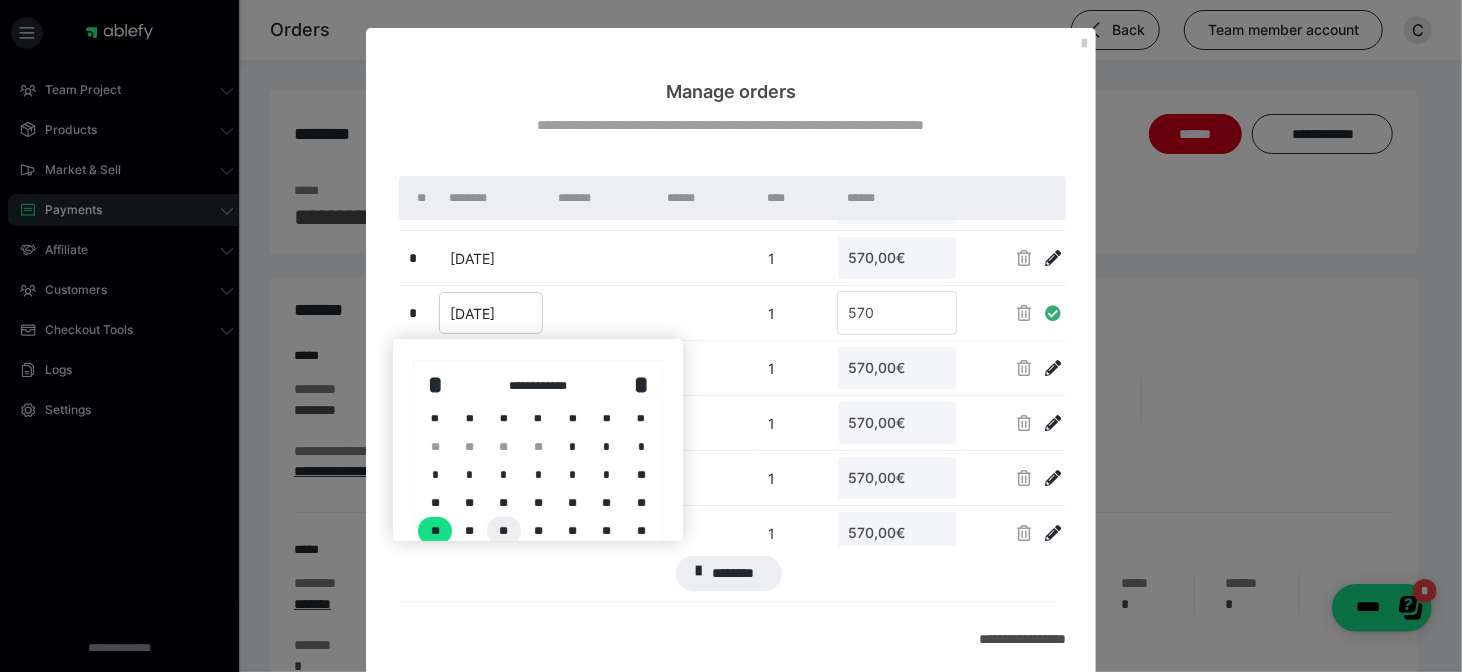 click on "**" at bounding box center (504, 531) 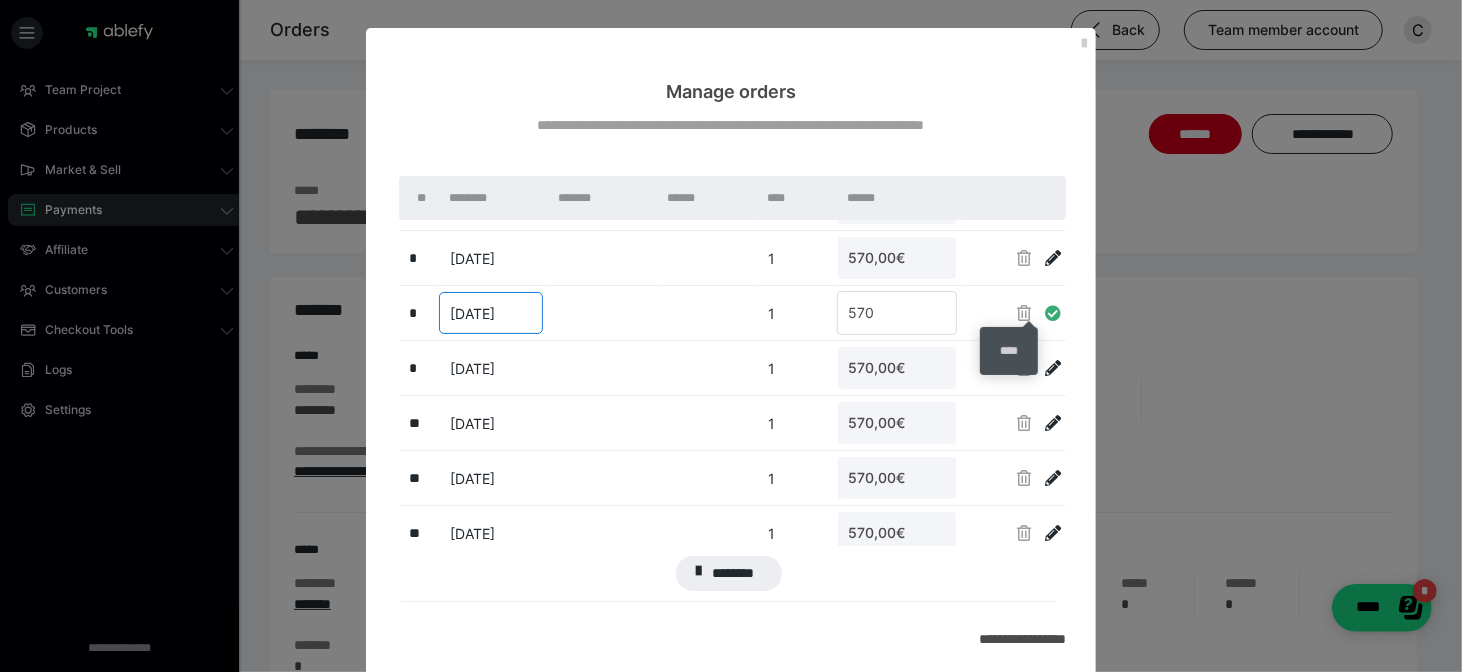 click at bounding box center [1053, 313] 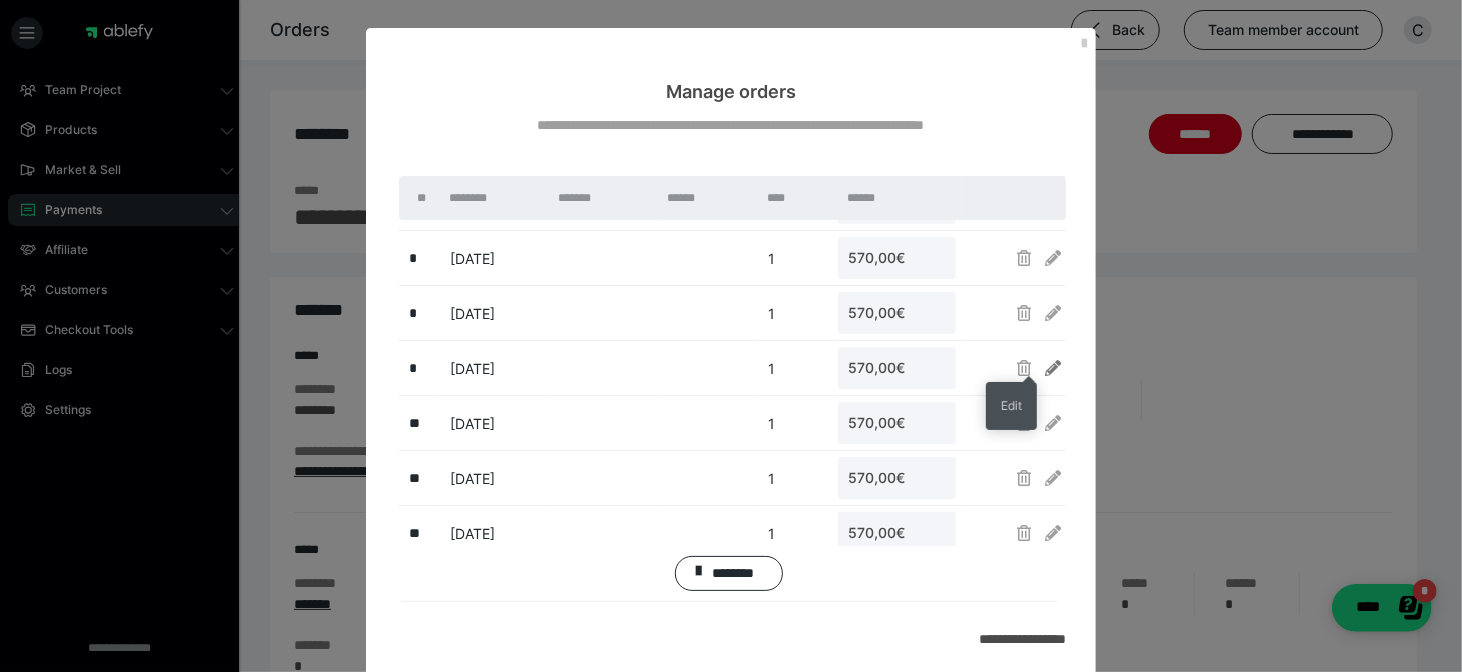click at bounding box center [1053, 368] 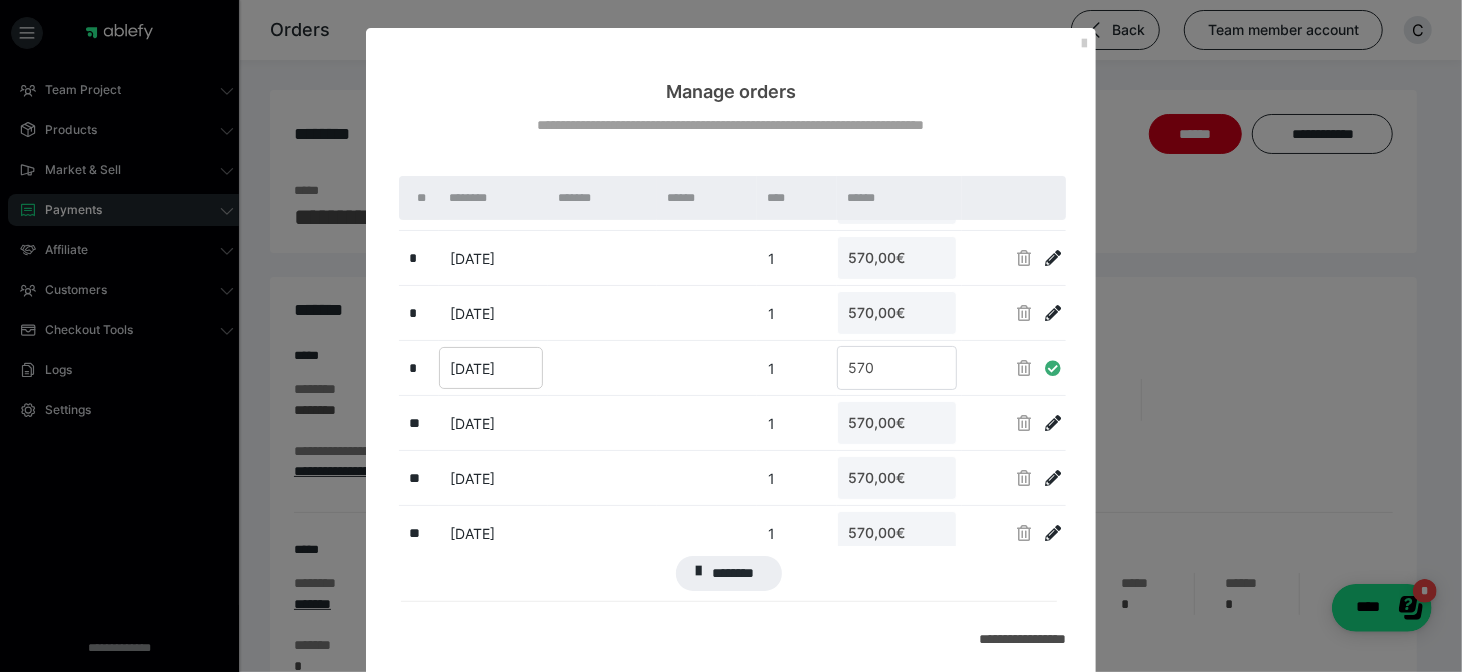 click on "18.02.2026" at bounding box center (472, 368) 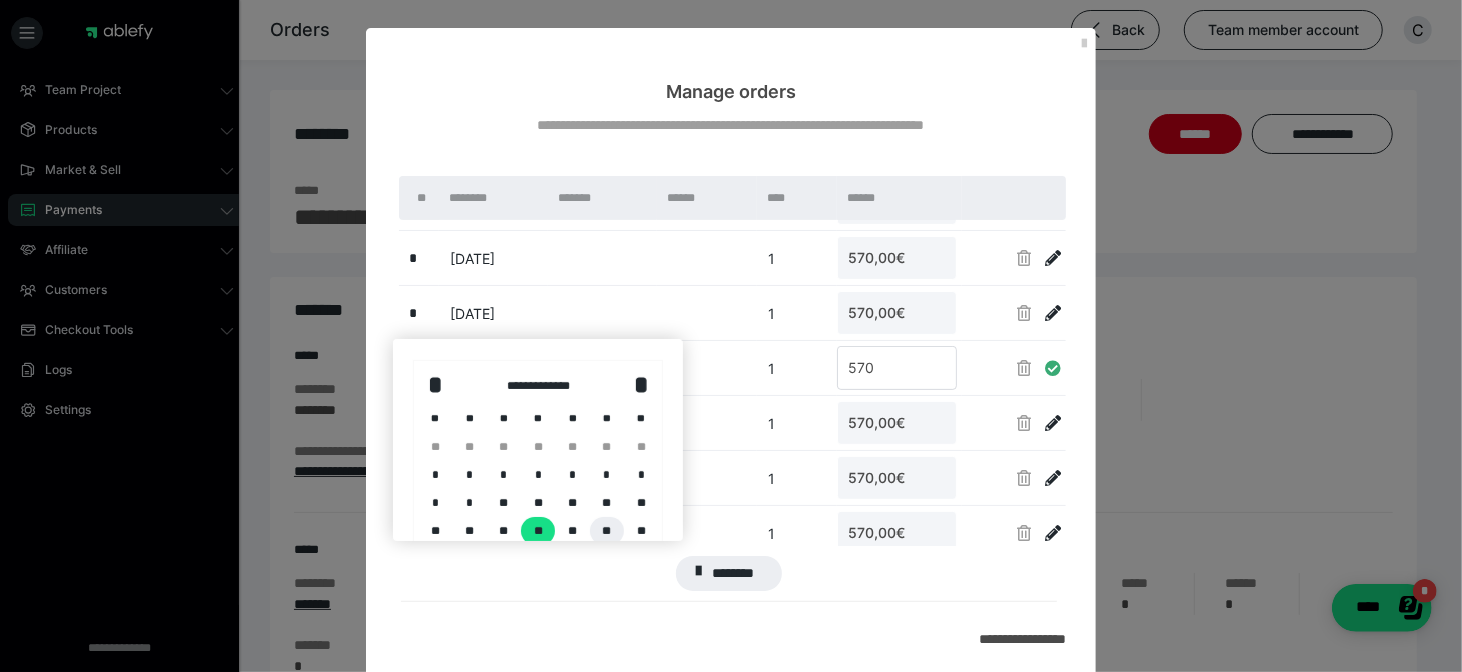 click on "**" at bounding box center (607, 531) 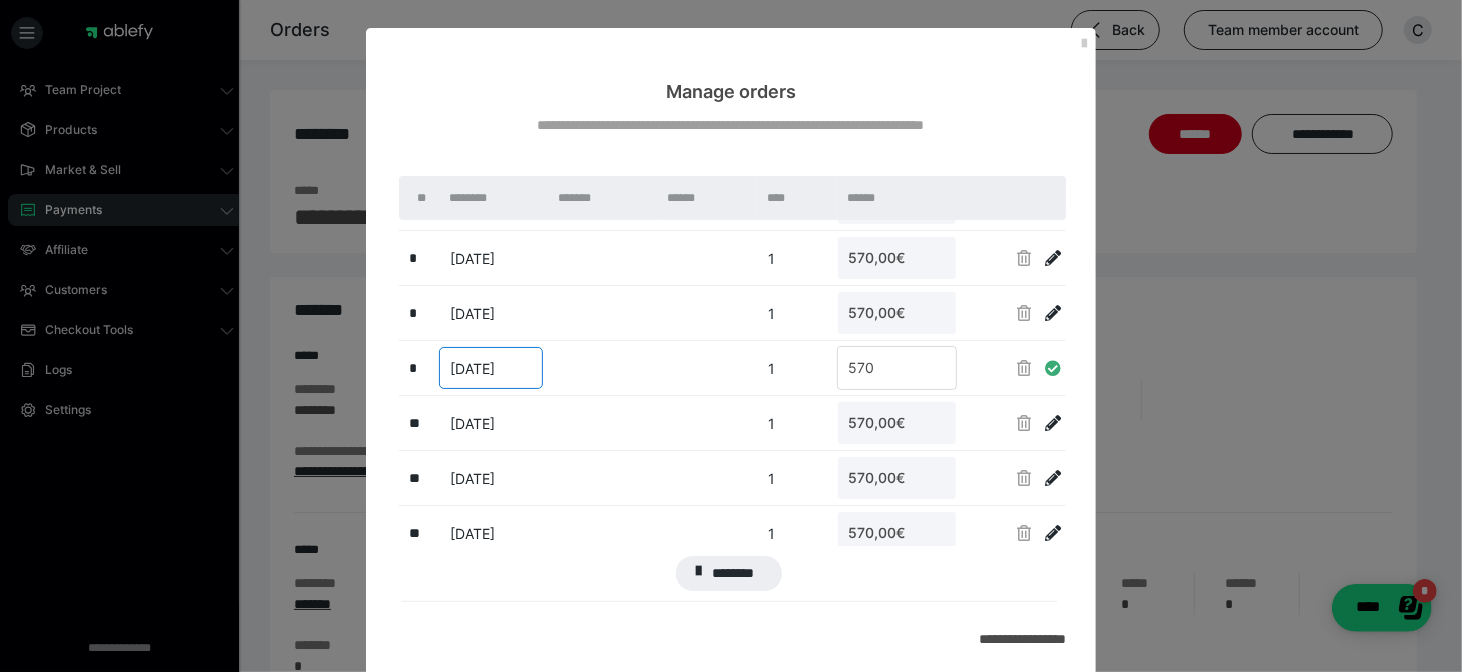 scroll, scrollTop: 334, scrollLeft: 0, axis: vertical 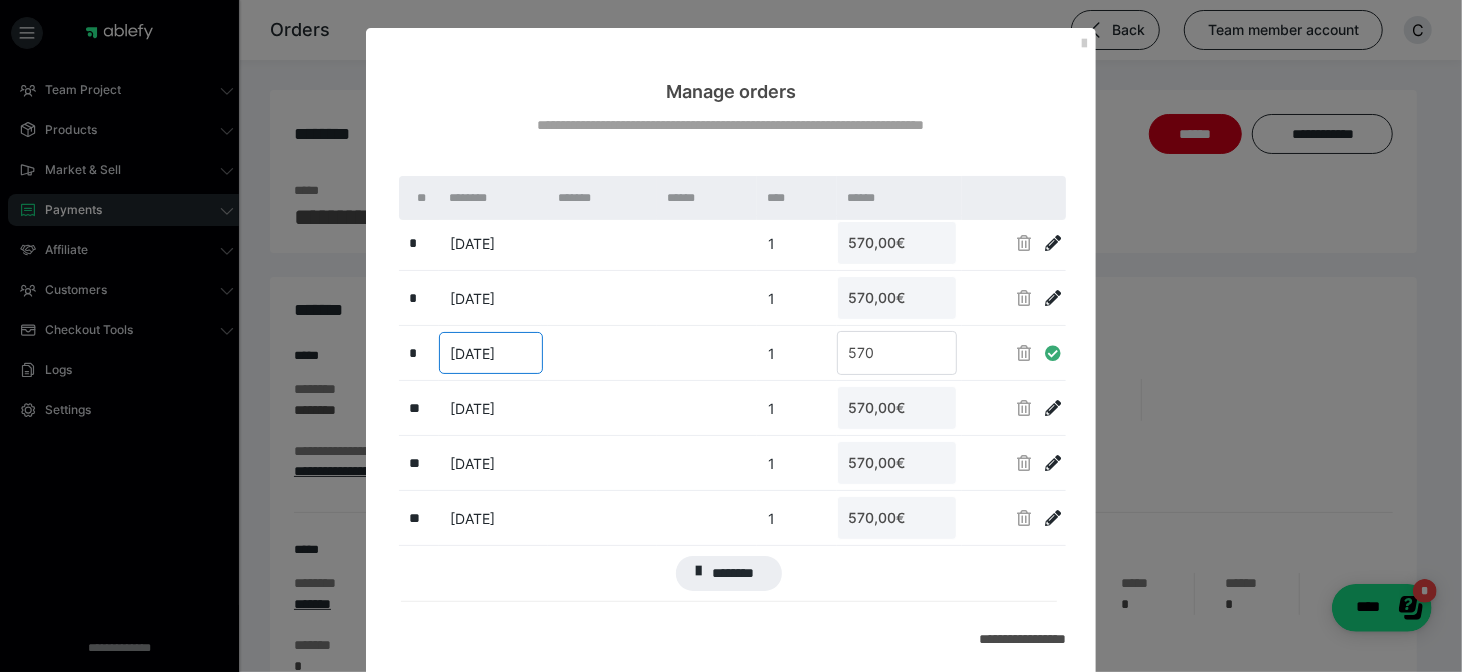 click at bounding box center [1053, 408] 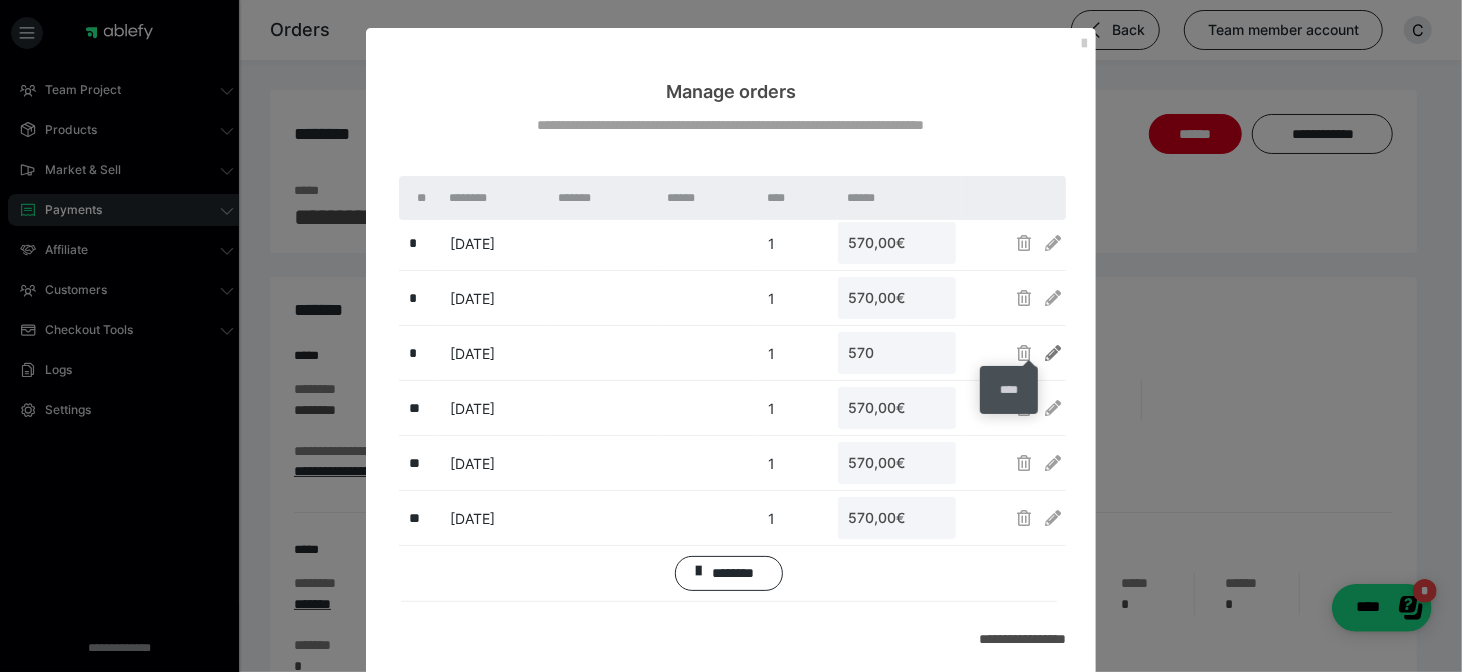 type on "570,00€" 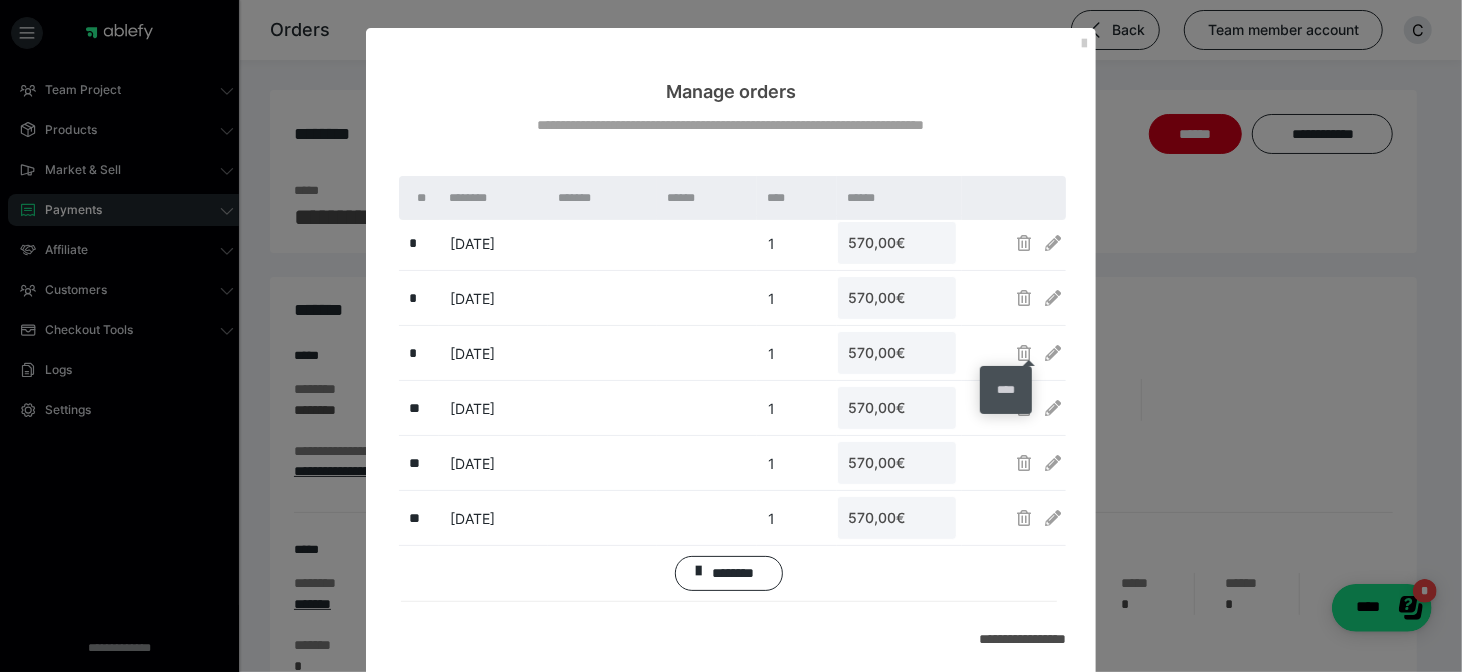 click on "****" at bounding box center (1006, 390) 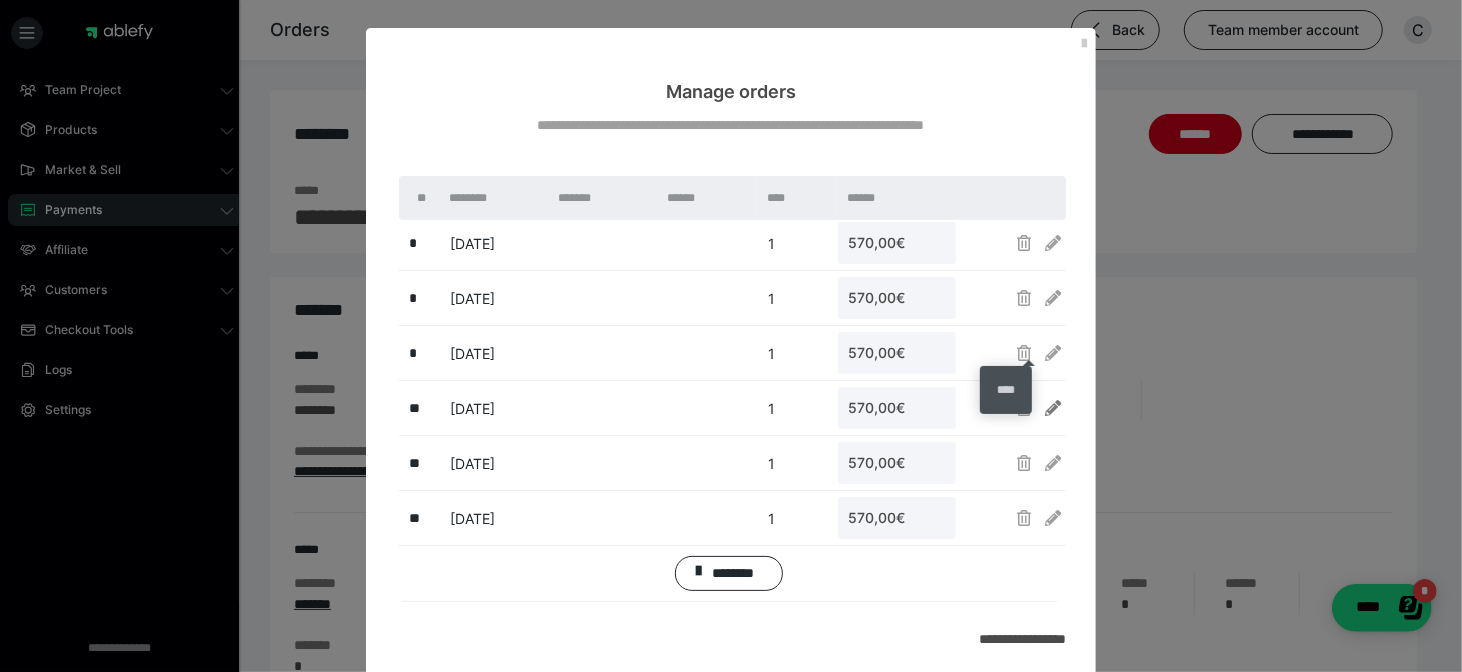 click at bounding box center [1053, 408] 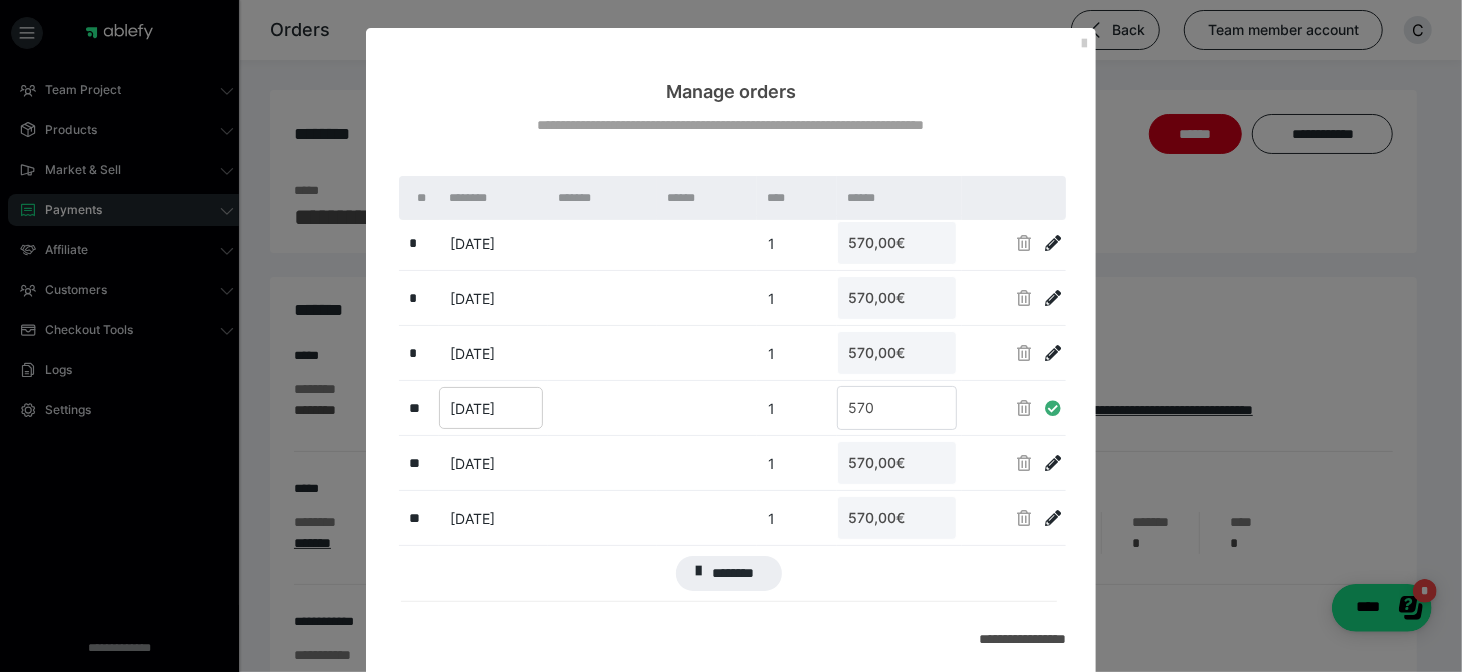 click on "18.03.2026" at bounding box center (472, 408) 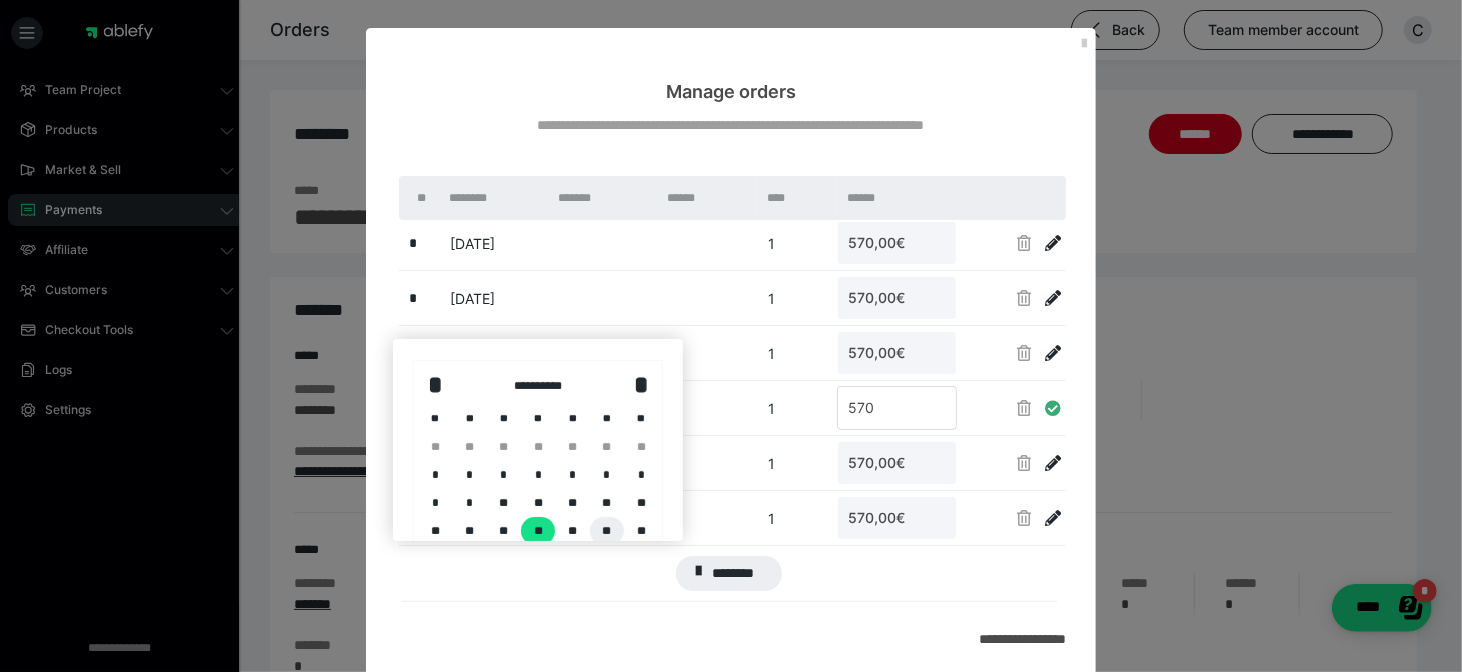 click on "**" at bounding box center (607, 531) 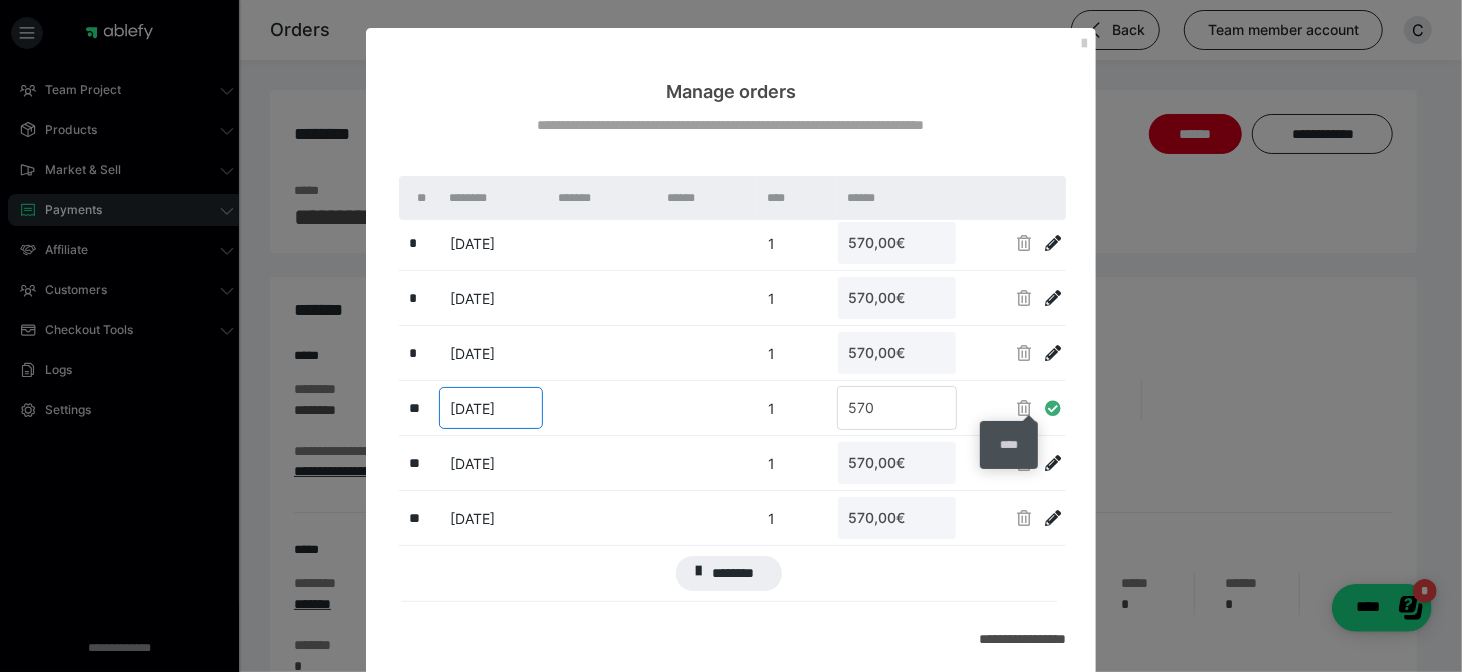 click at bounding box center (1053, 408) 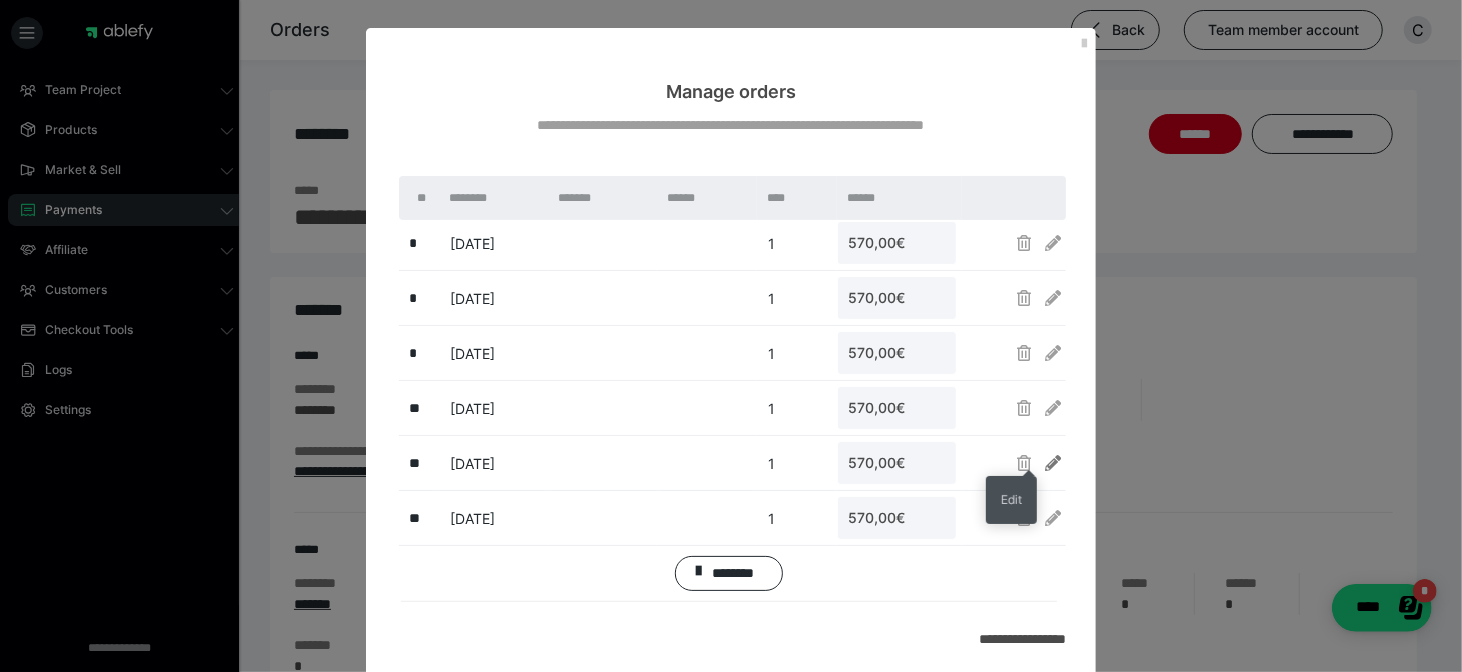 click at bounding box center [1053, 463] 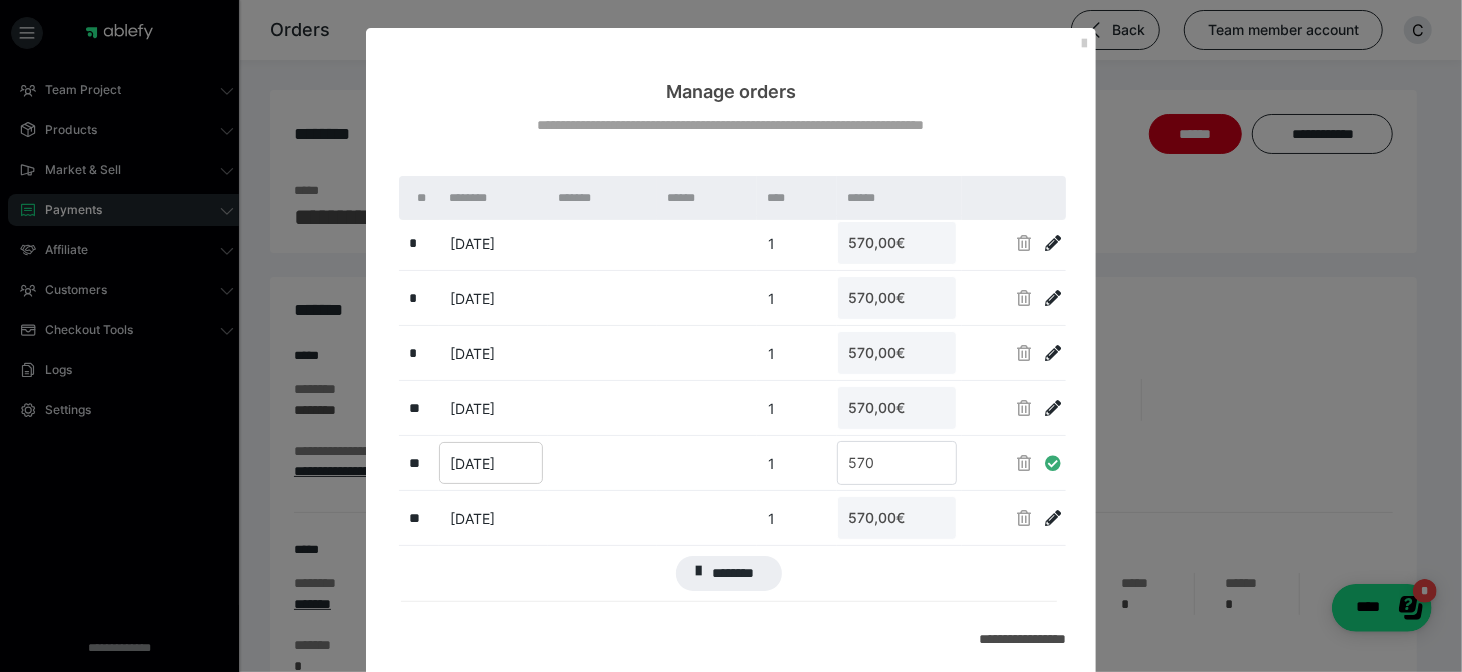click on "18.04.2026" at bounding box center (472, 463) 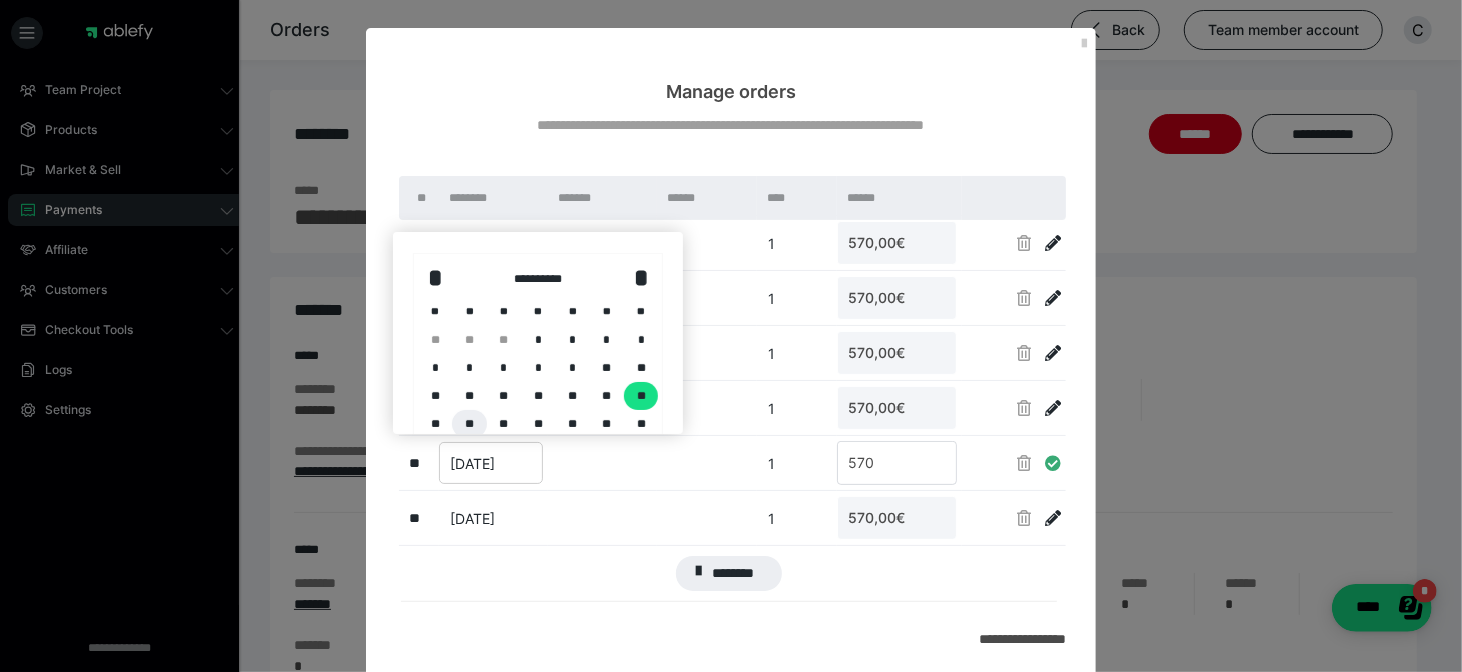 click on "**" at bounding box center (469, 424) 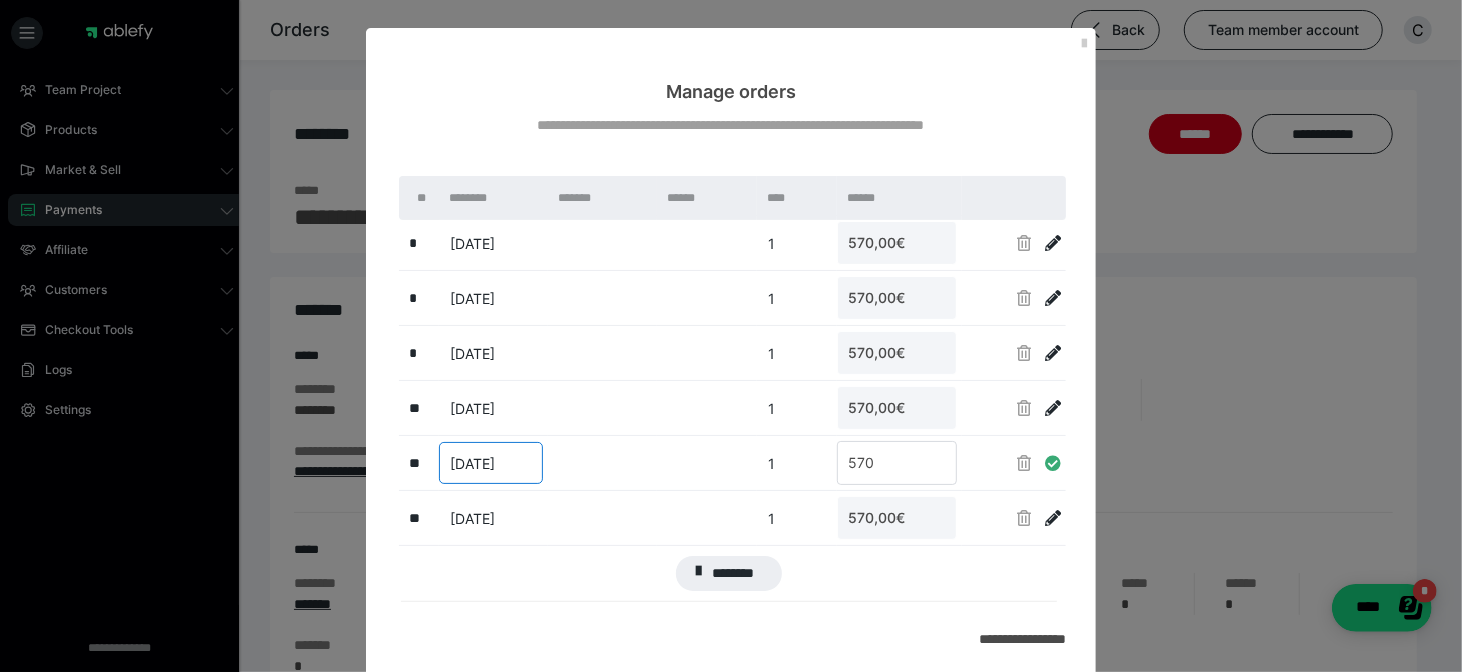 click at bounding box center [1053, 463] 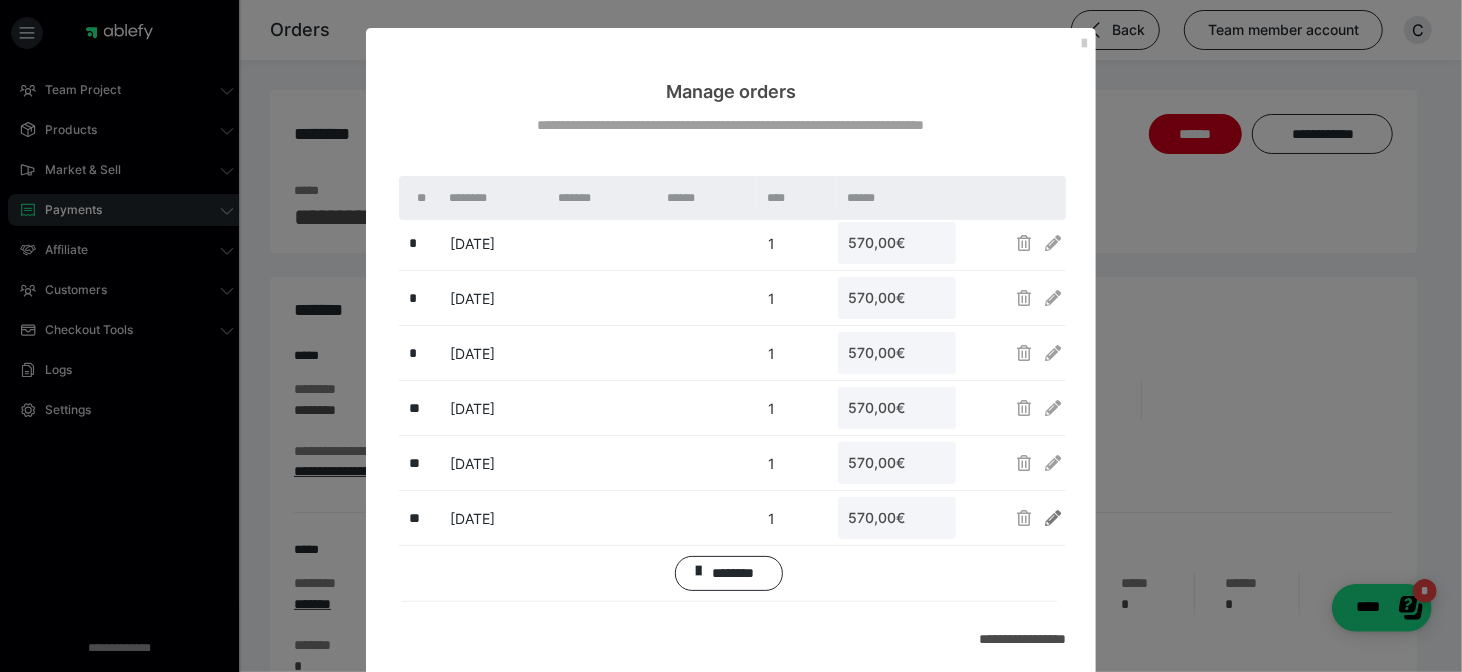 click at bounding box center [1053, 518] 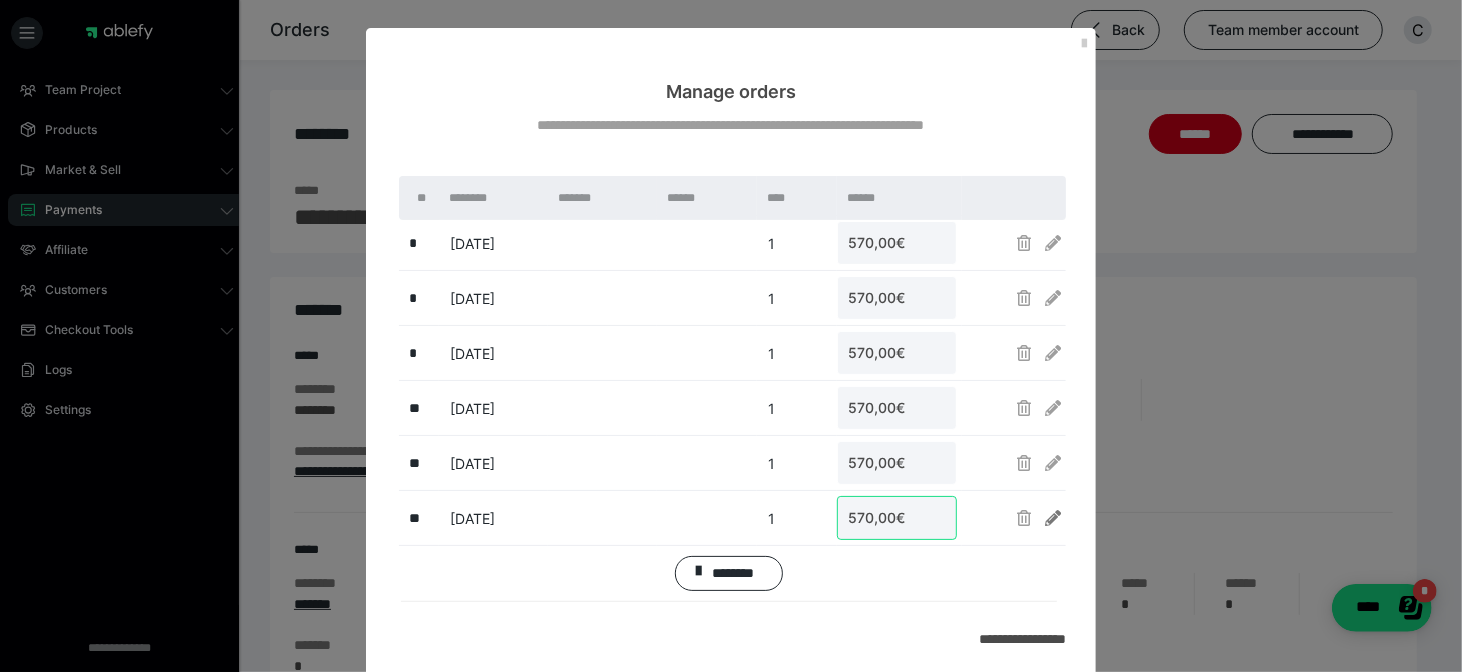 type on "570" 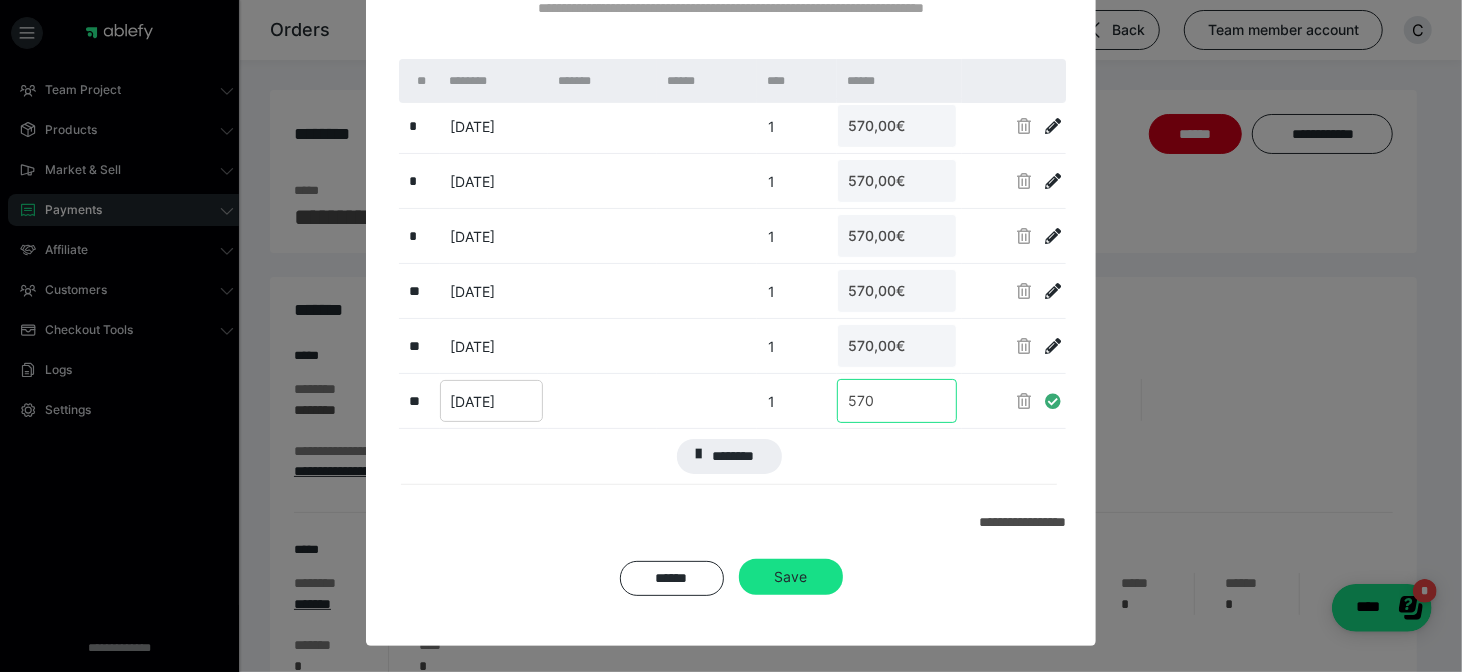 scroll, scrollTop: 116, scrollLeft: 0, axis: vertical 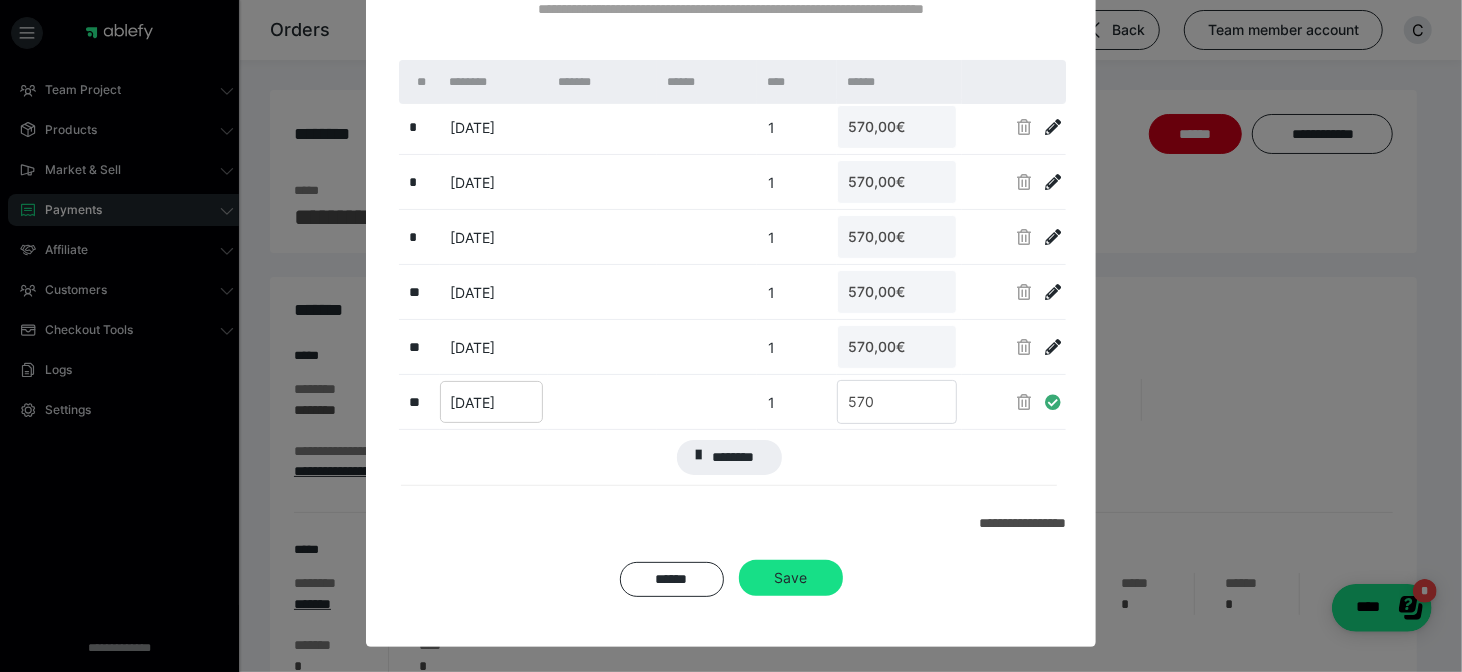 click on "18.05.2026" at bounding box center [492, 402] 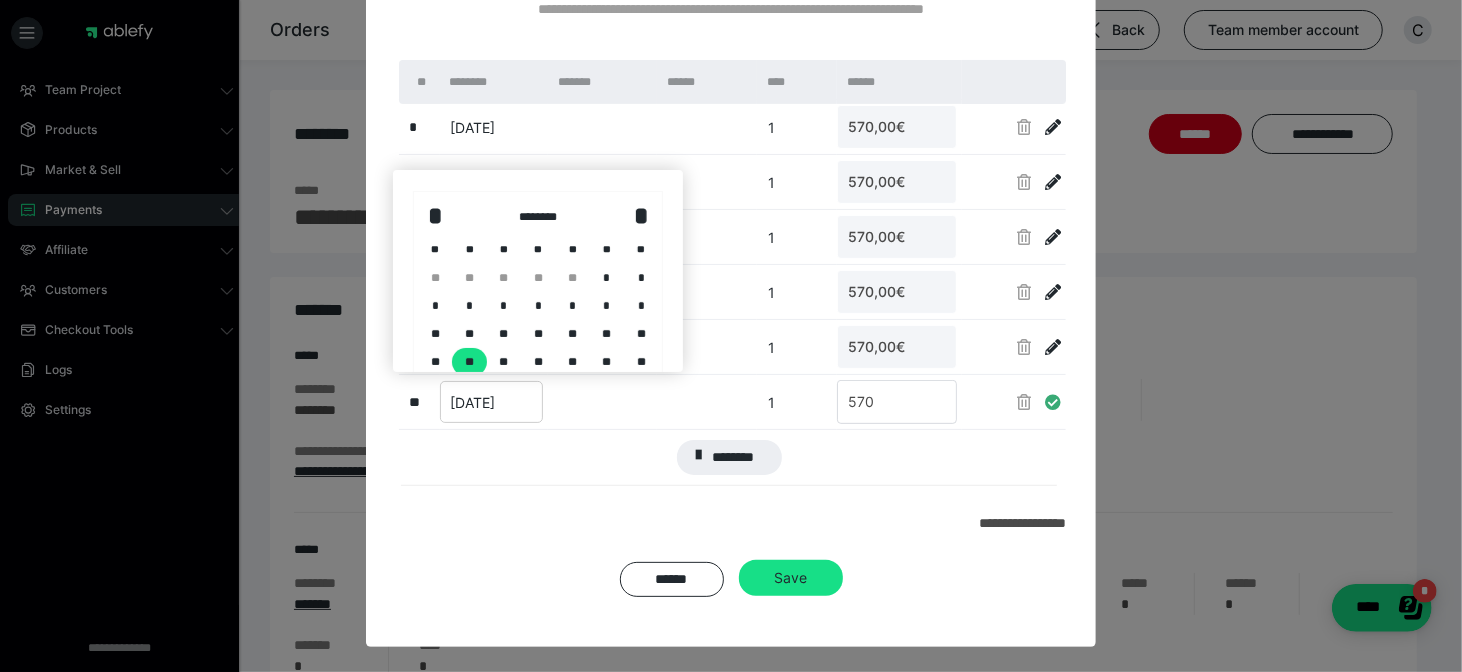 click at bounding box center [731, 336] 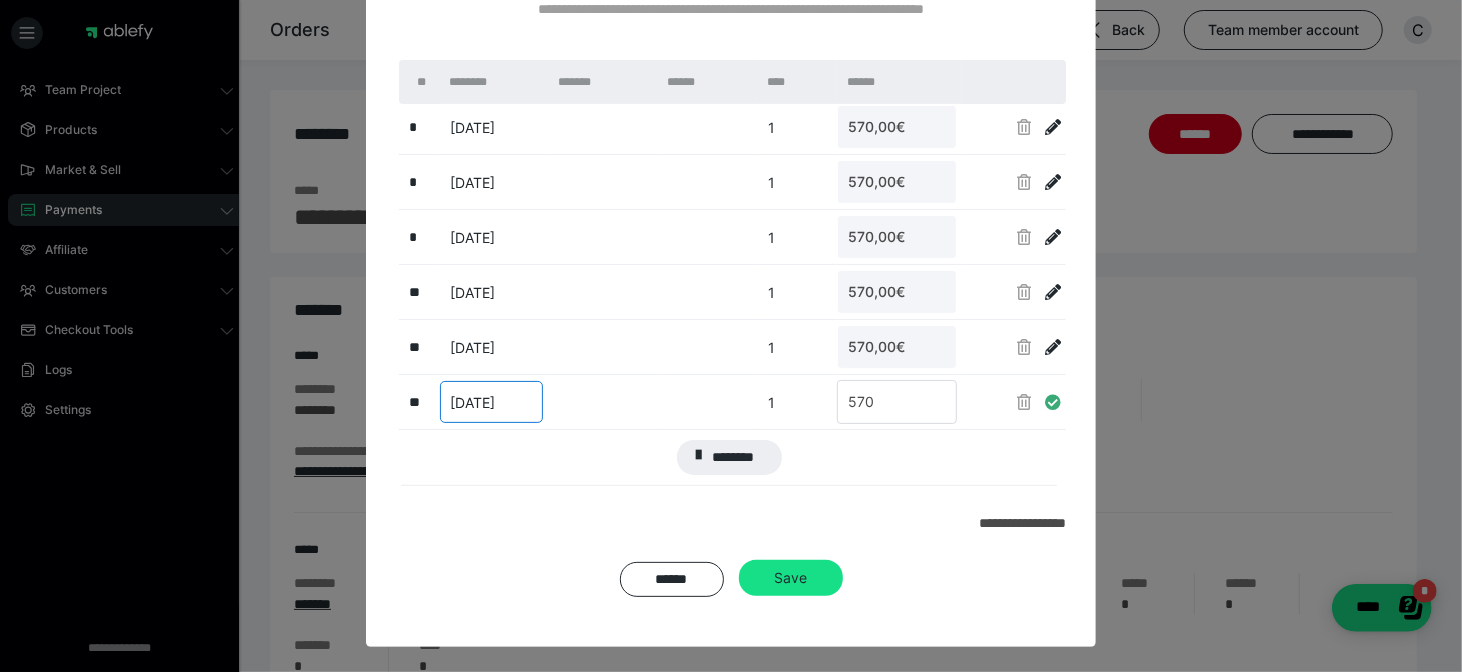 click on "18.05.2026" at bounding box center (473, 402) 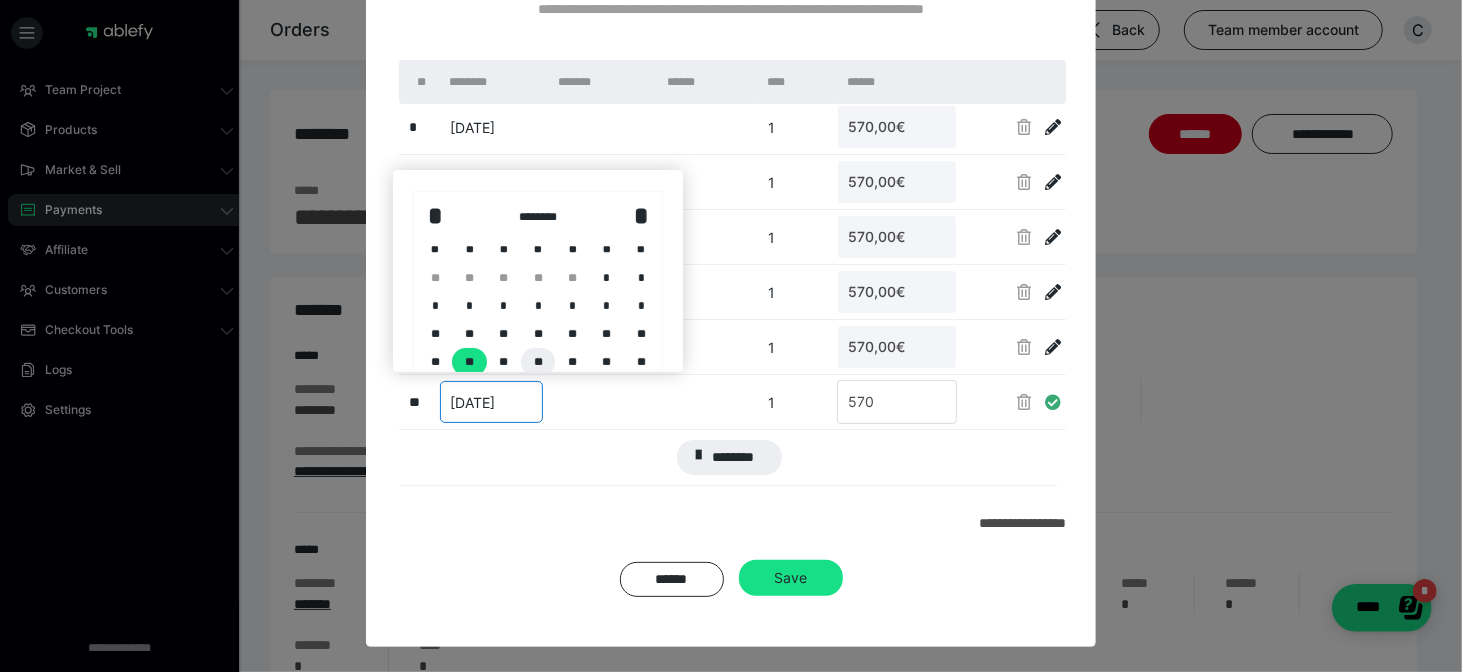 click on "**" at bounding box center (538, 362) 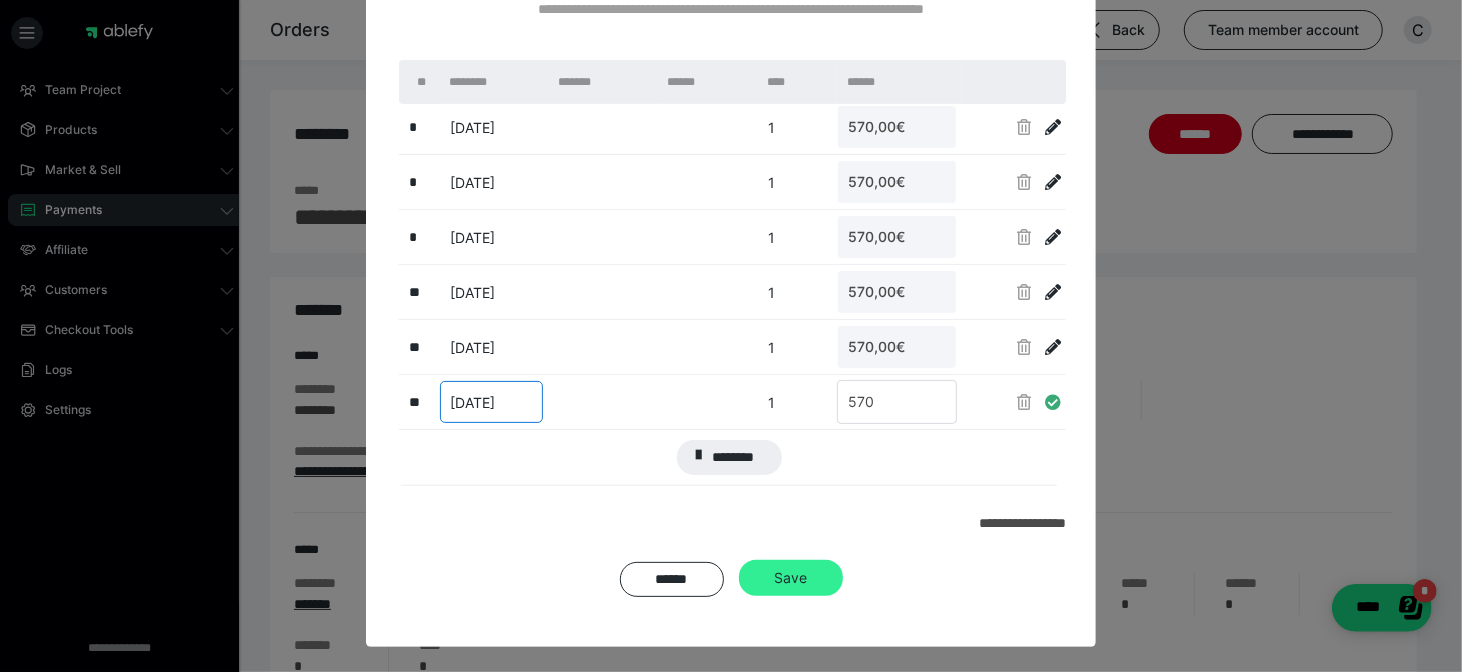 click on "Save" at bounding box center [791, 578] 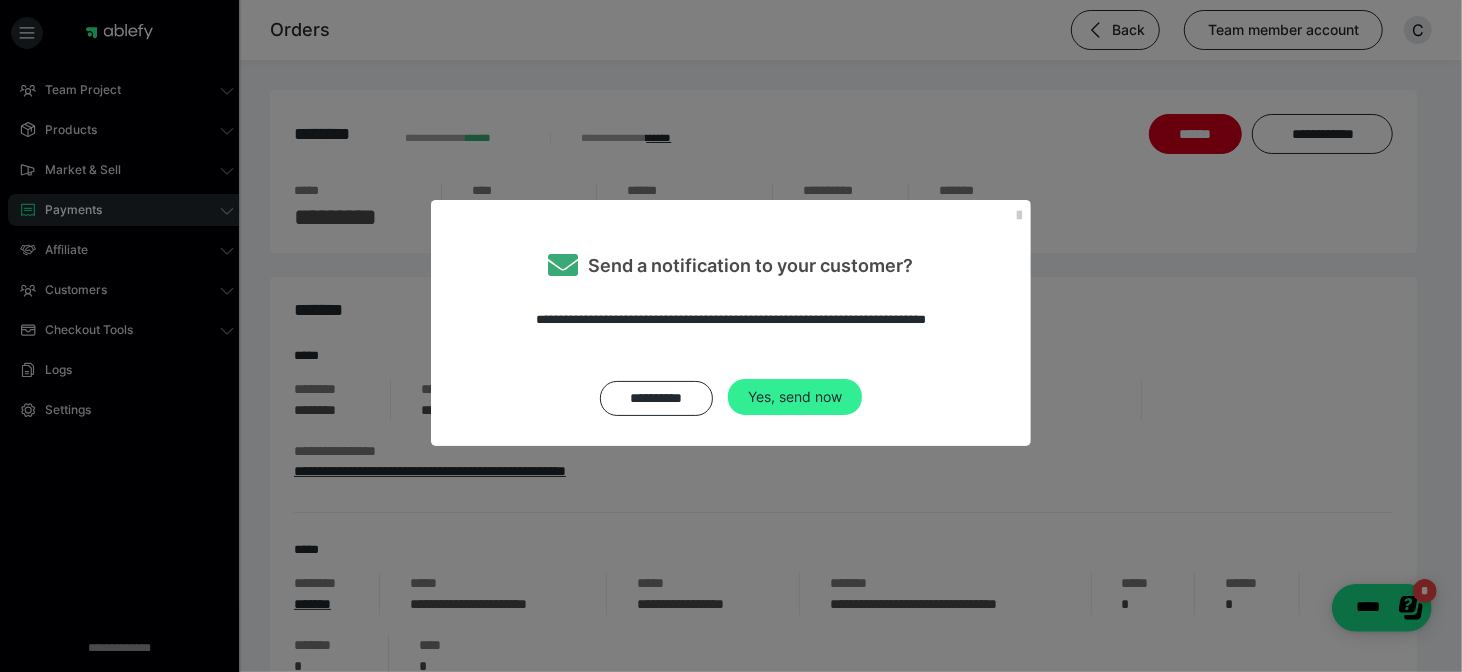 click on "Yes, send now" at bounding box center [795, 397] 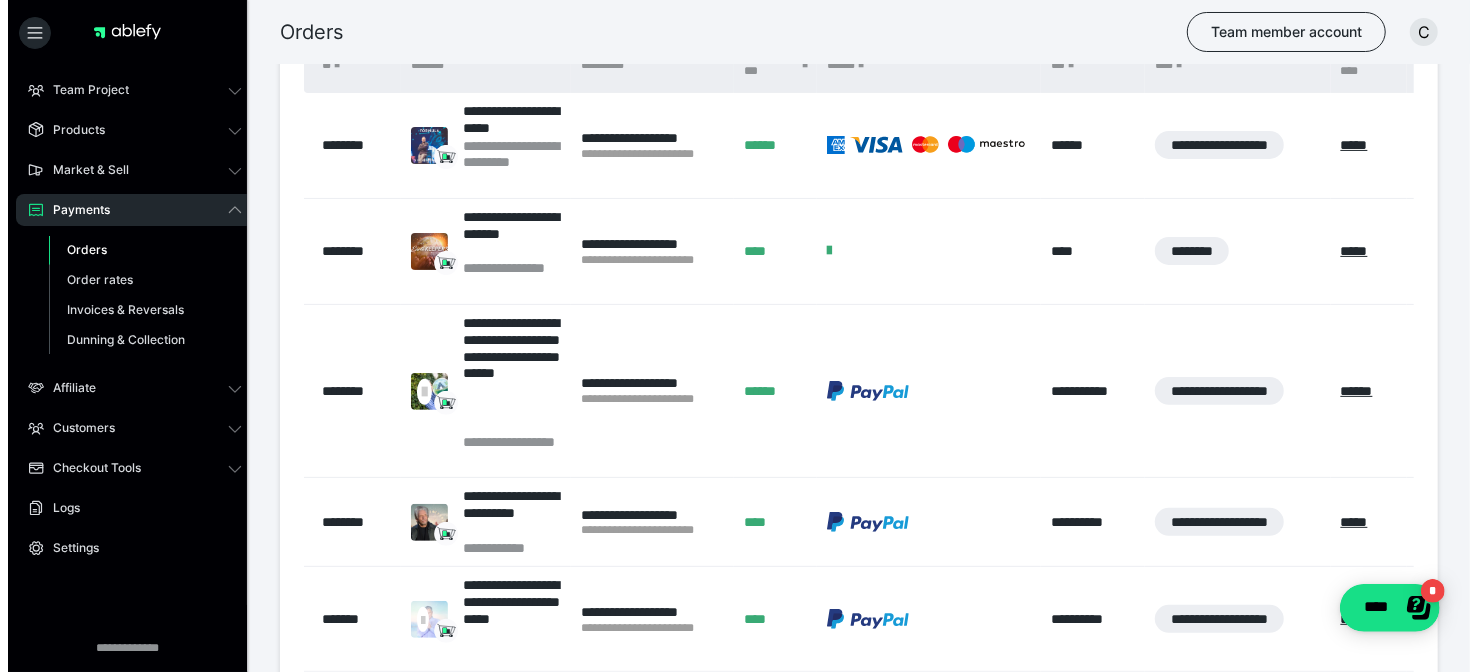 scroll, scrollTop: 0, scrollLeft: 0, axis: both 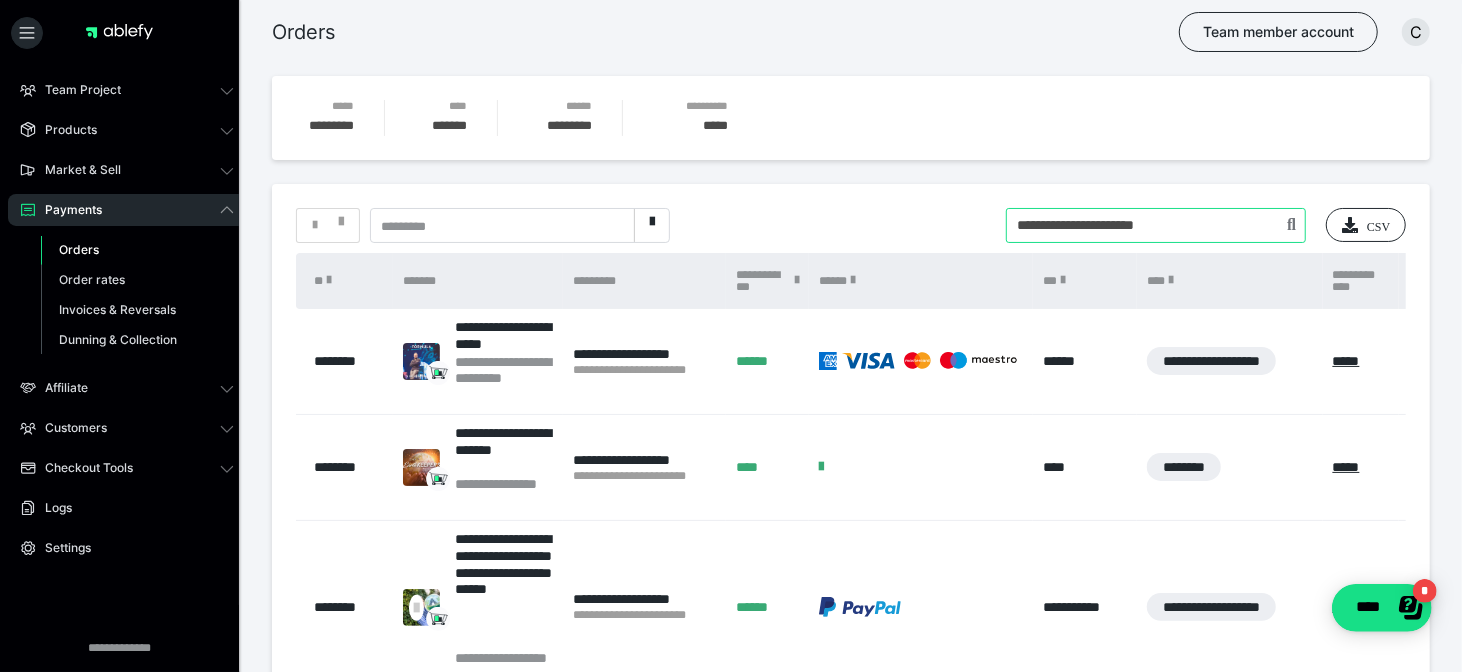 click at bounding box center [1156, 225] 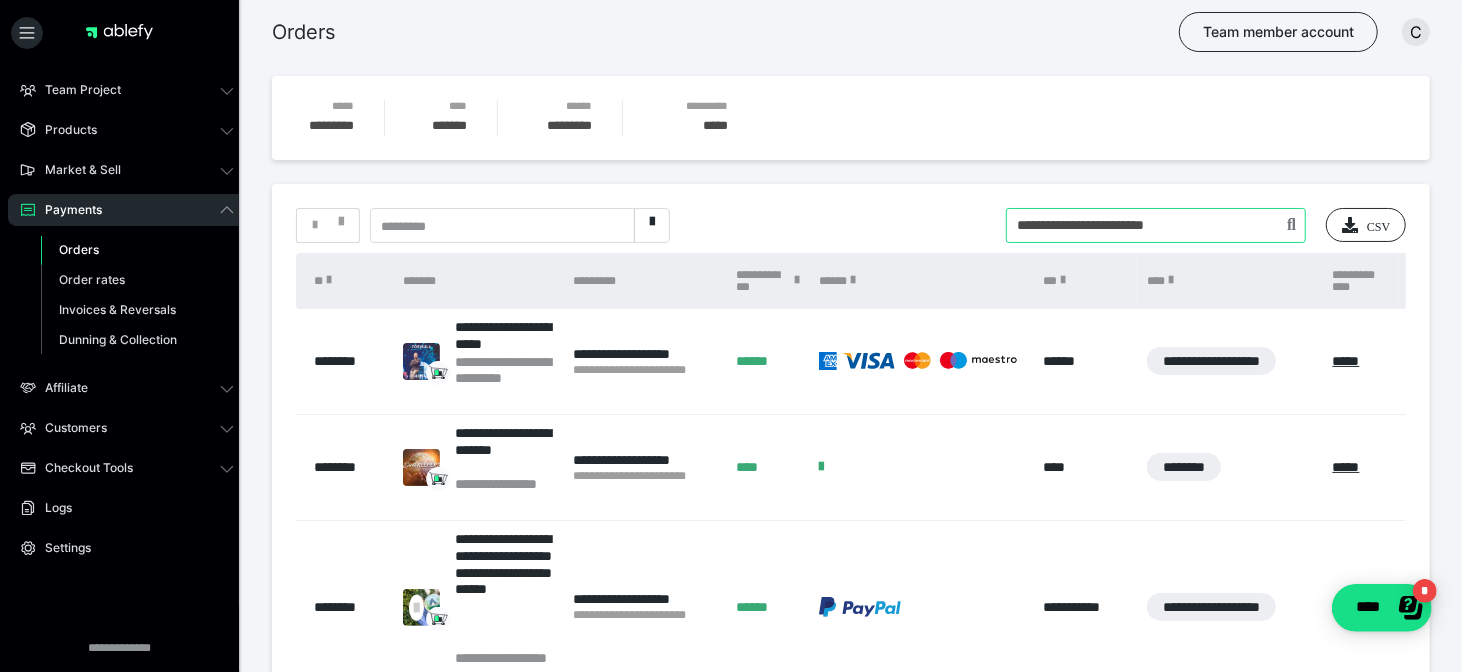 type on "**********" 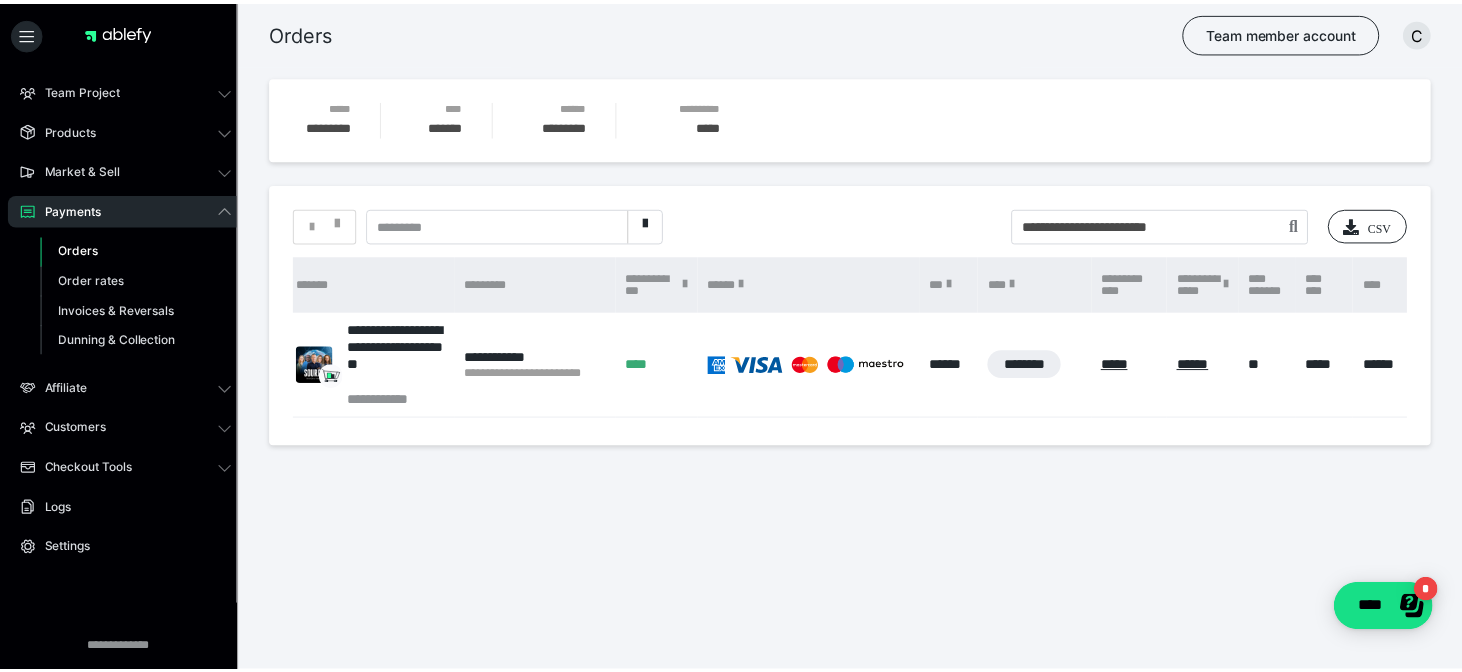 scroll, scrollTop: 0, scrollLeft: 133, axis: horizontal 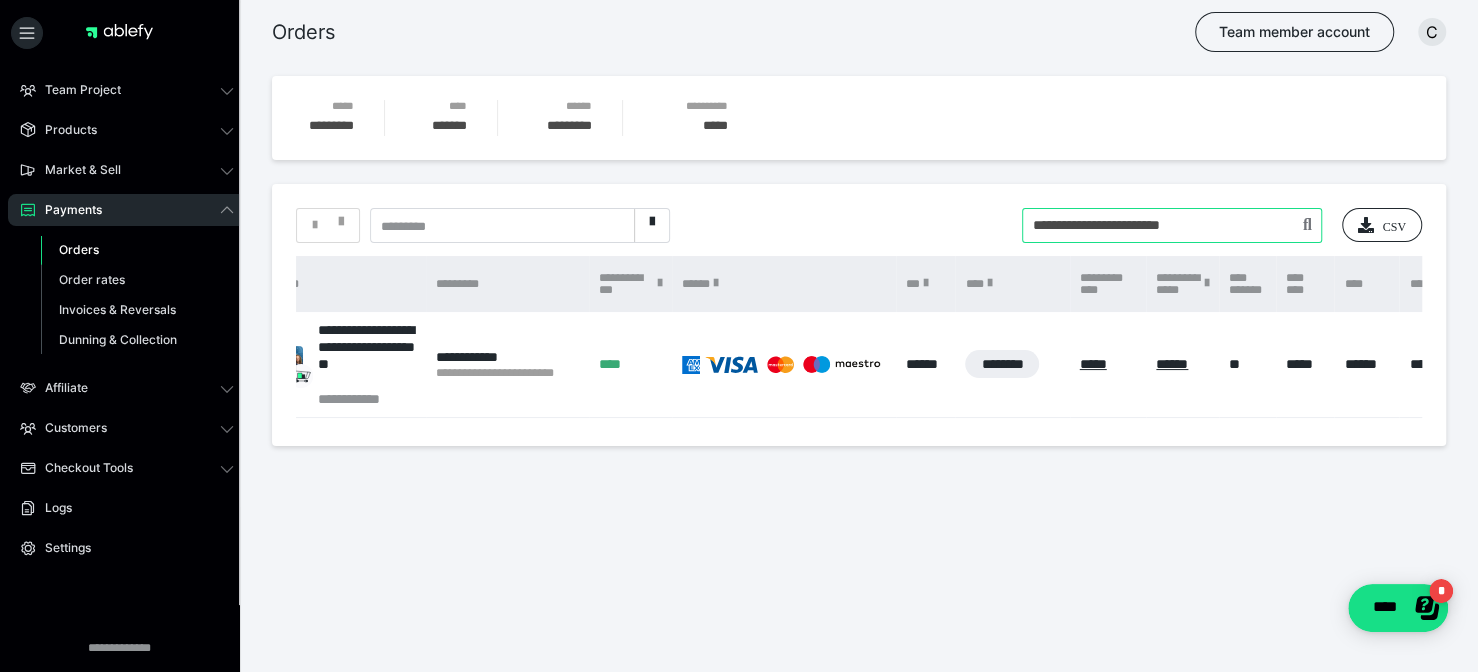 click at bounding box center (1172, 225) 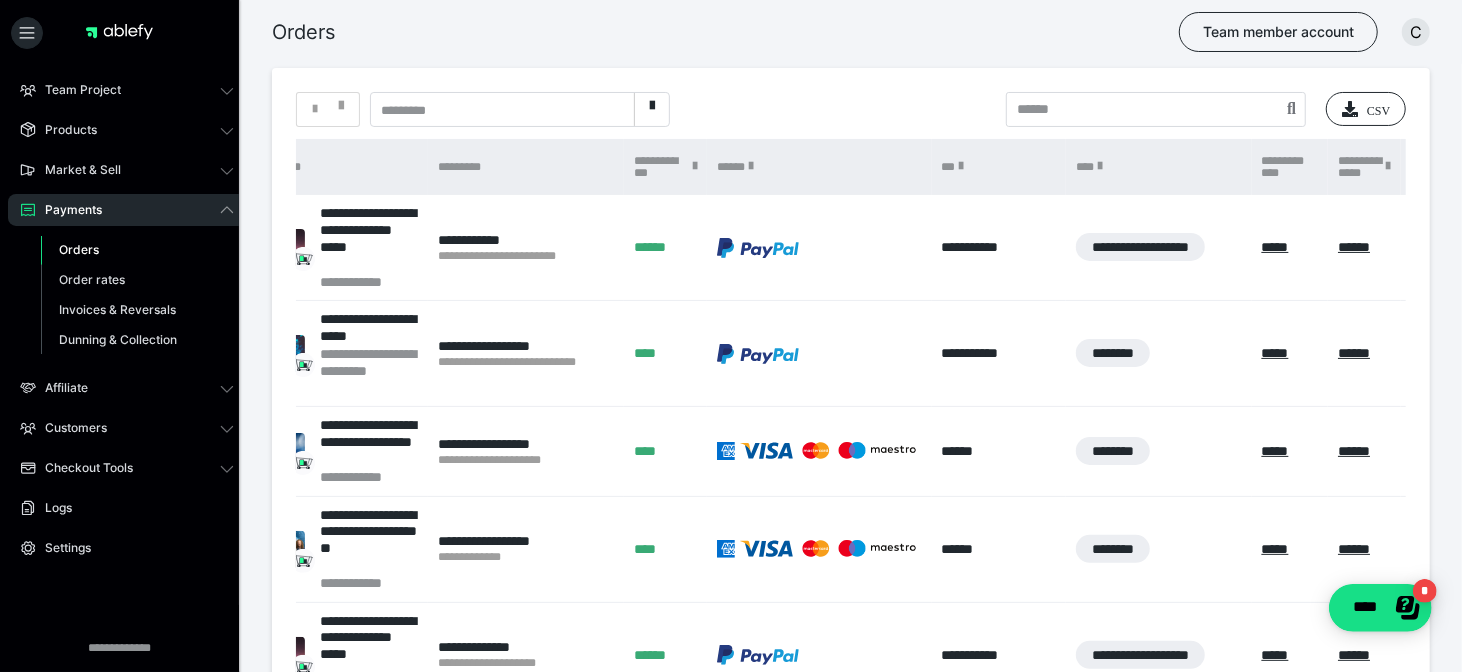 scroll, scrollTop: 120, scrollLeft: 0, axis: vertical 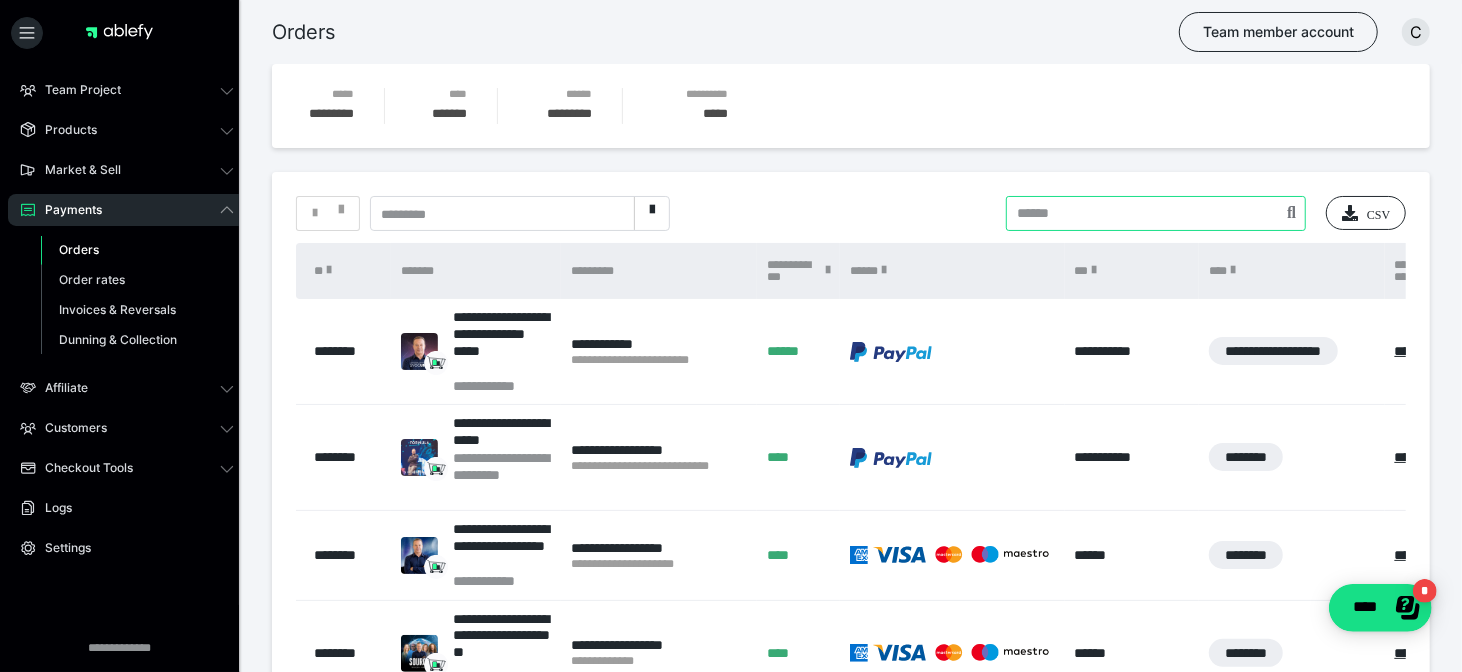 click at bounding box center [1156, 213] 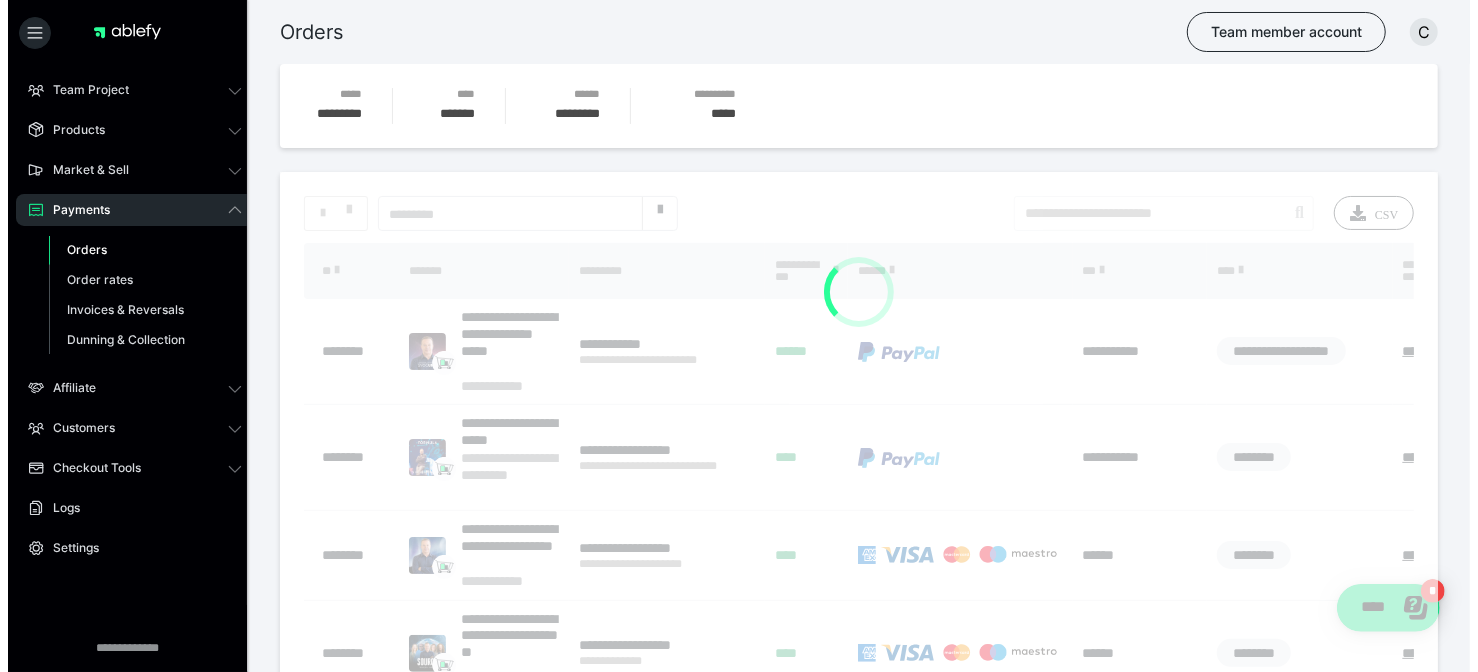 scroll, scrollTop: 0, scrollLeft: 0, axis: both 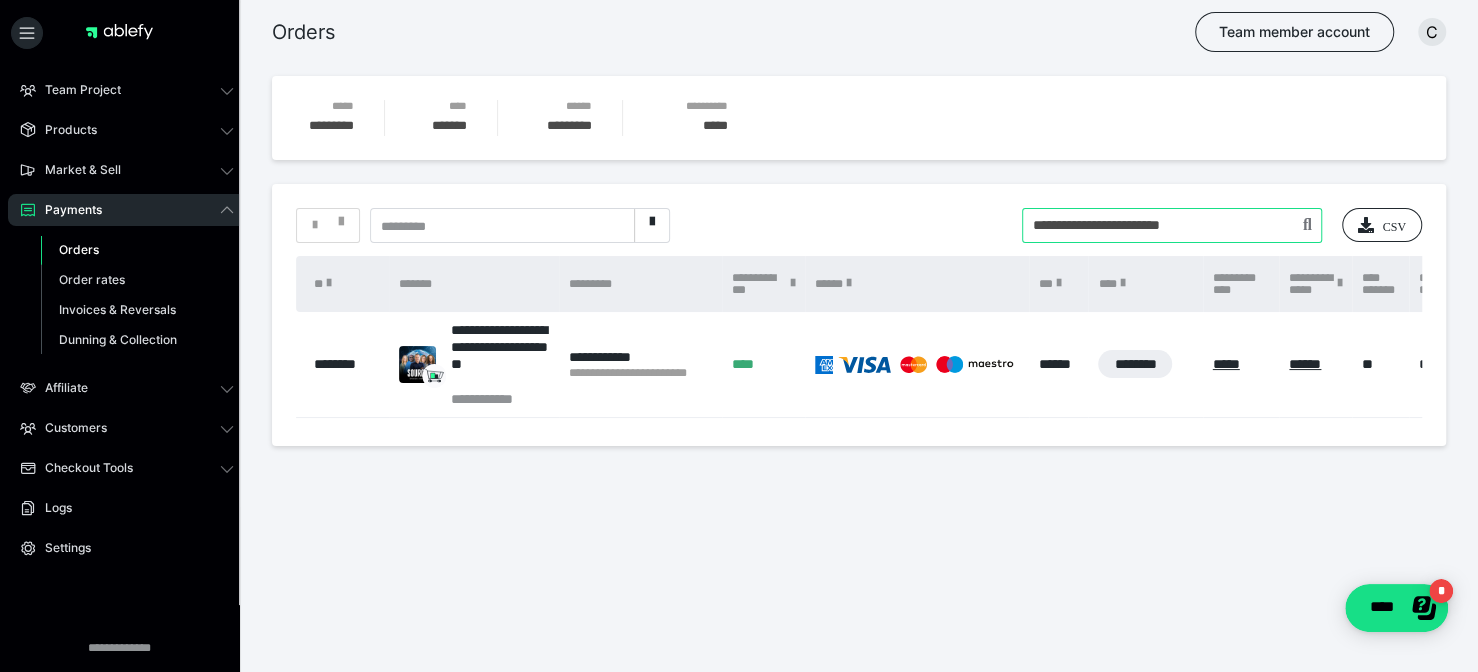 click at bounding box center [1172, 225] 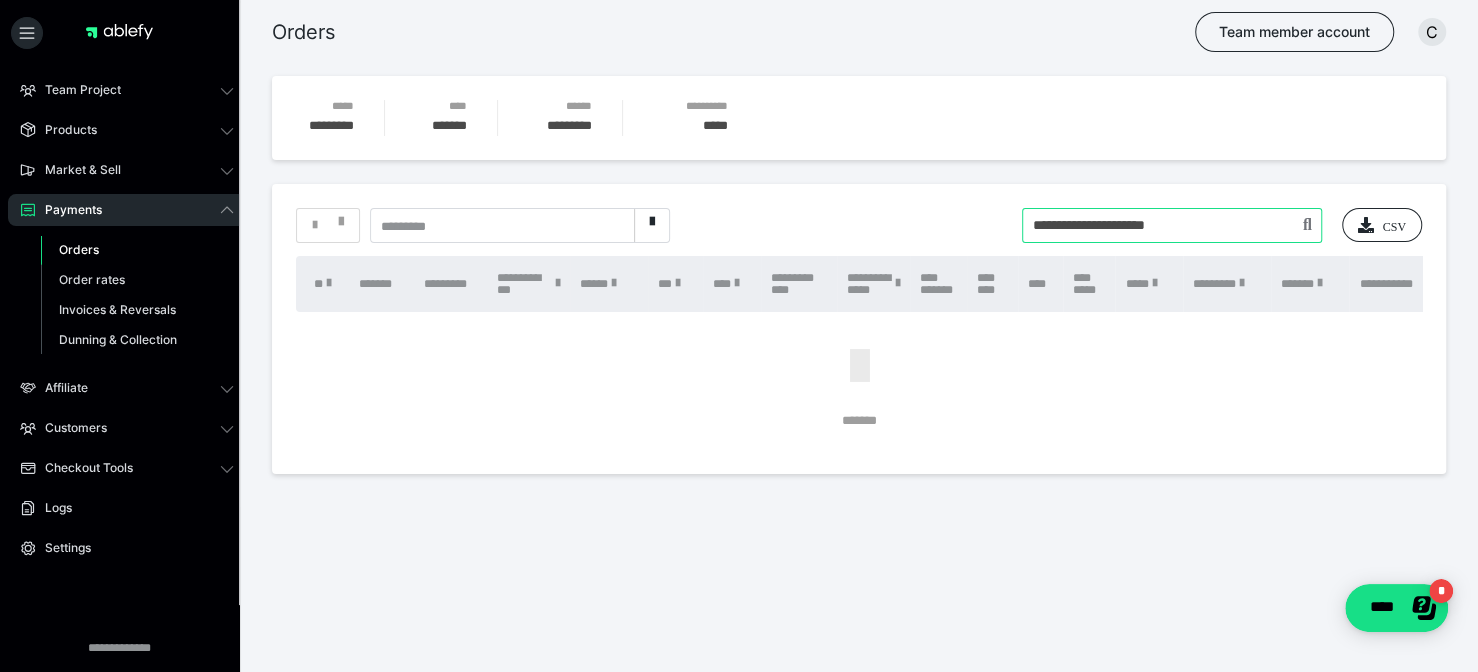 click at bounding box center [1172, 225] 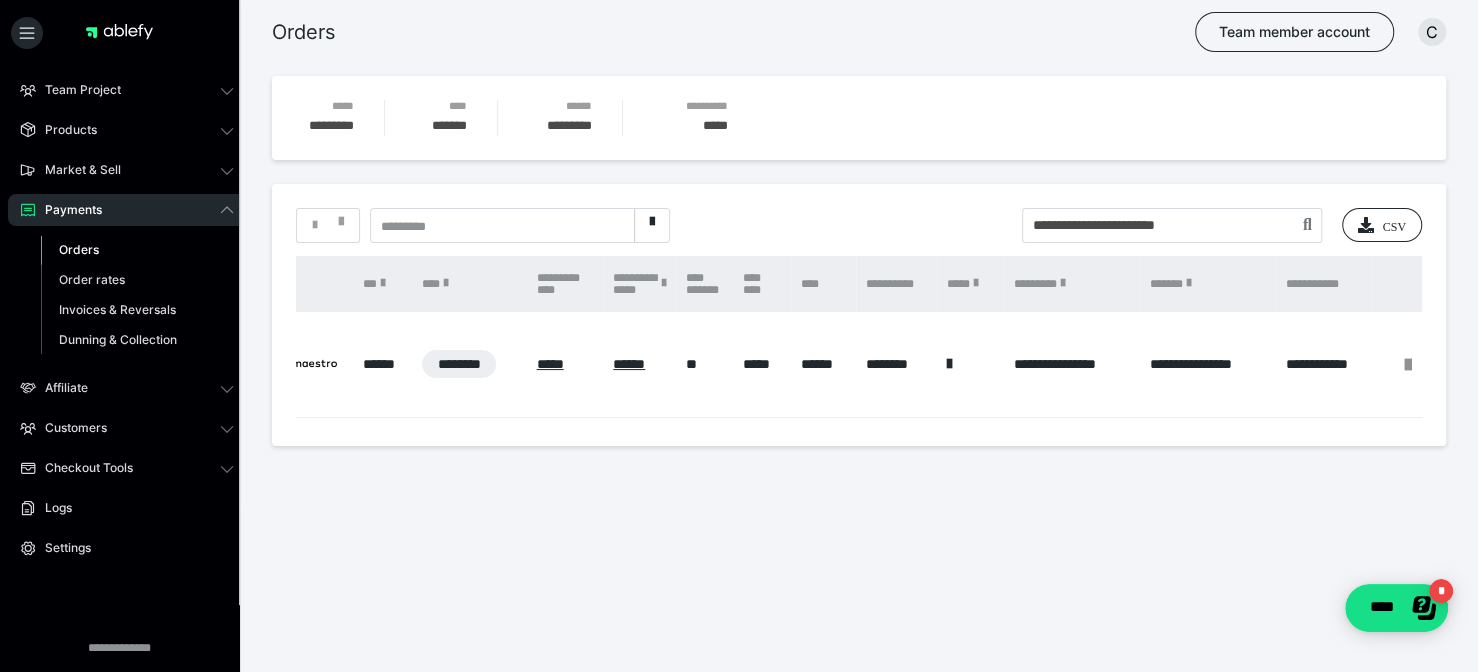 scroll, scrollTop: 0, scrollLeft: 698, axis: horizontal 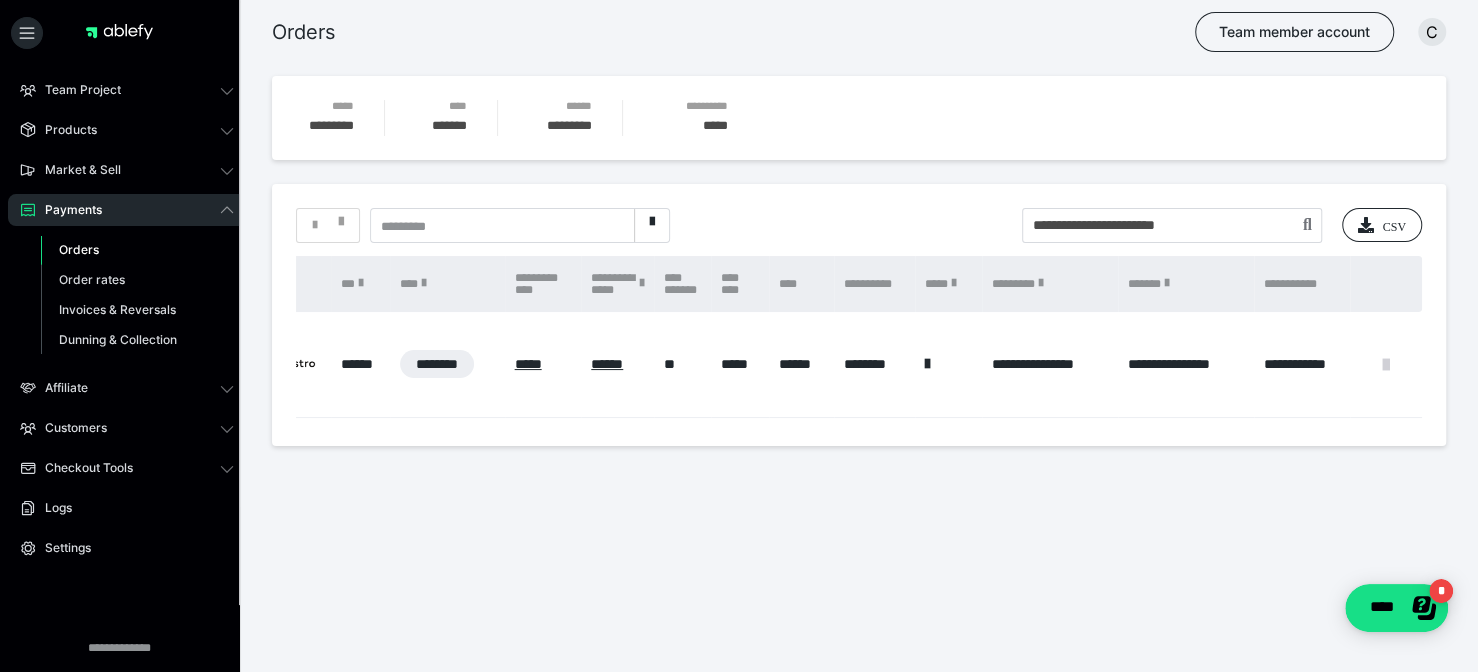 click at bounding box center (1386, 365) 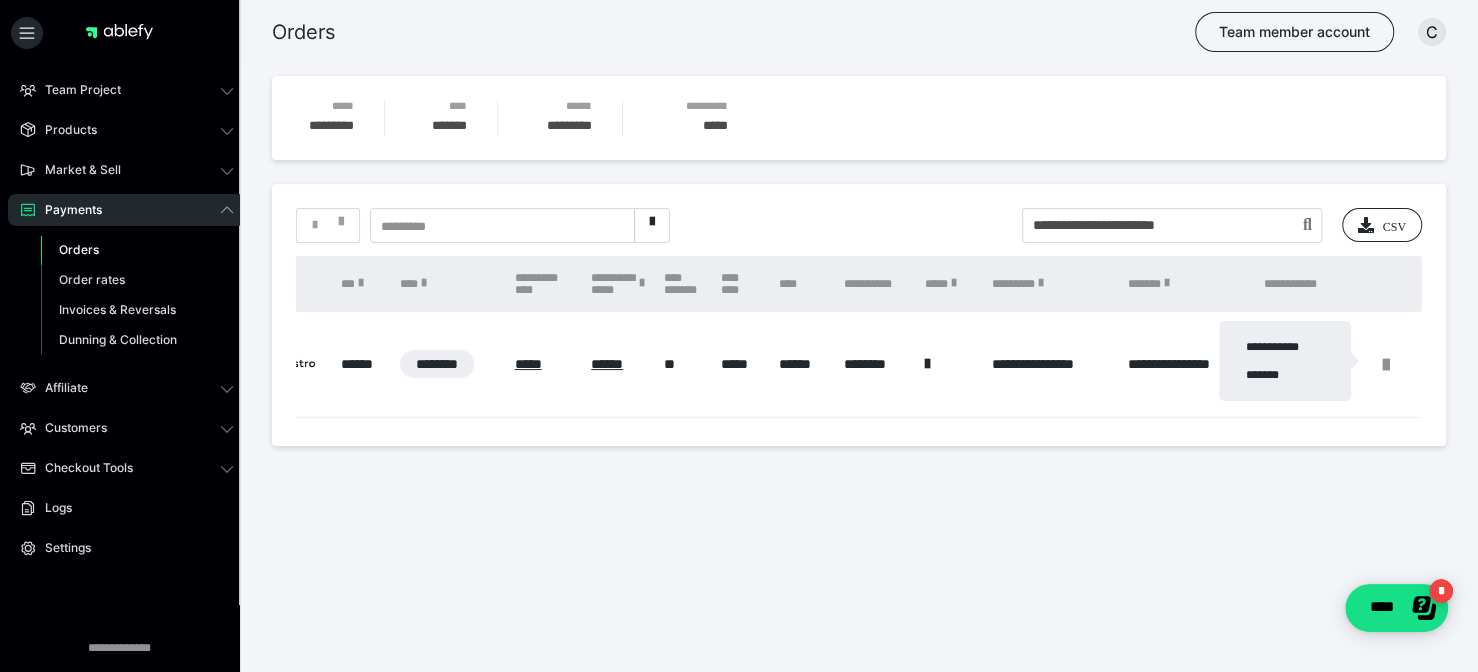 click at bounding box center (739, 336) 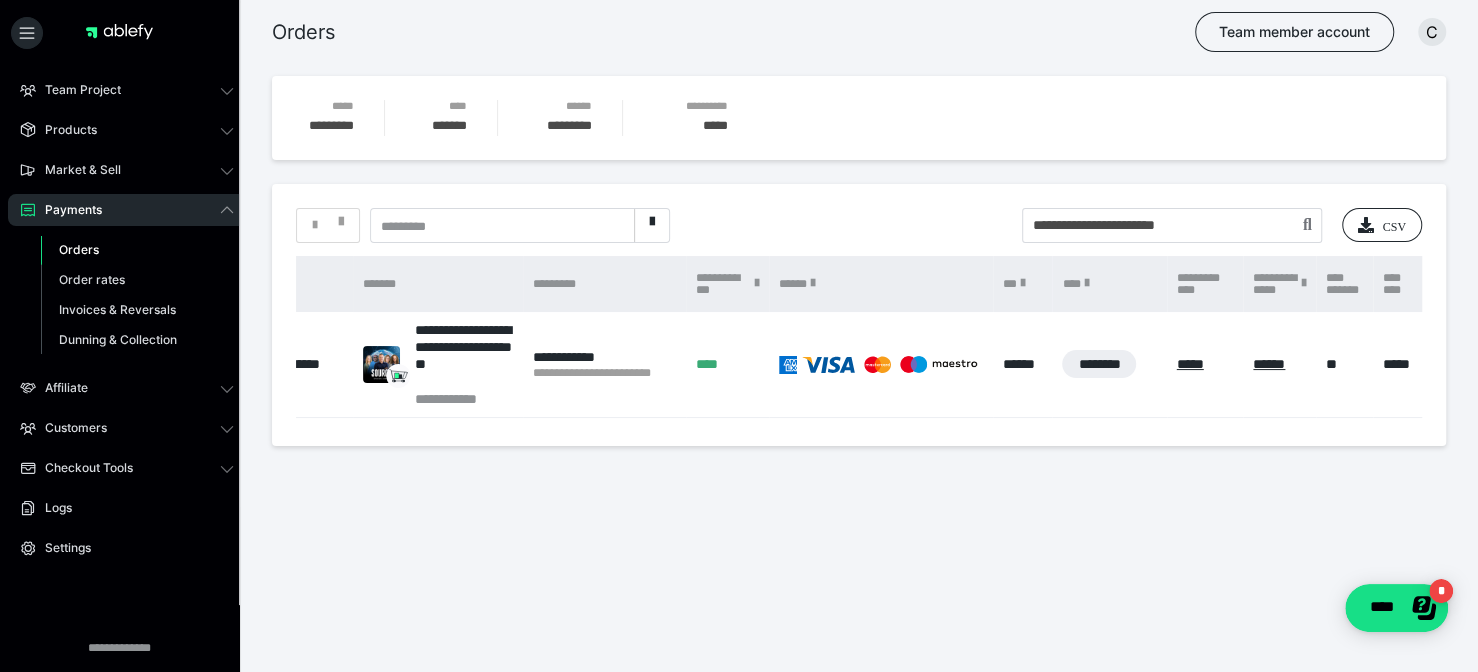 scroll, scrollTop: 0, scrollLeft: 0, axis: both 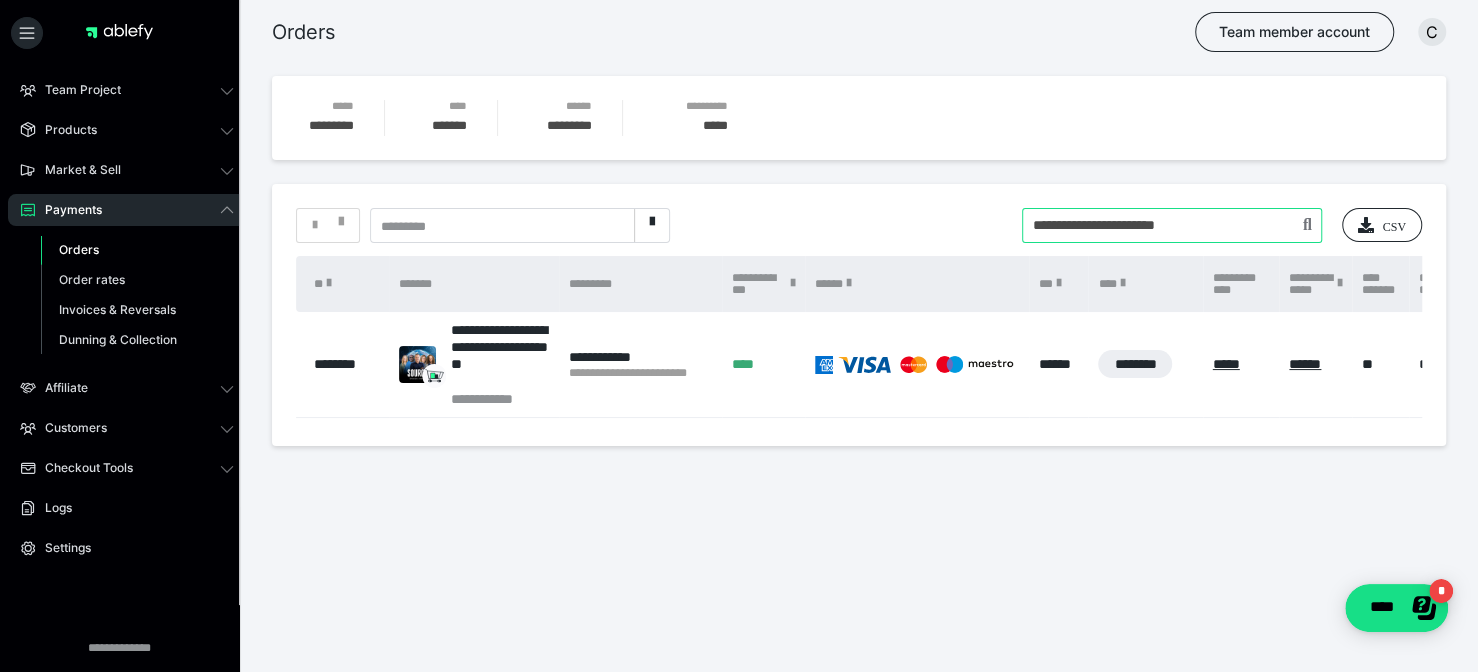 click at bounding box center [1172, 225] 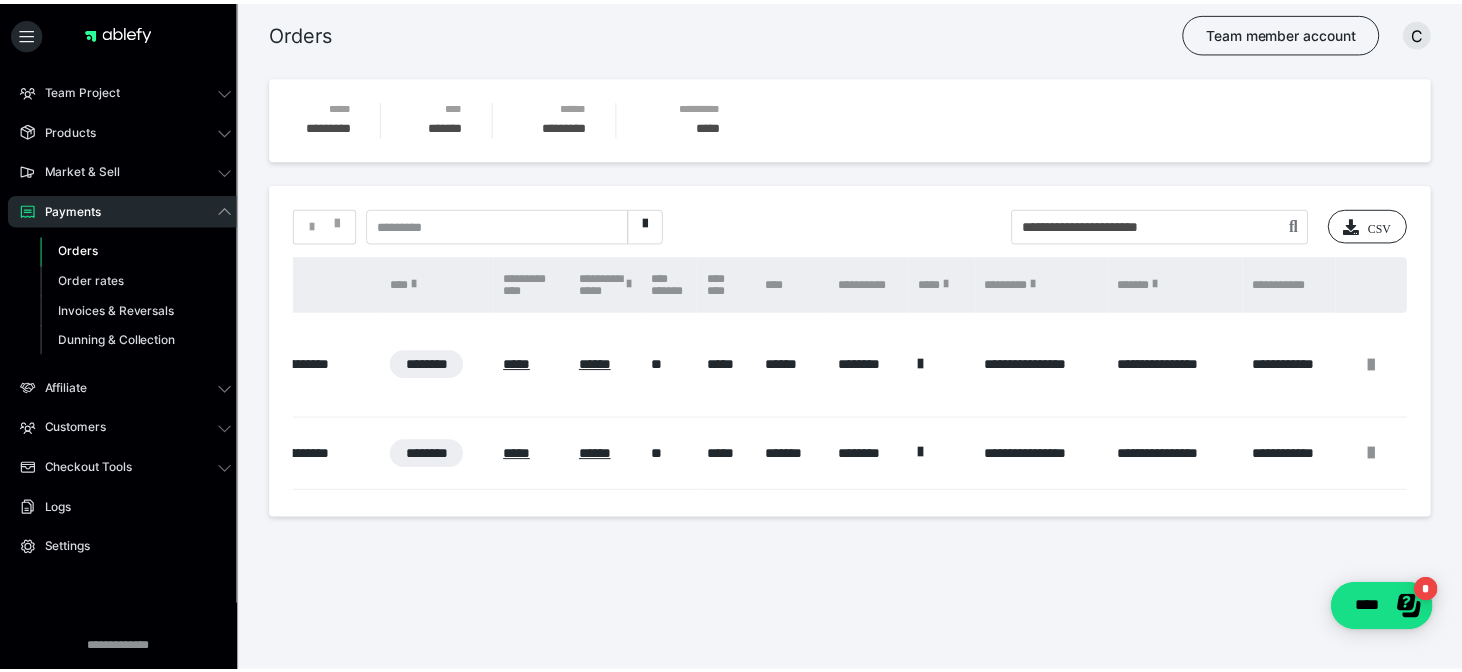 scroll, scrollTop: 0, scrollLeft: 0, axis: both 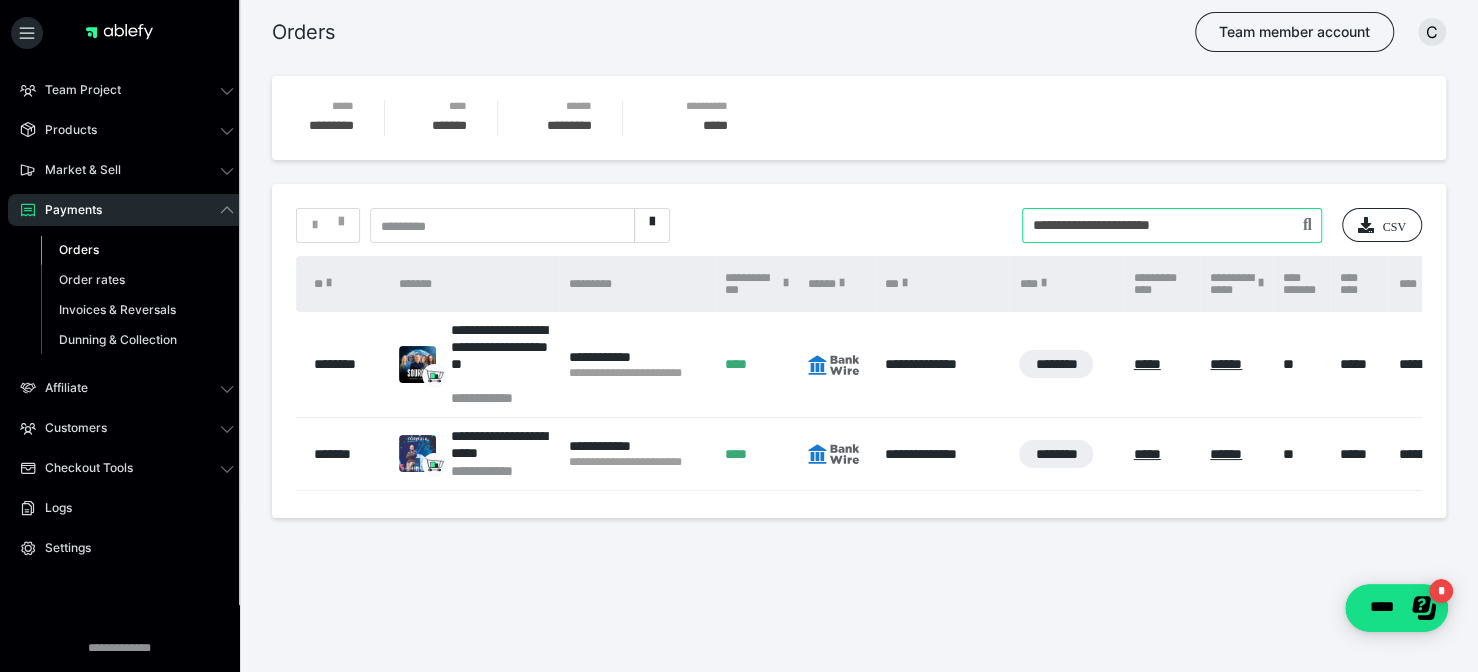 drag, startPoint x: 1247, startPoint y: 225, endPoint x: 964, endPoint y: 295, distance: 291.52872 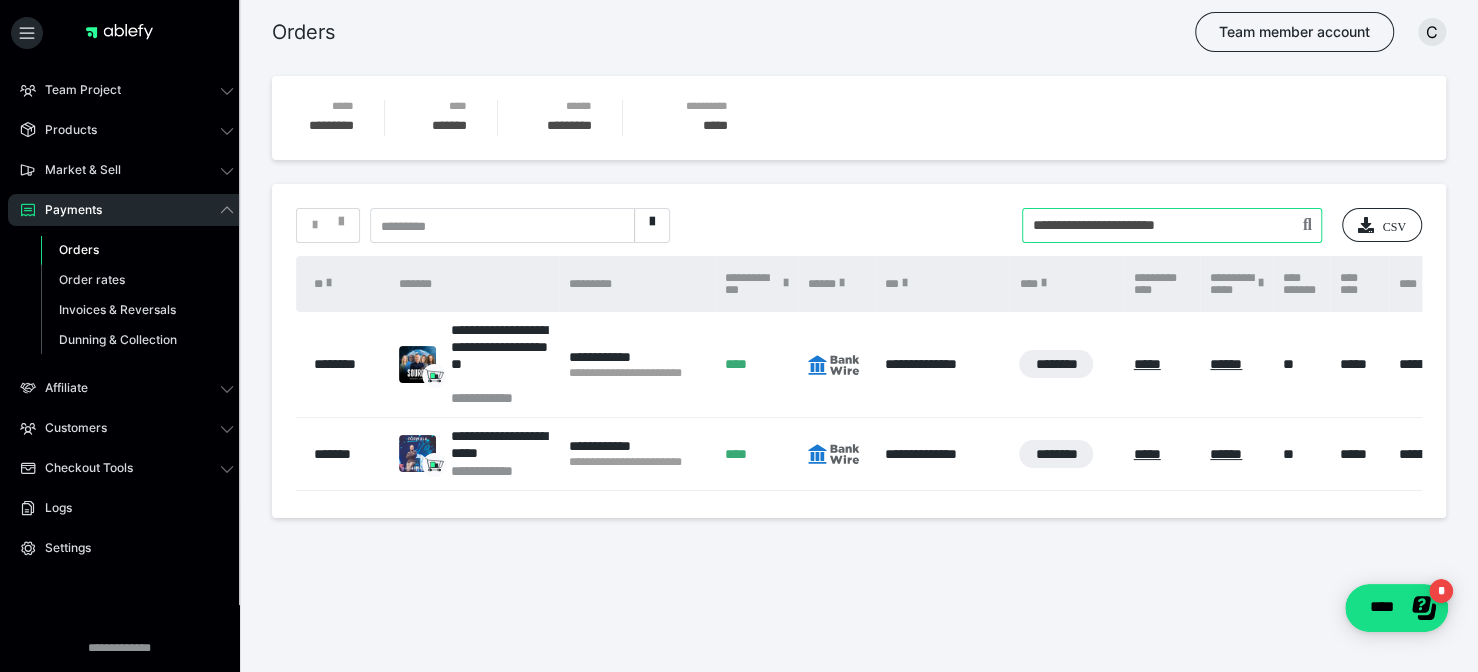 type on "**********" 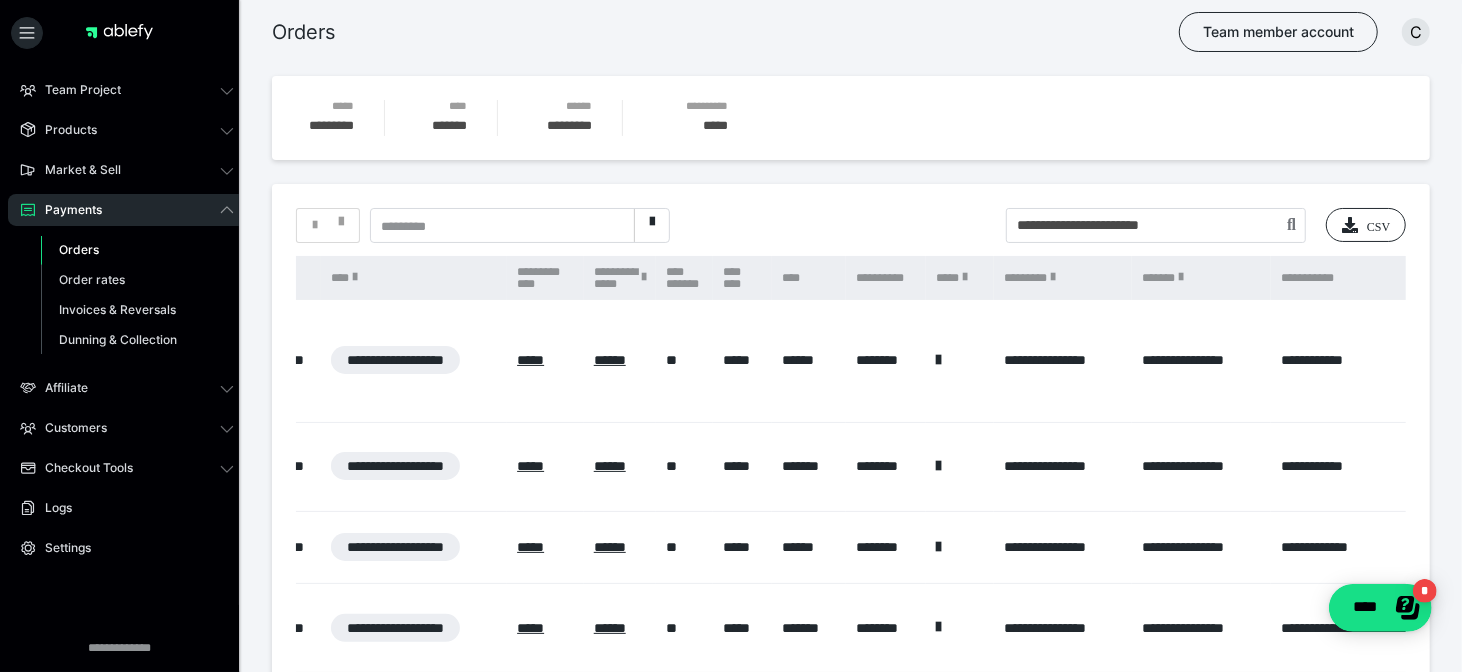 scroll, scrollTop: 0, scrollLeft: 908, axis: horizontal 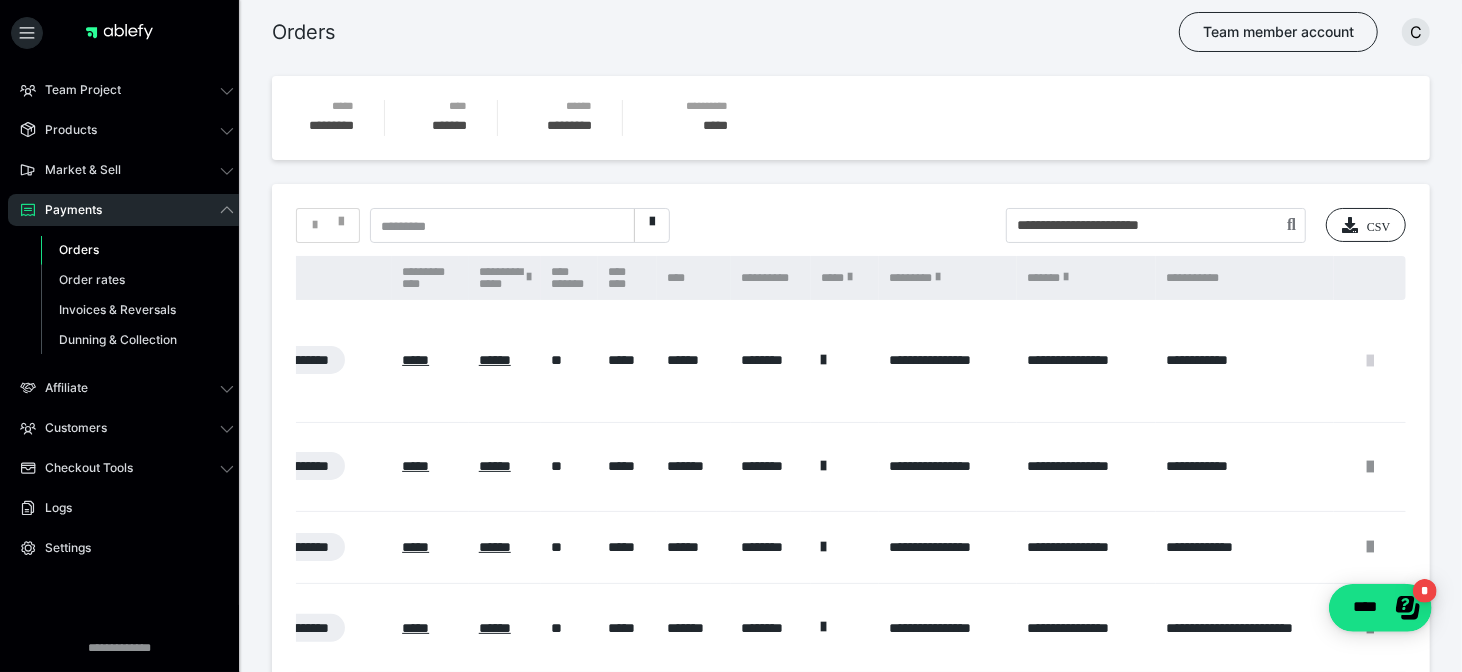 click at bounding box center (1370, 361) 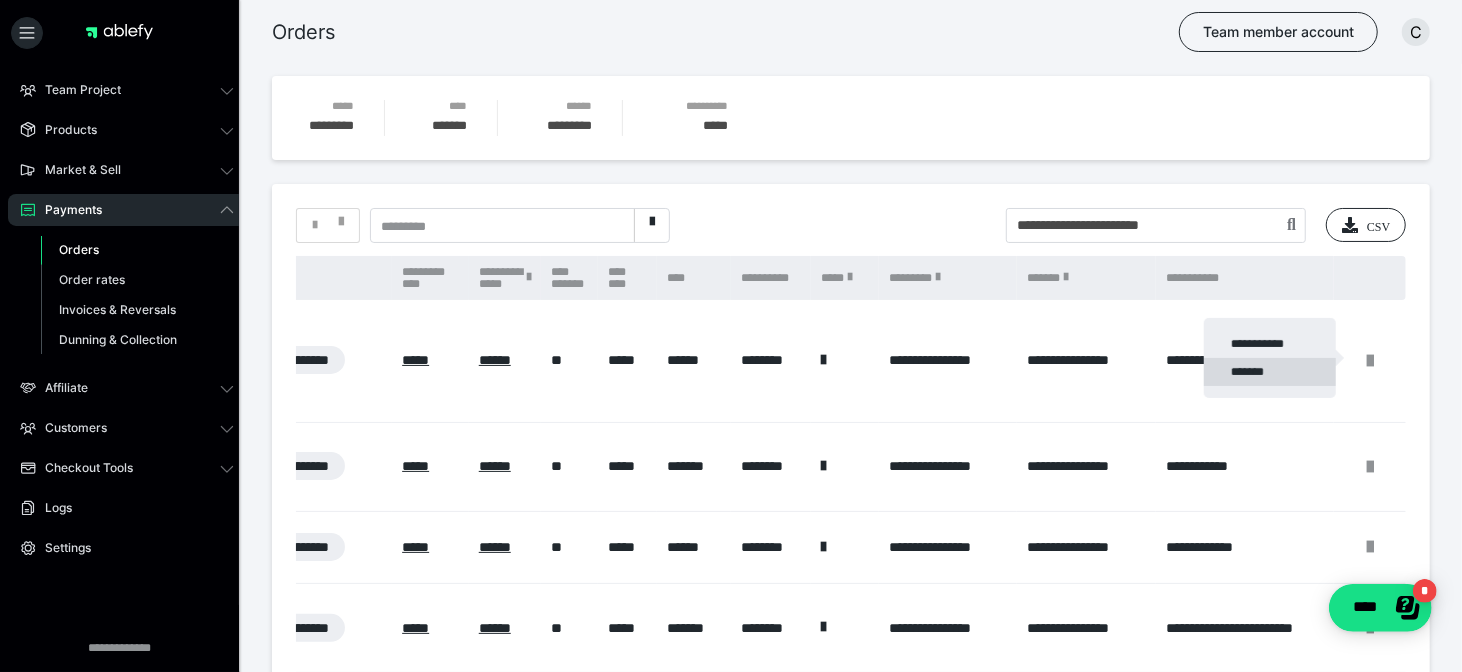 click on "*******" at bounding box center (1270, 372) 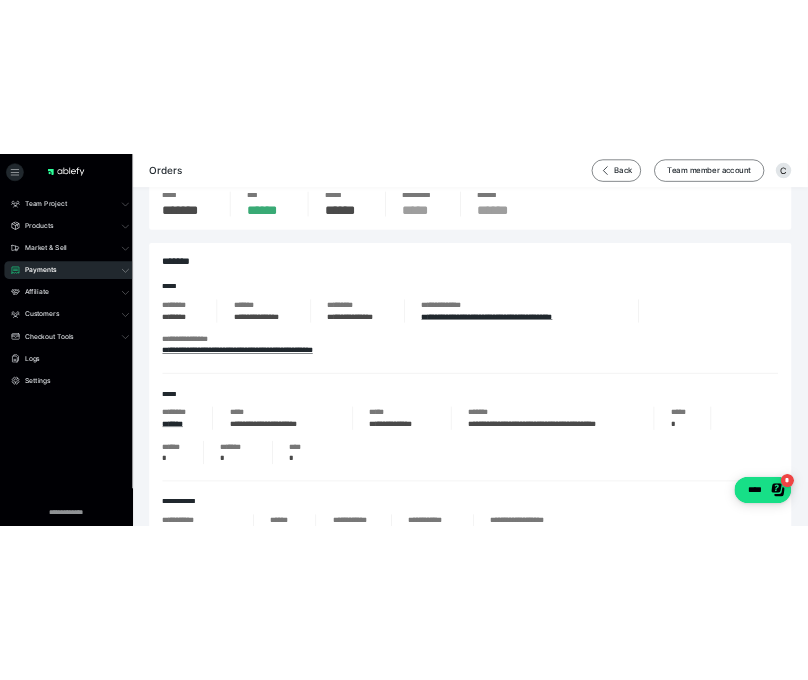 scroll, scrollTop: 120, scrollLeft: 0, axis: vertical 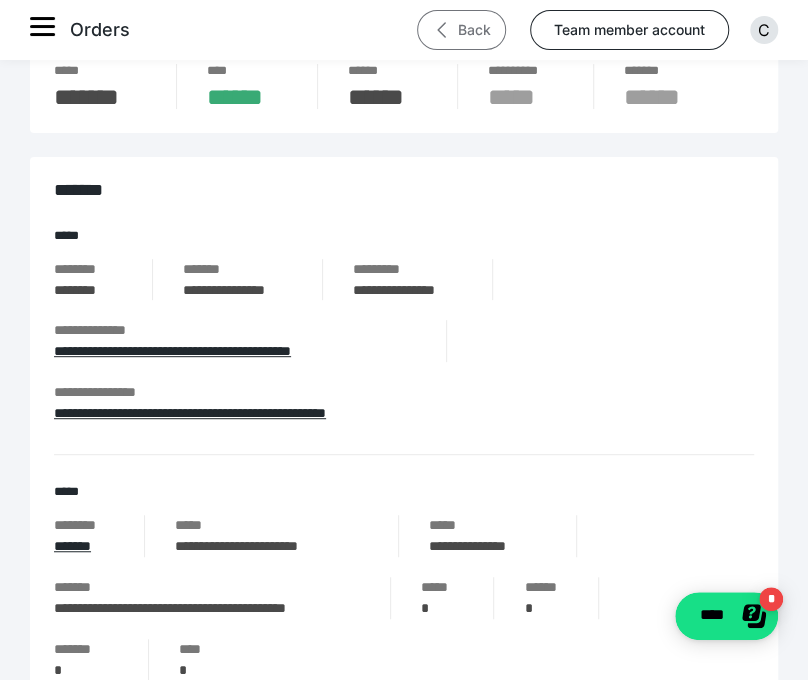 click on "Back" at bounding box center [461, 30] 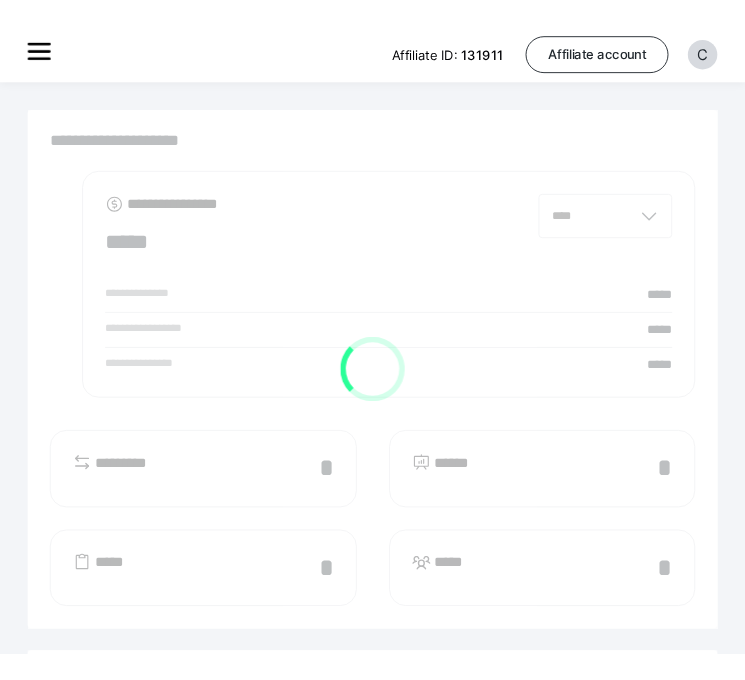 scroll, scrollTop: 0, scrollLeft: 0, axis: both 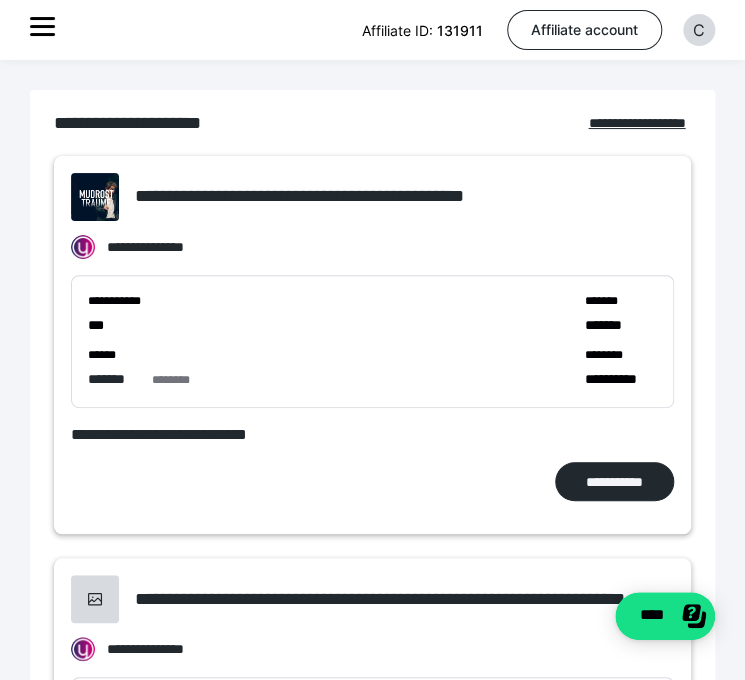 click at bounding box center [44, 29] 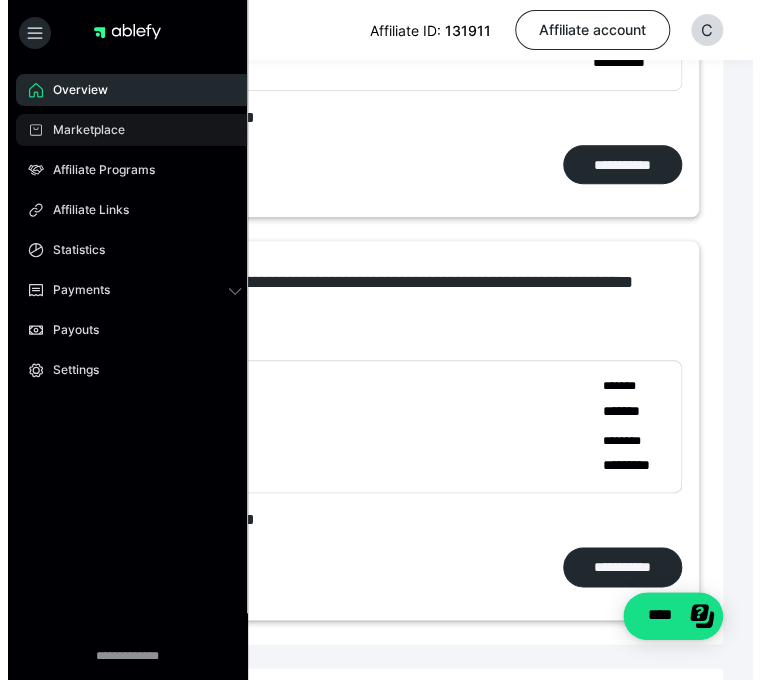scroll, scrollTop: 0, scrollLeft: 0, axis: both 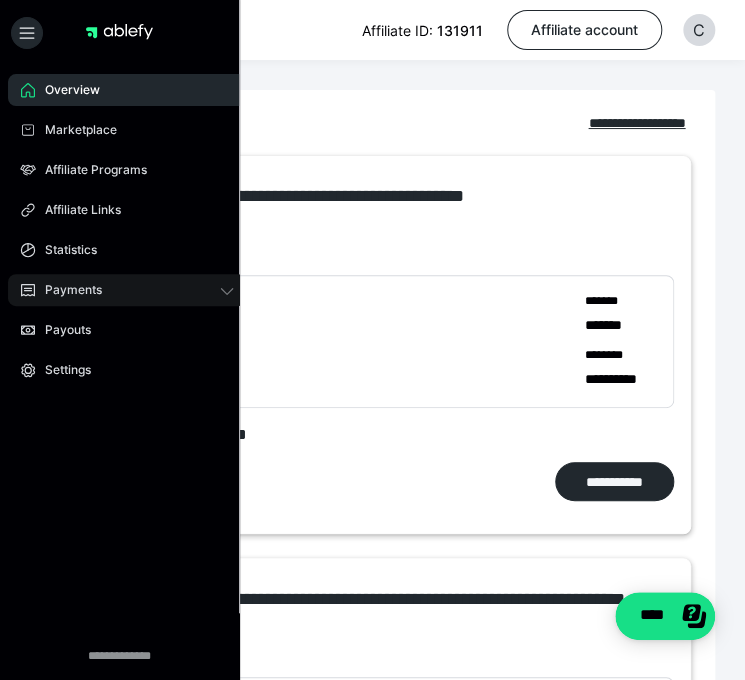 click on "Payments" at bounding box center (127, 290) 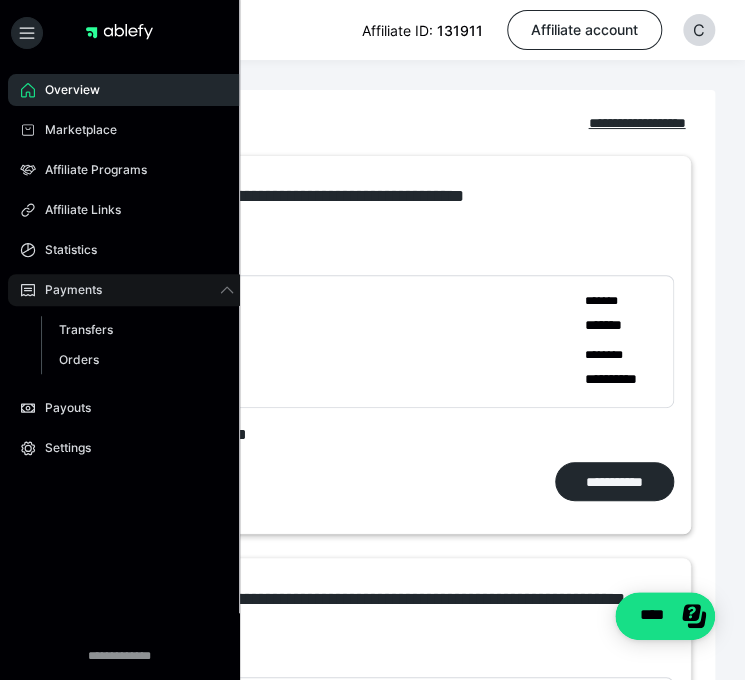 click on "Payments" at bounding box center (127, 290) 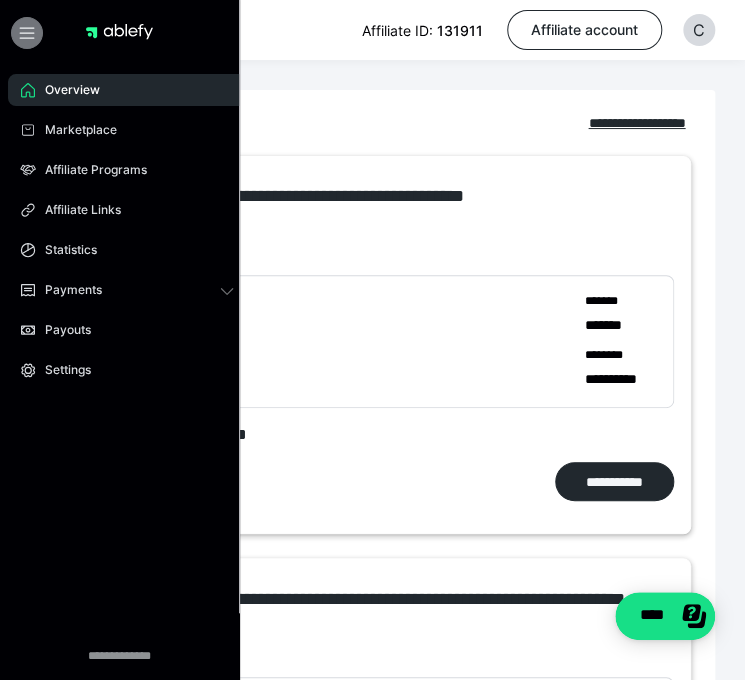 click 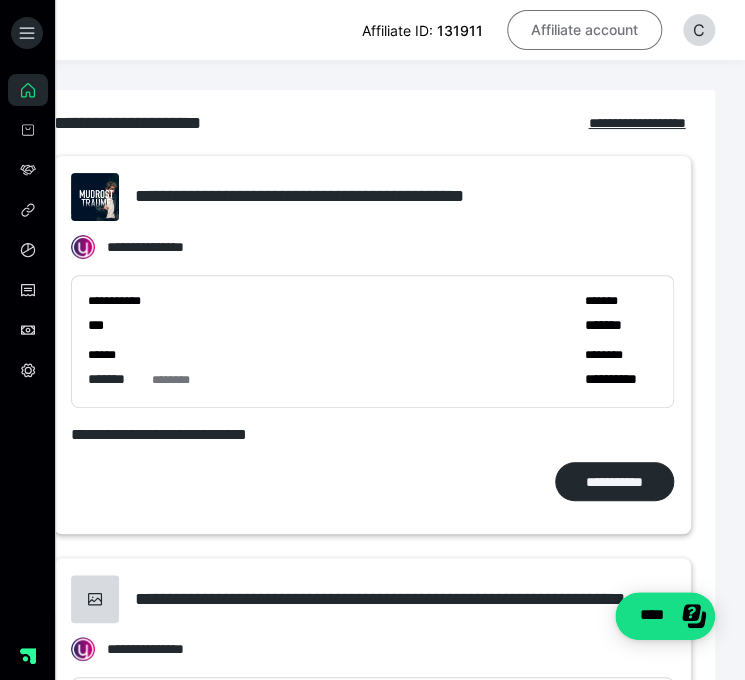 click on "Affiliate account" at bounding box center (584, 30) 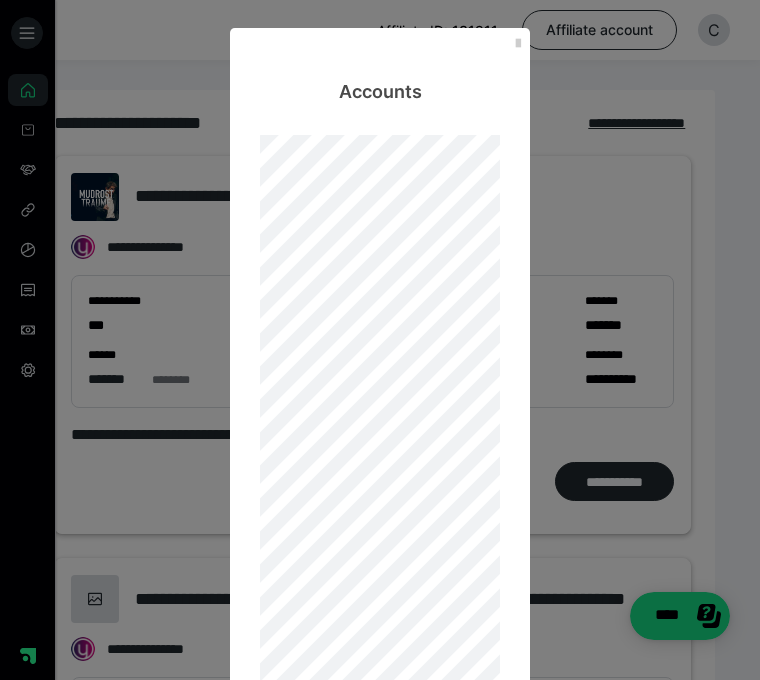 click on "**********" at bounding box center [380, 340] 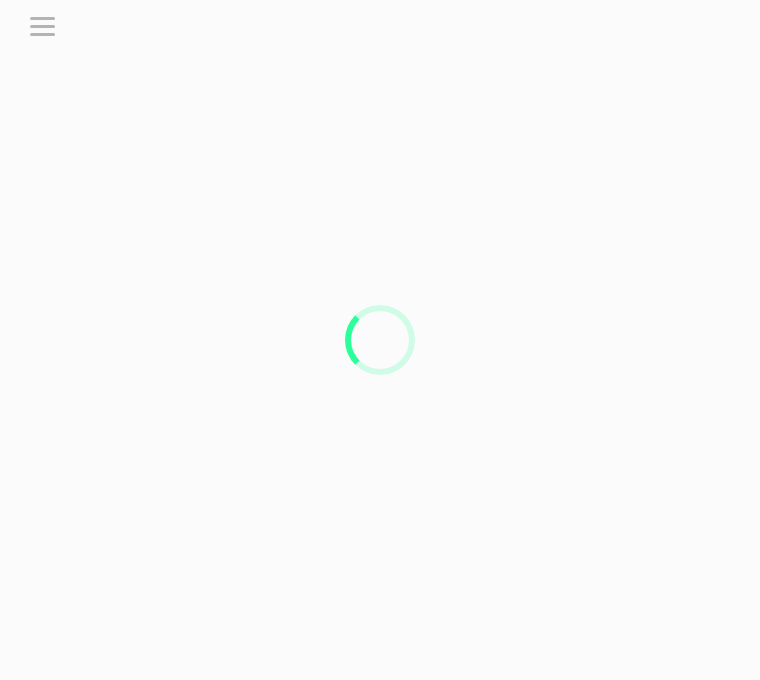 scroll, scrollTop: 0, scrollLeft: 0, axis: both 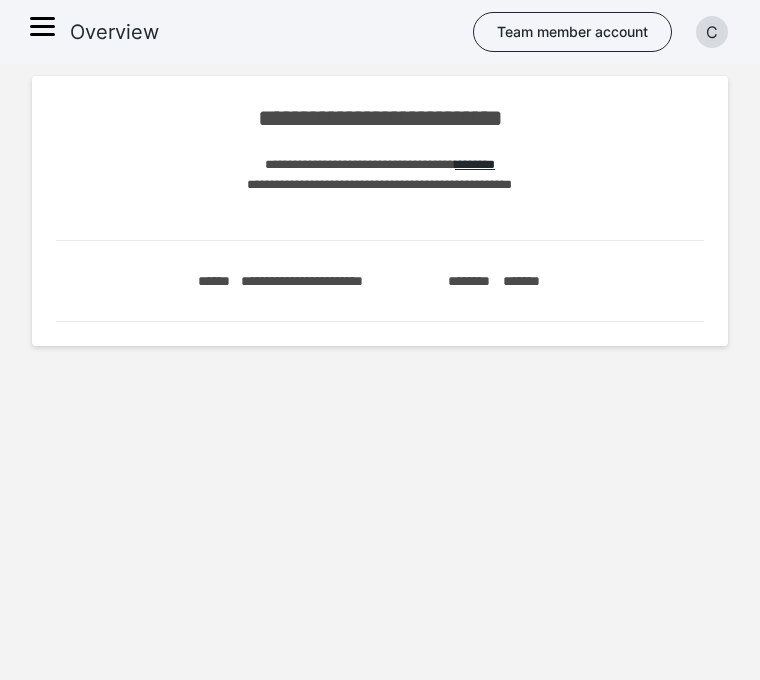 click 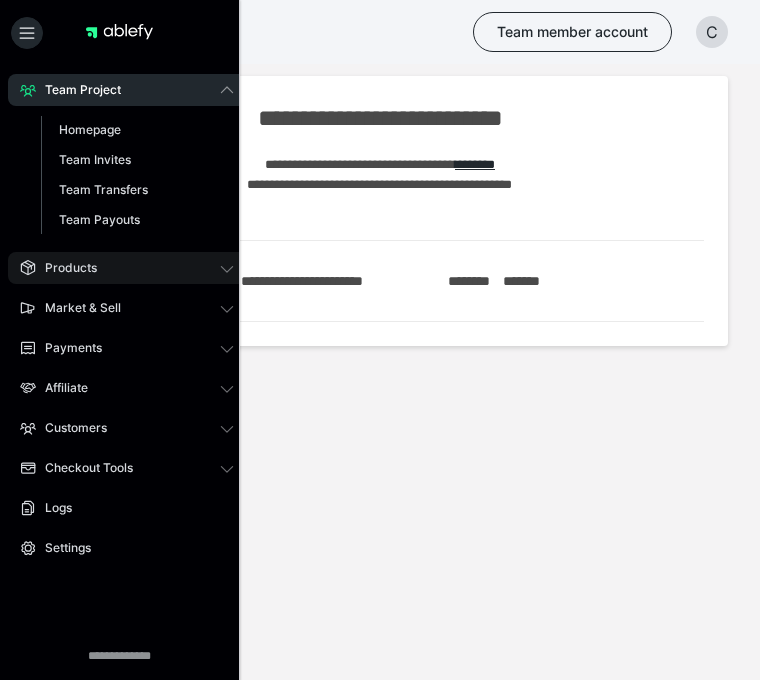 click on "Products" at bounding box center (127, 268) 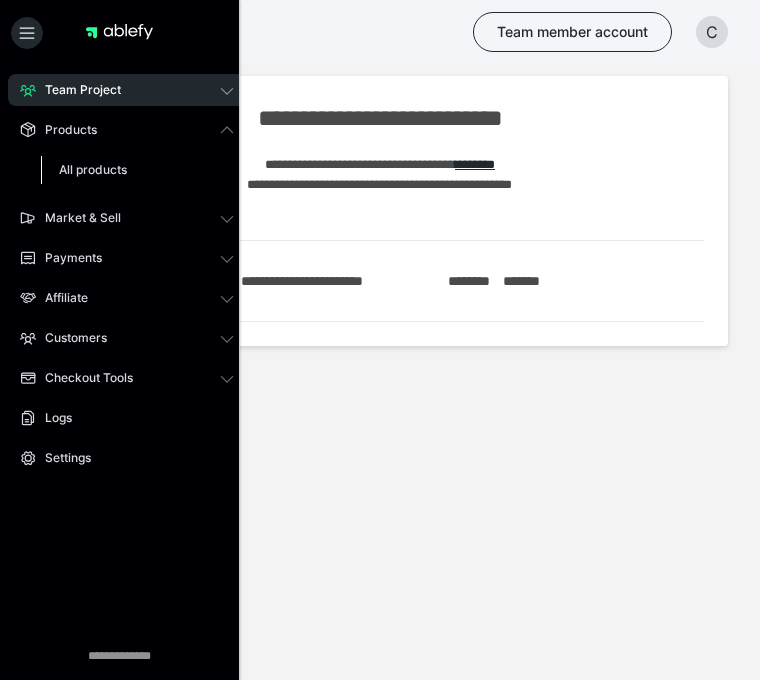 click on "All products" at bounding box center [93, 169] 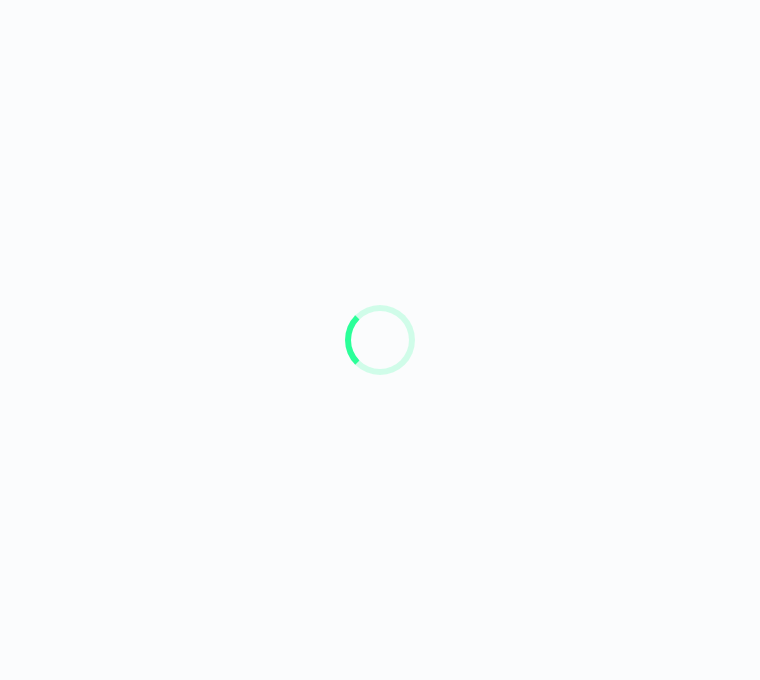 scroll, scrollTop: 0, scrollLeft: 0, axis: both 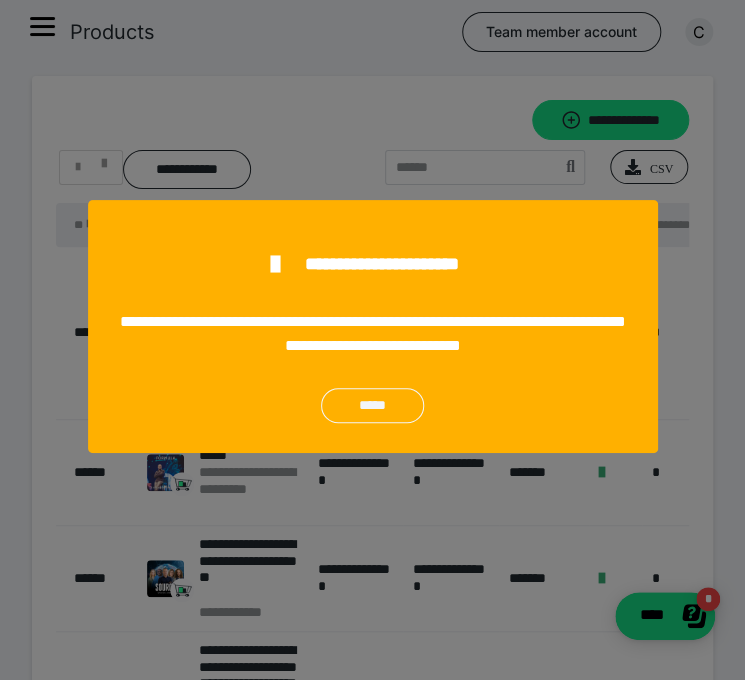 click on "*****" at bounding box center (373, 405) 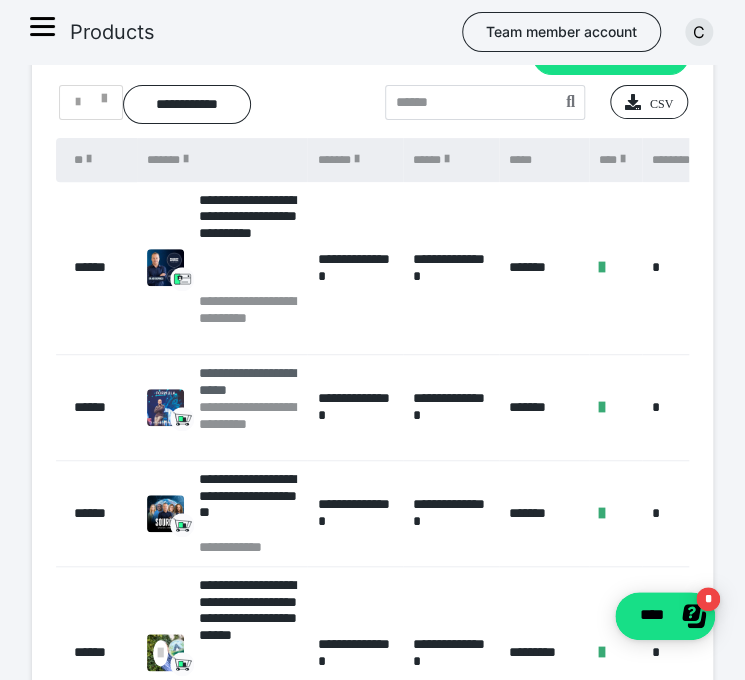 scroll, scrollTop: 19, scrollLeft: 0, axis: vertical 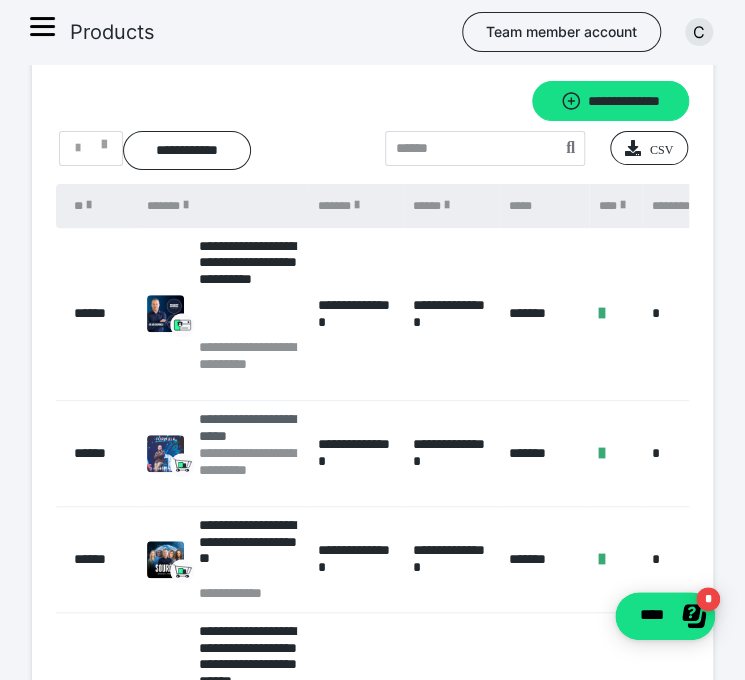 click on "**********" at bounding box center [248, 428] 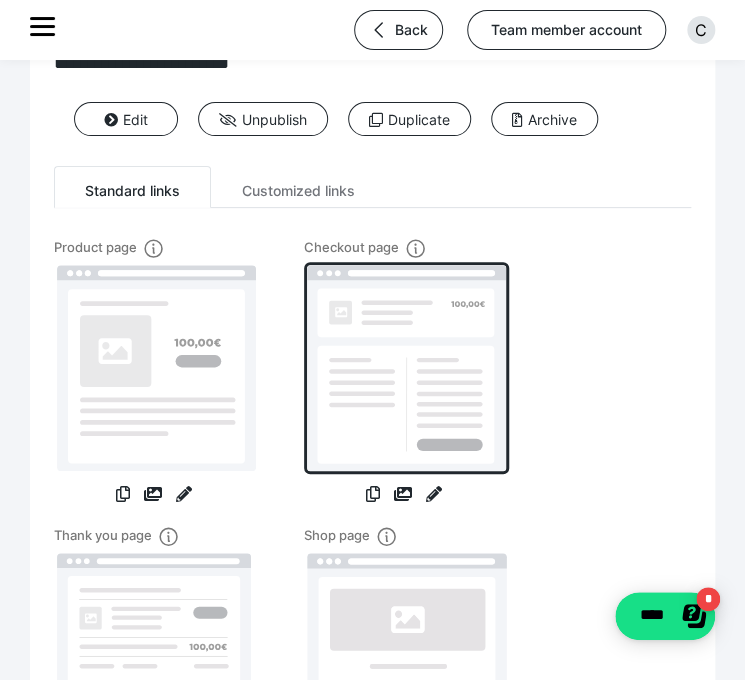 scroll, scrollTop: 59, scrollLeft: 0, axis: vertical 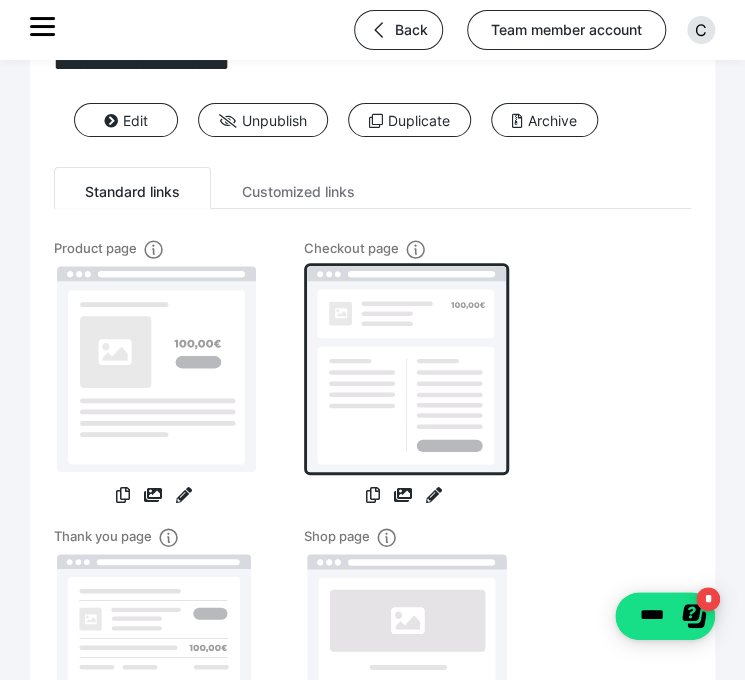 click at bounding box center (406, 369) 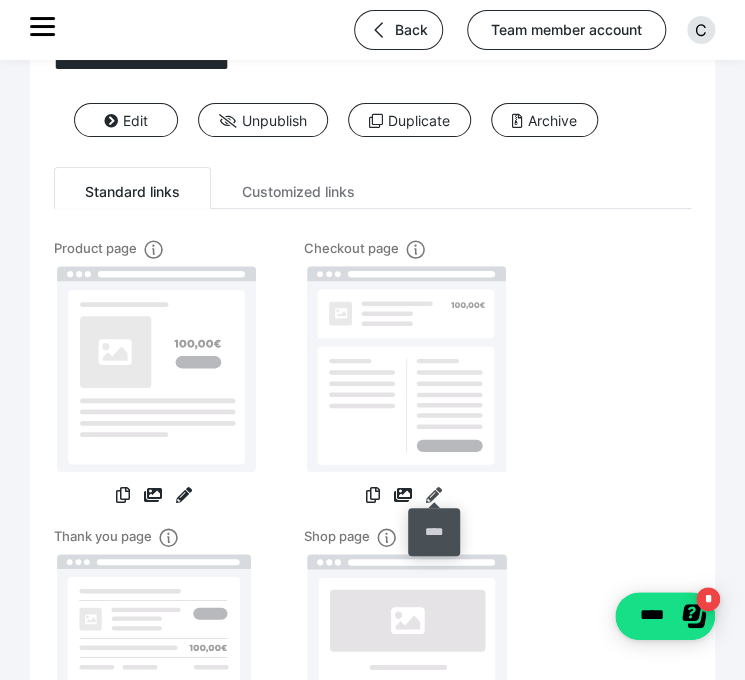 click at bounding box center [434, 495] 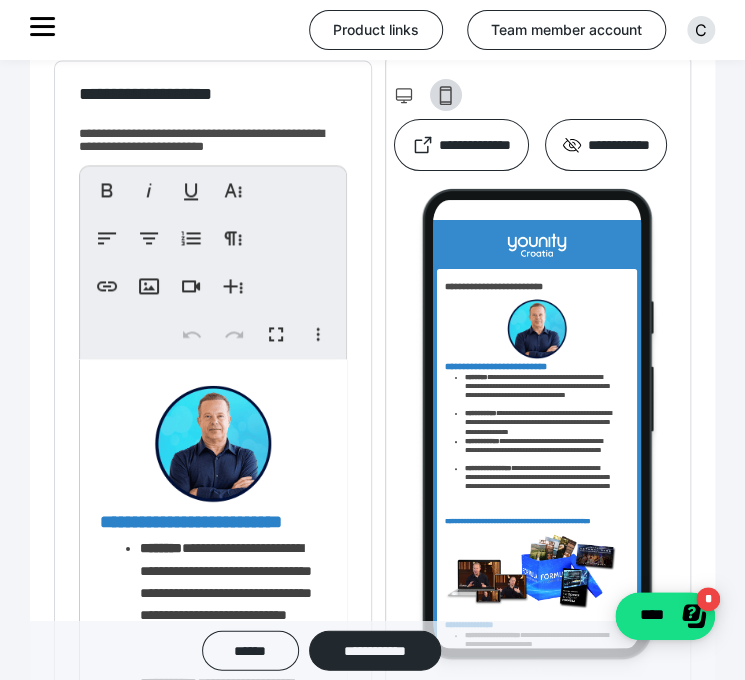 scroll, scrollTop: 809, scrollLeft: 0, axis: vertical 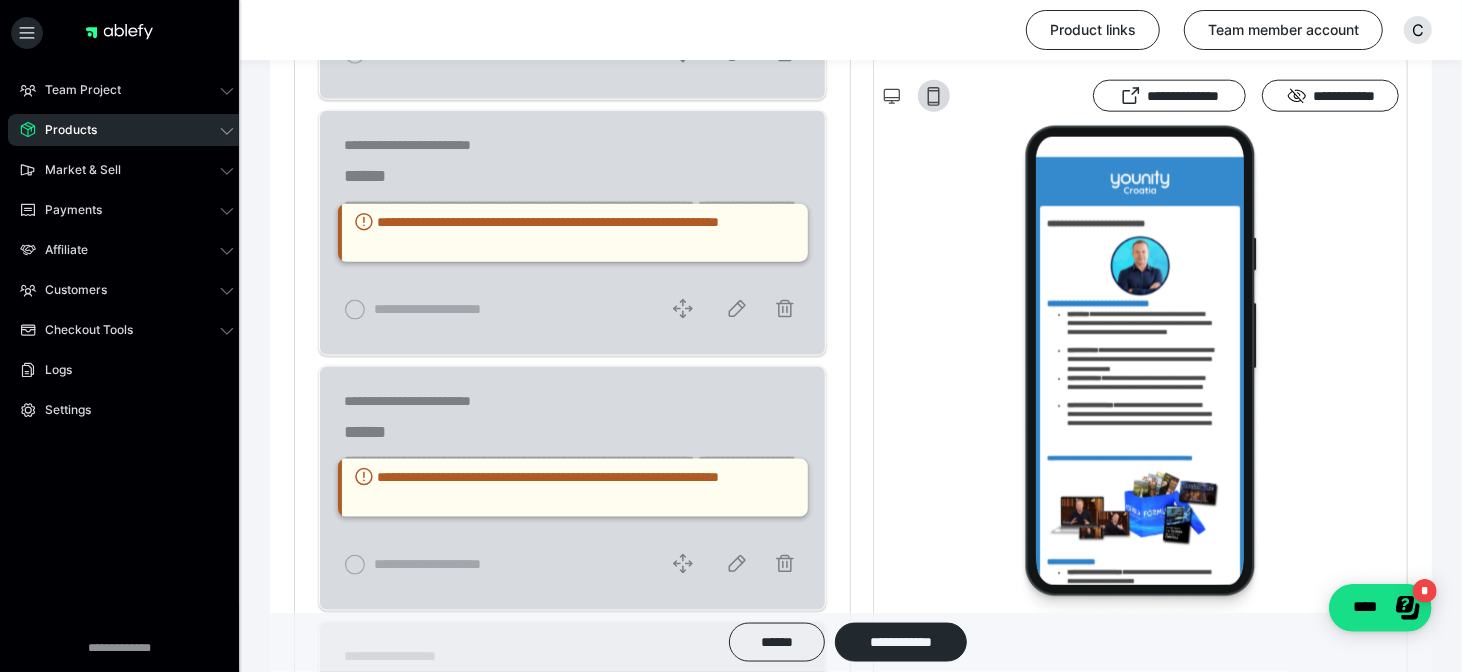 click on "**********" at bounding box center (573, 233) 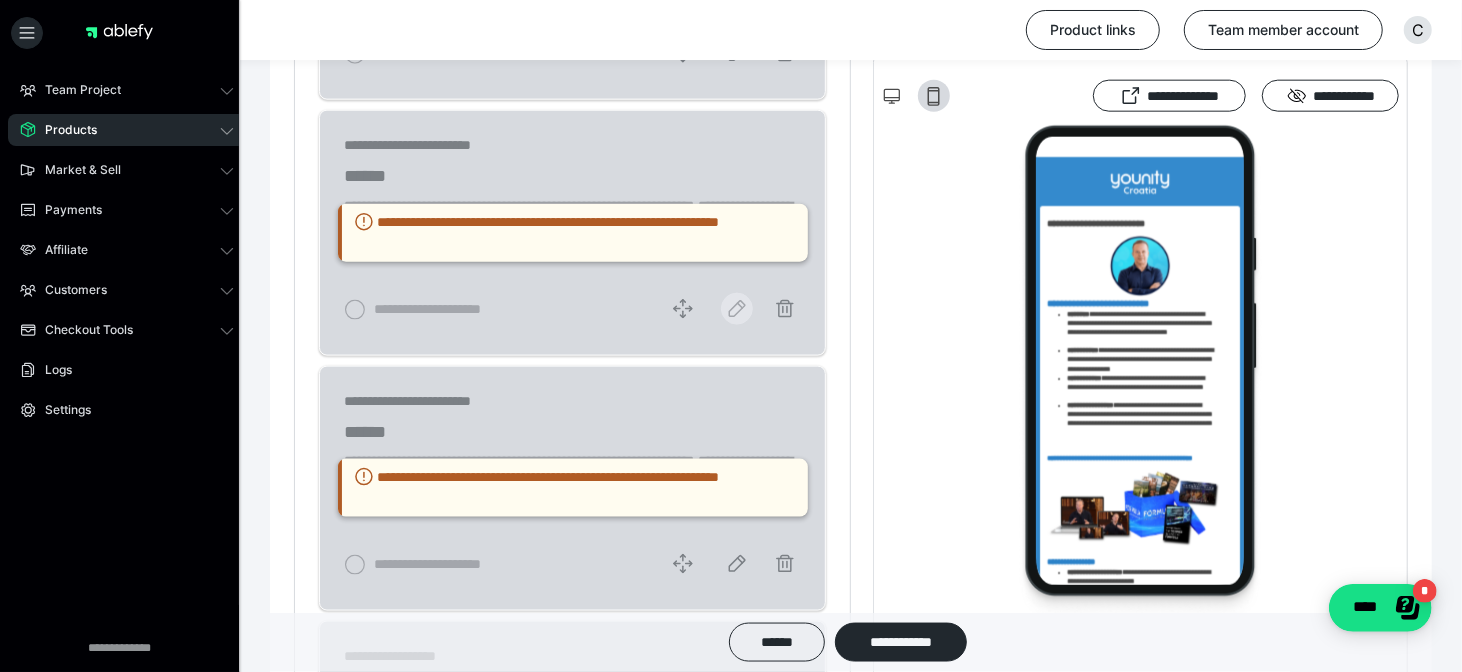 click 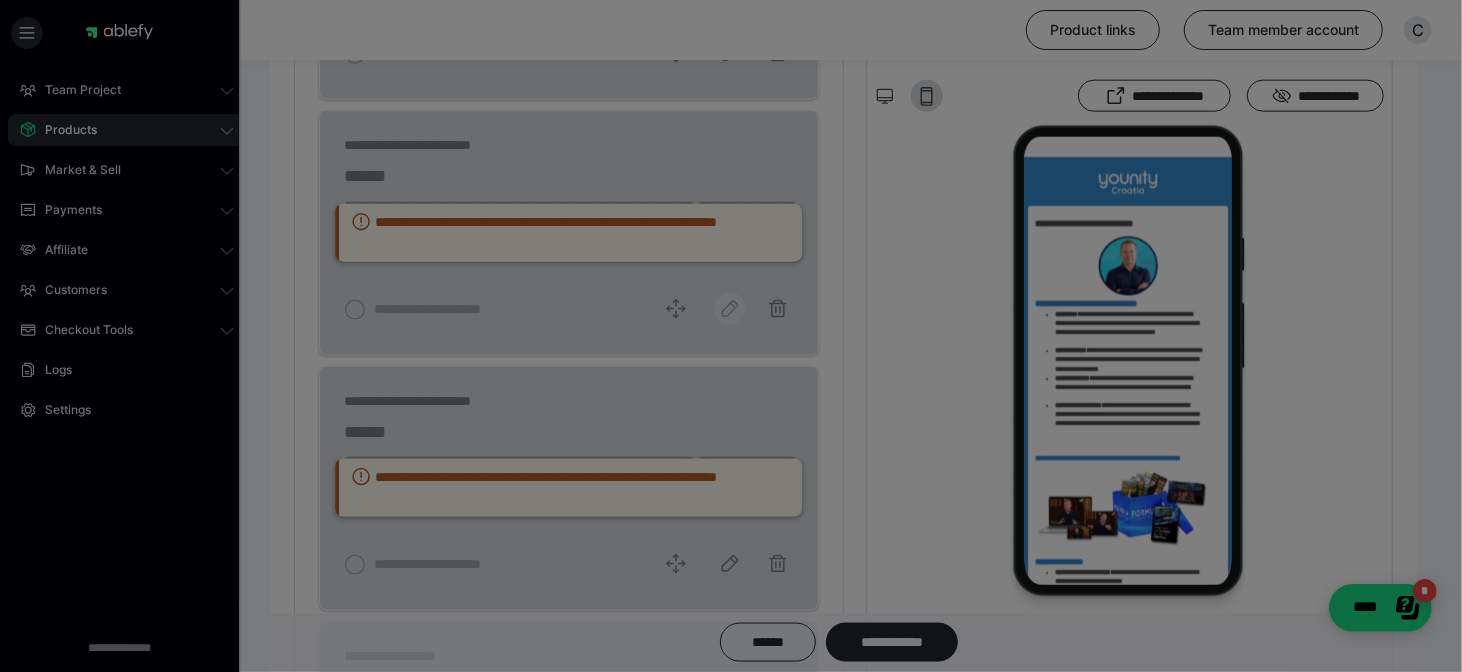 select on "1m" 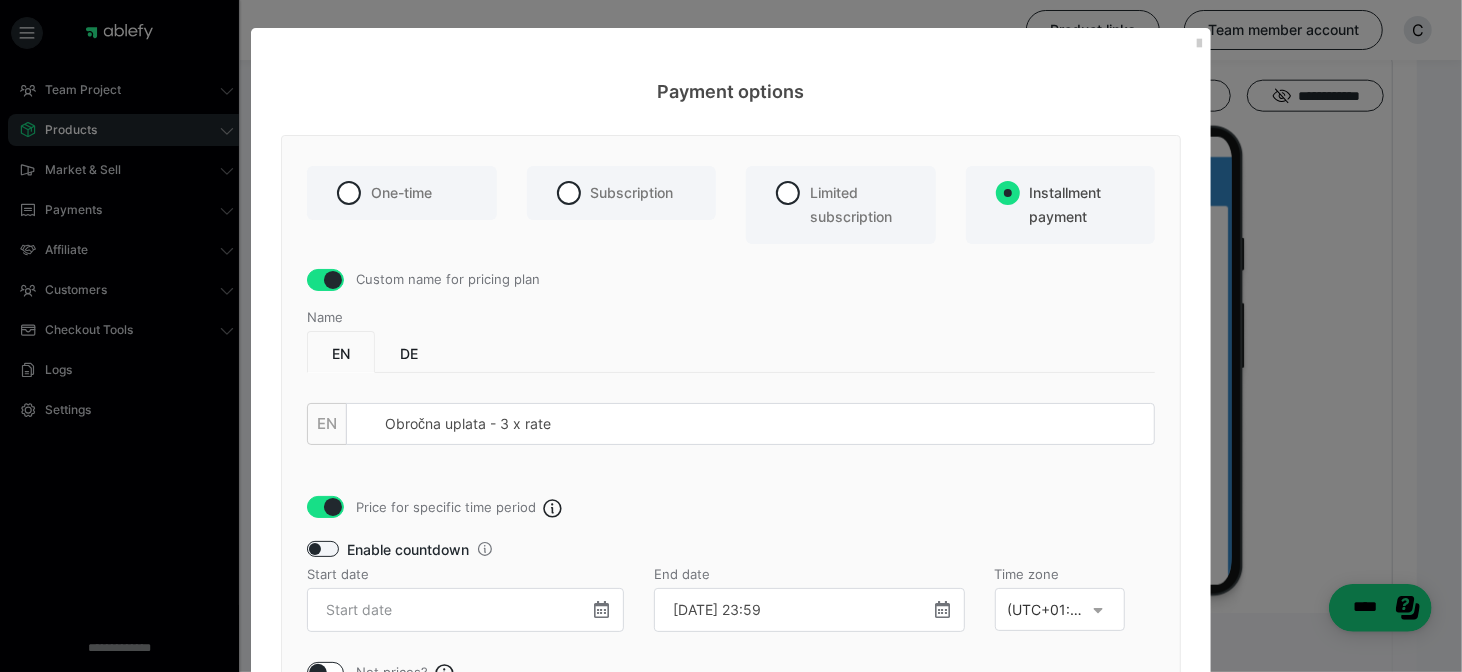 scroll, scrollTop: 0, scrollLeft: 0, axis: both 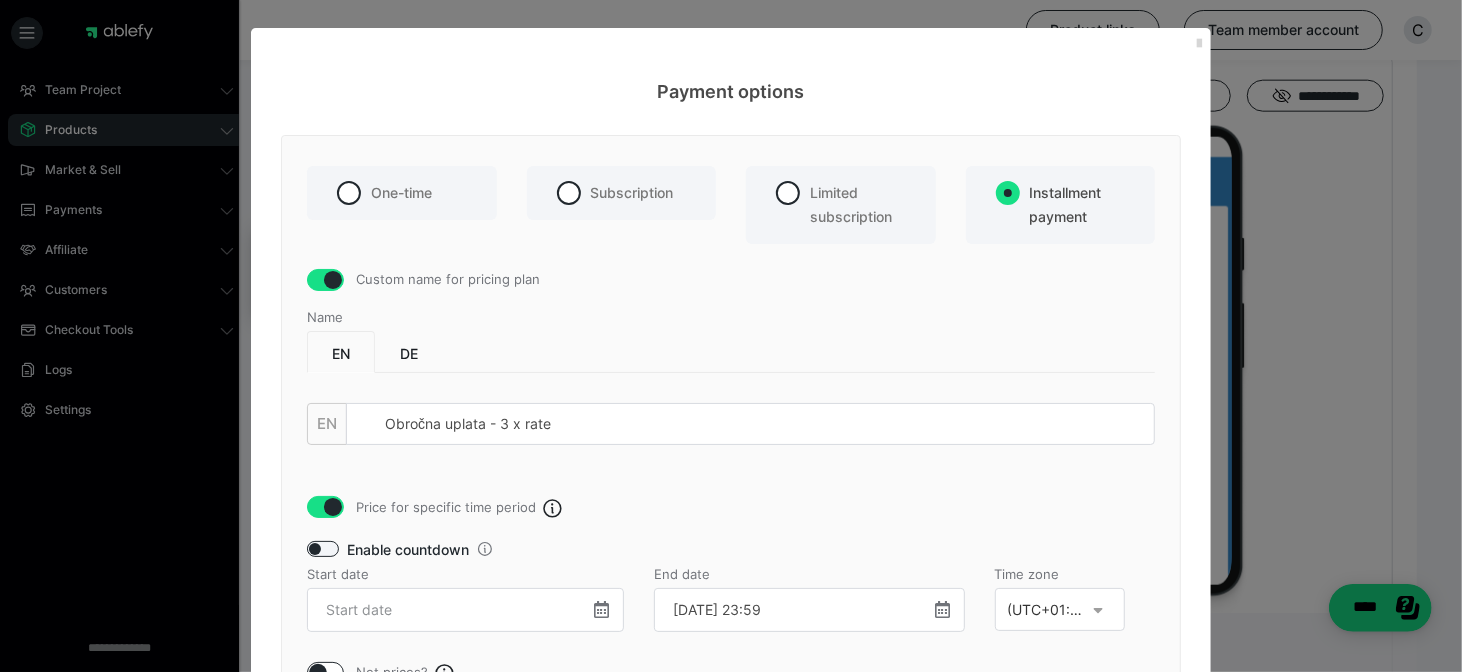 click at bounding box center [1199, 44] 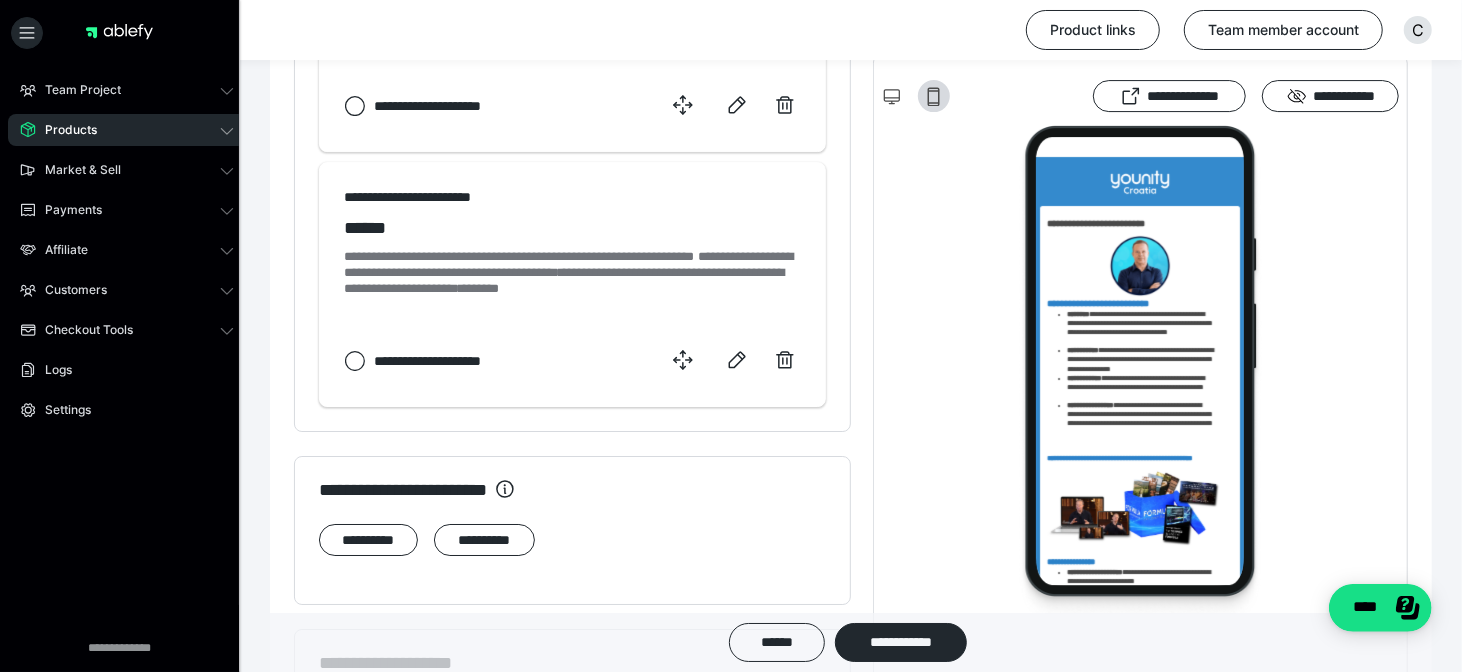 scroll, scrollTop: 4009, scrollLeft: 0, axis: vertical 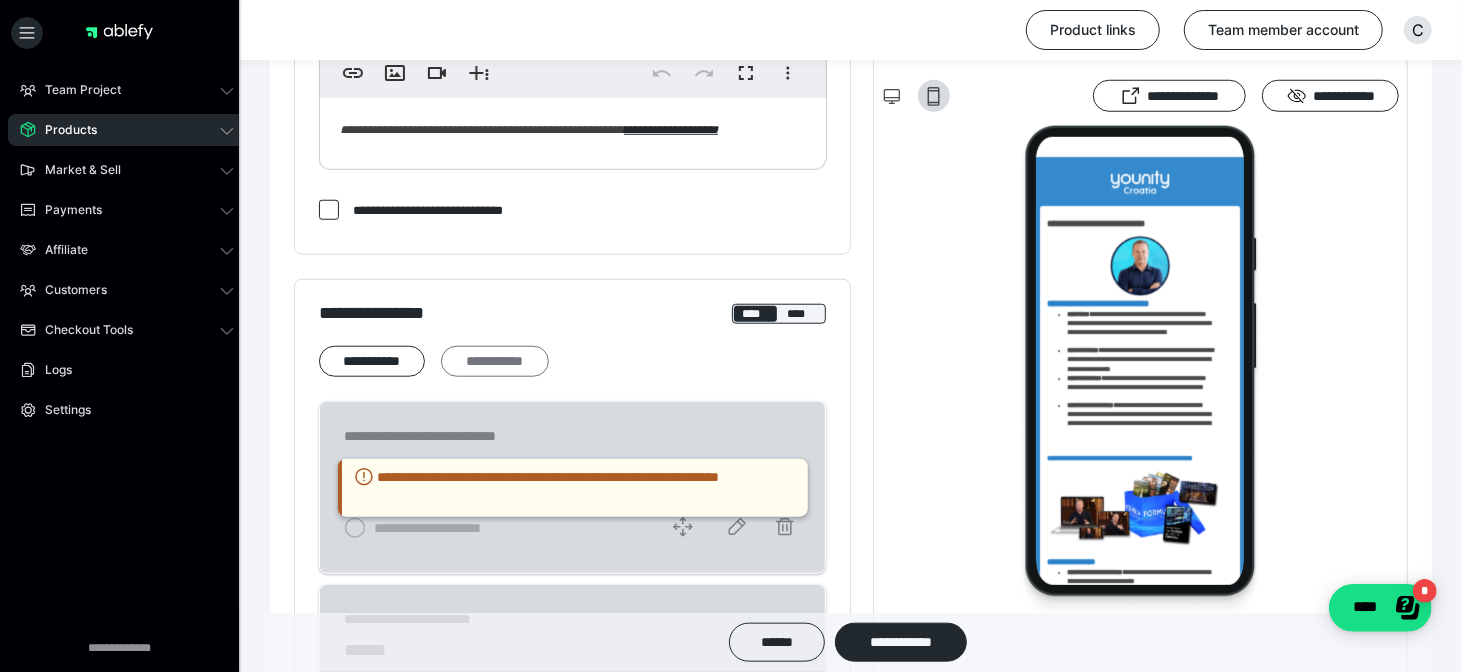 click on "**********" at bounding box center [495, 362] 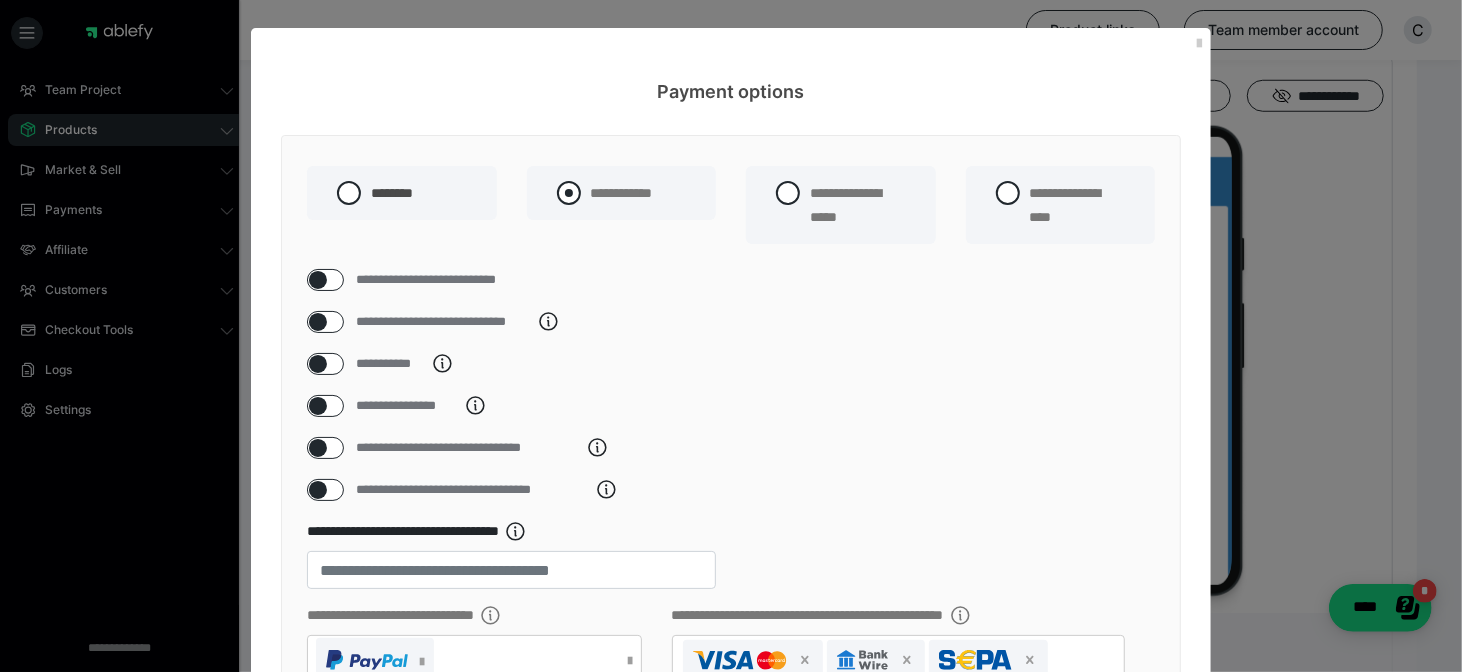 click on "**********" at bounding box center (605, 193) 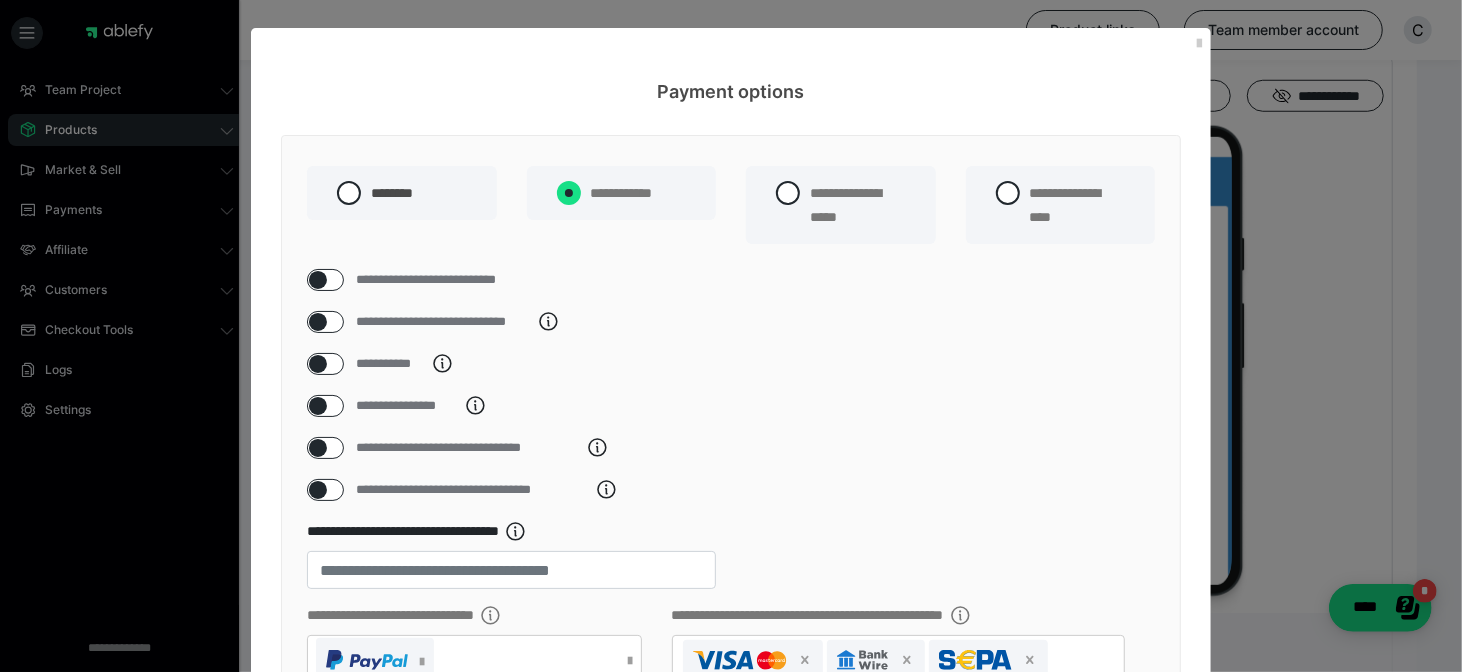 radio on "****" 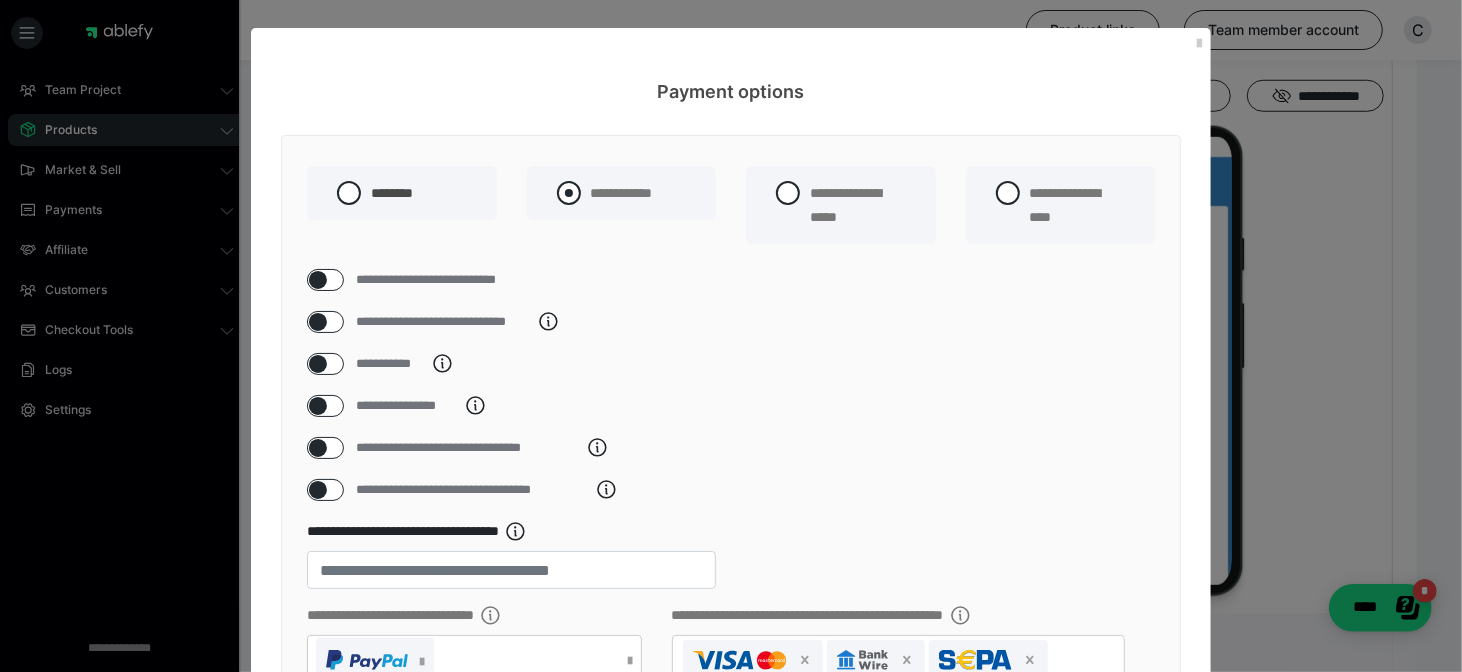 radio on "*****" 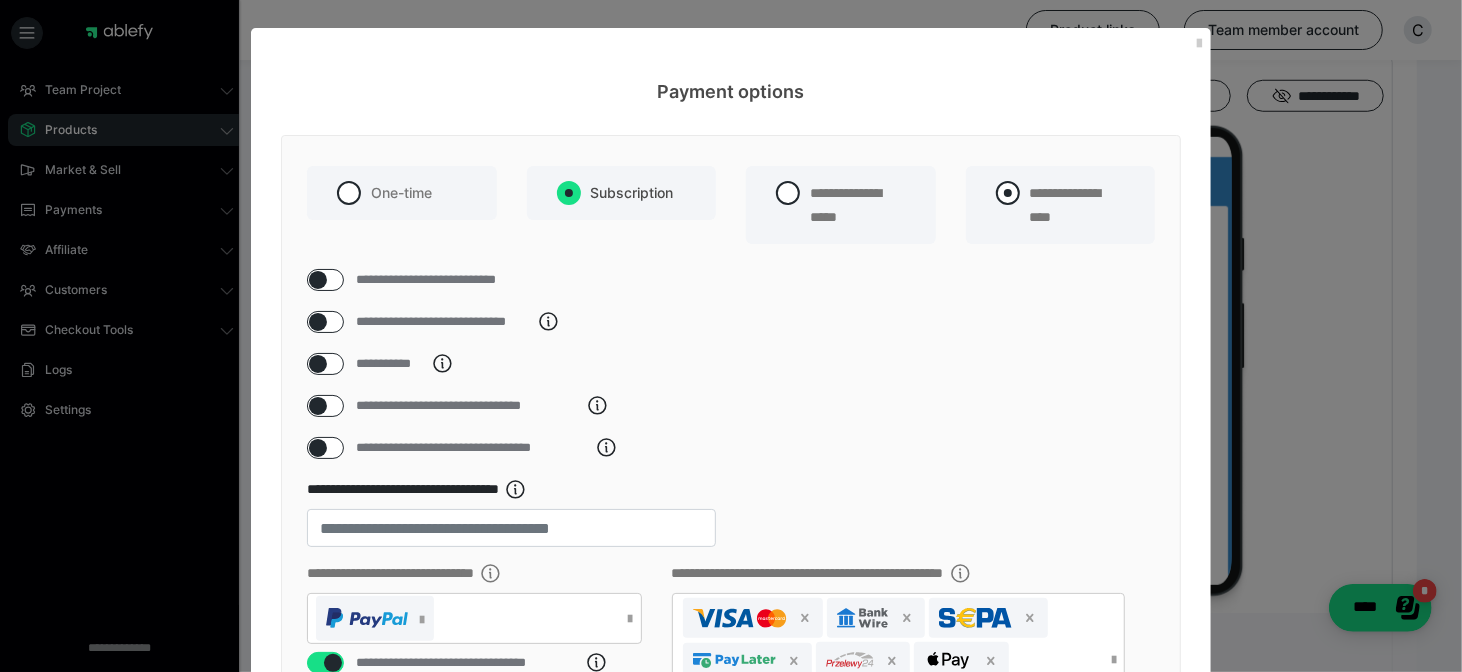 click at bounding box center (1008, 193) 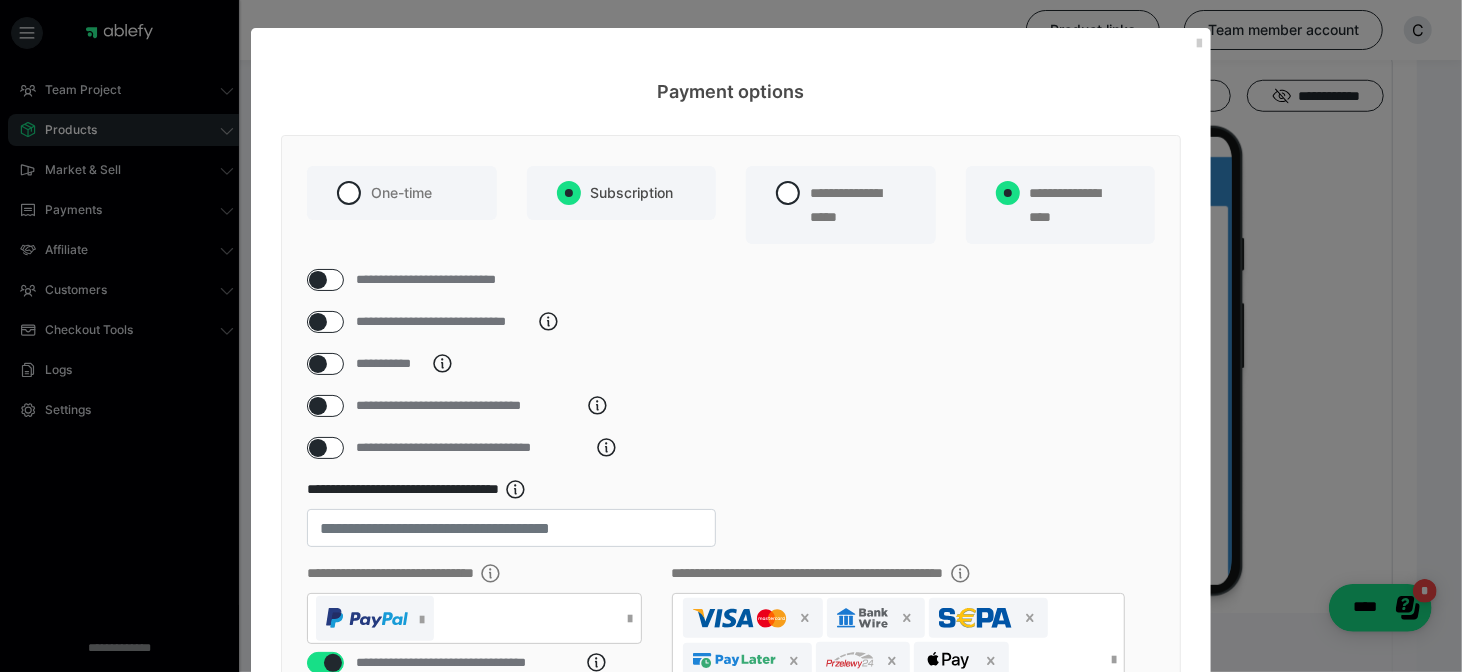 radio on "****" 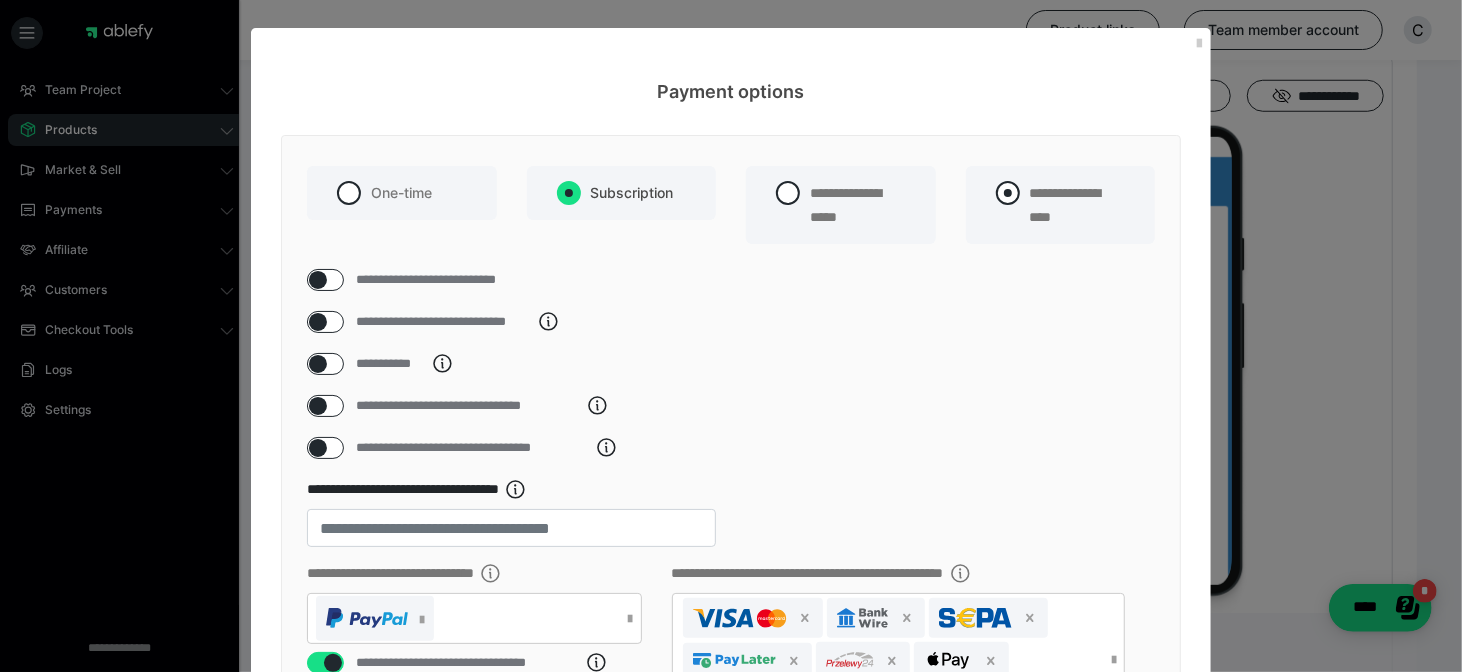radio on "false" 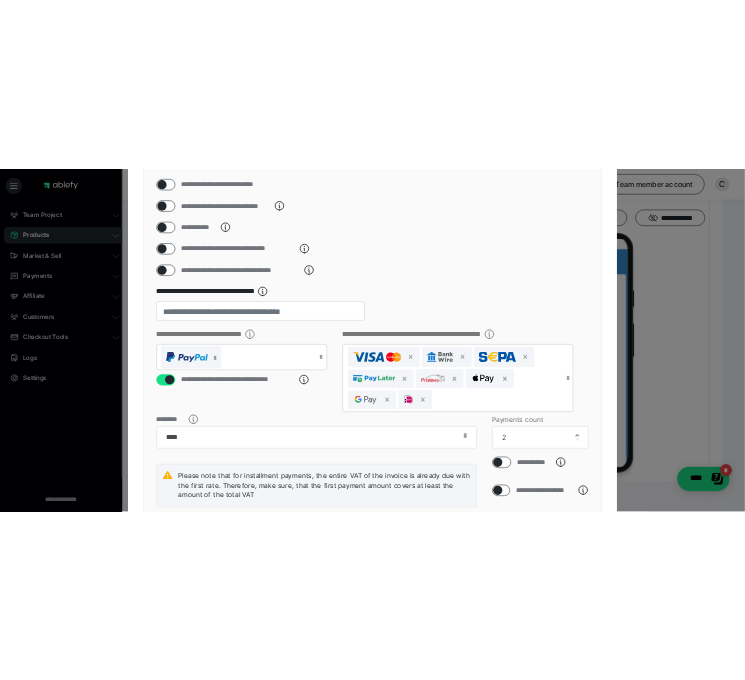 scroll, scrollTop: 252, scrollLeft: 0, axis: vertical 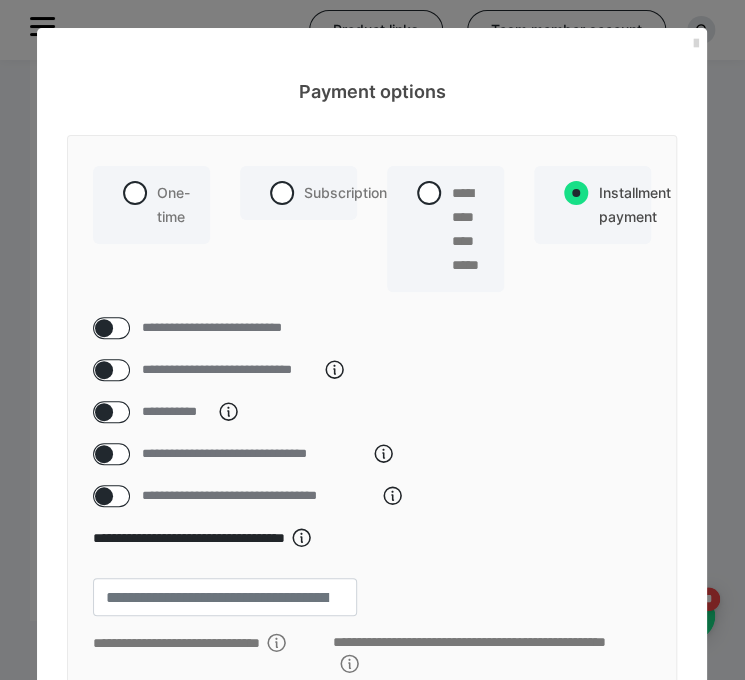 click at bounding box center [695, 44] 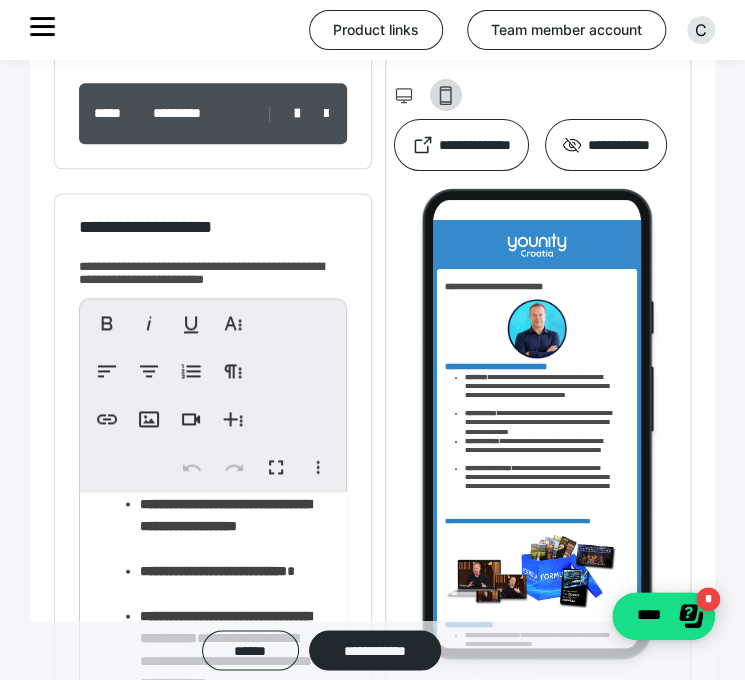 scroll, scrollTop: 1283, scrollLeft: 0, axis: vertical 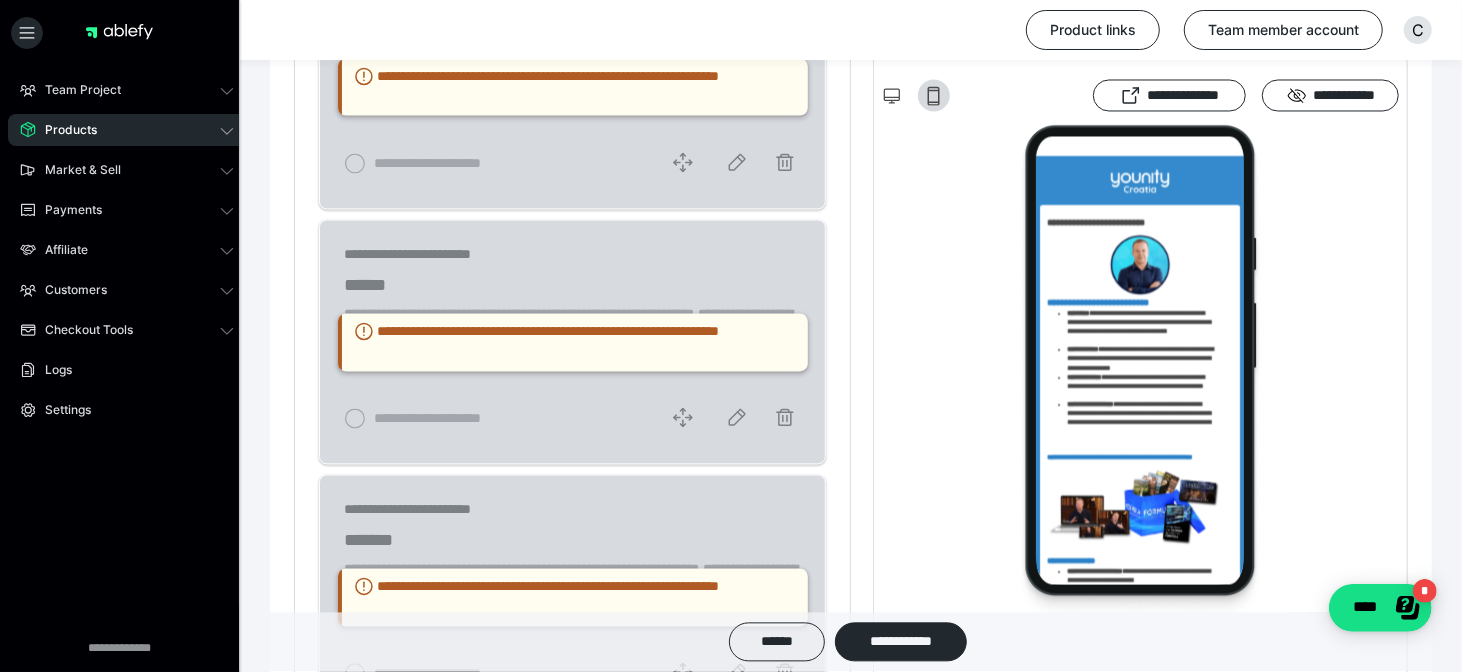 click on "**********" at bounding box center [573, 343] 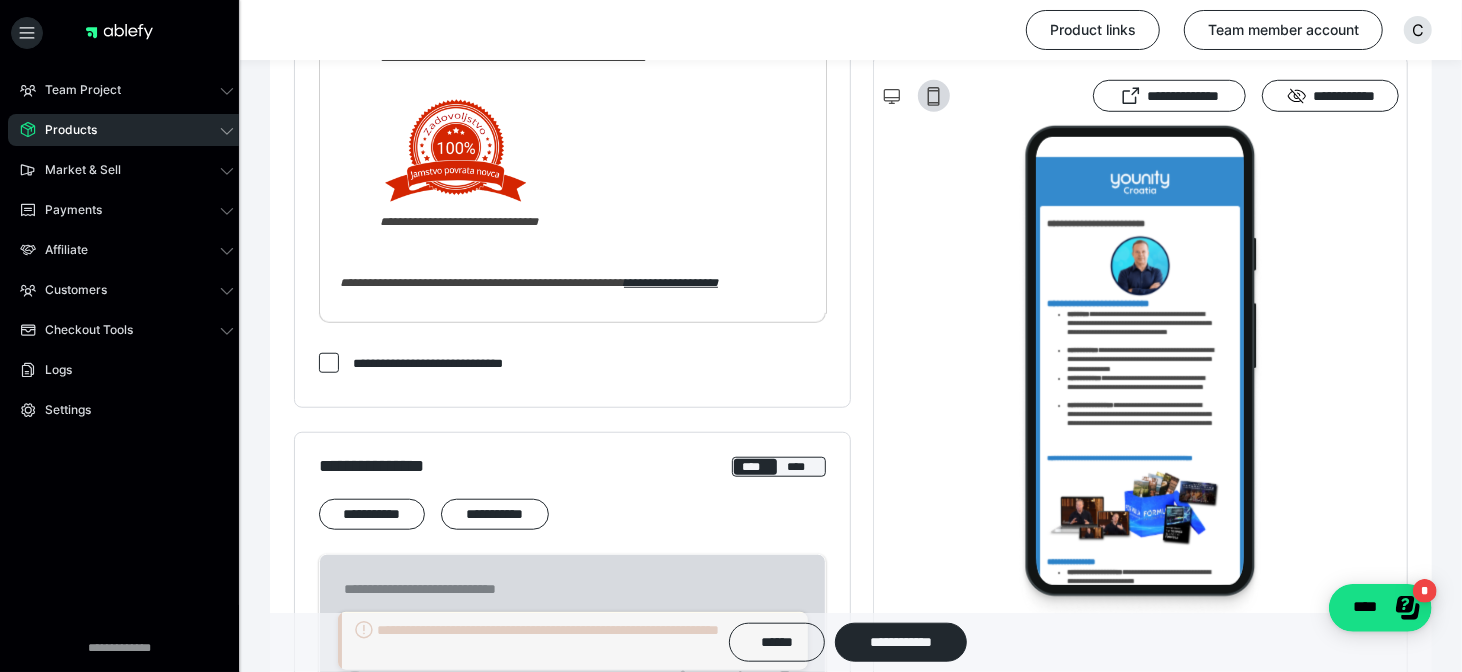 scroll, scrollTop: 1206, scrollLeft: 0, axis: vertical 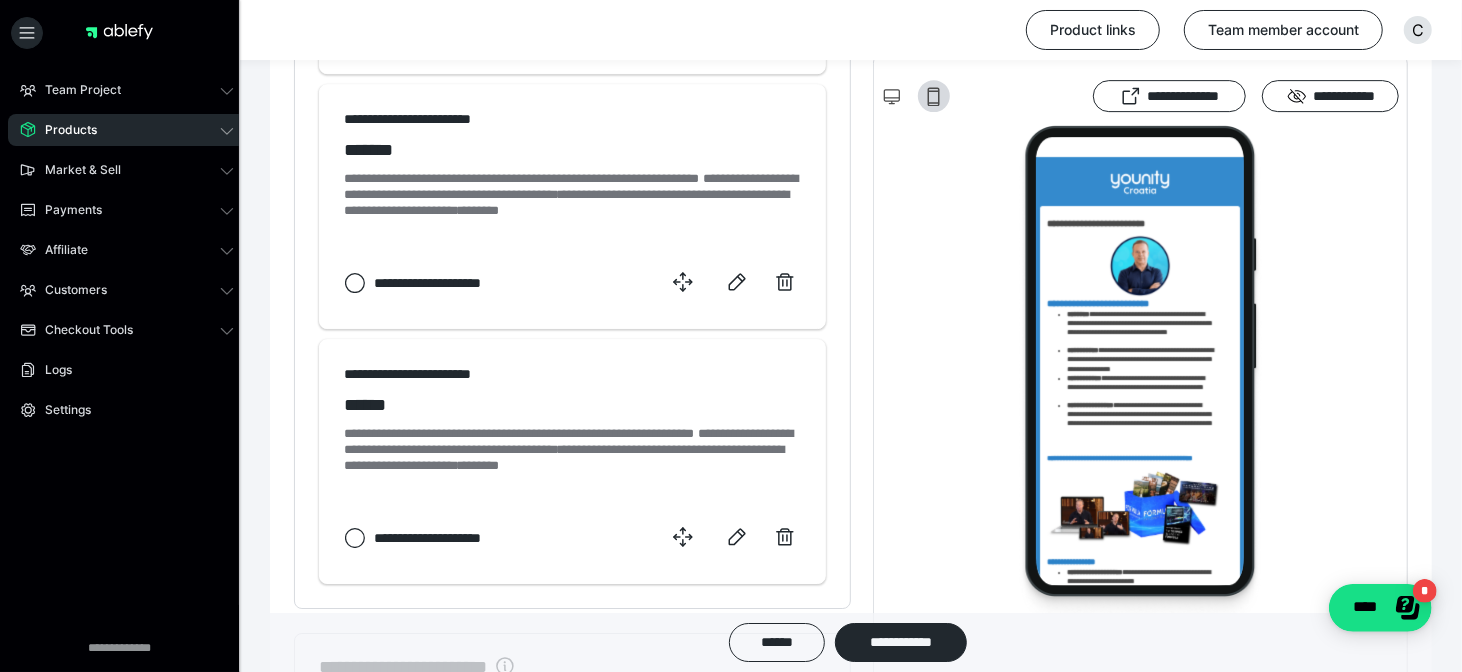 click on "******" at bounding box center (572, 405) 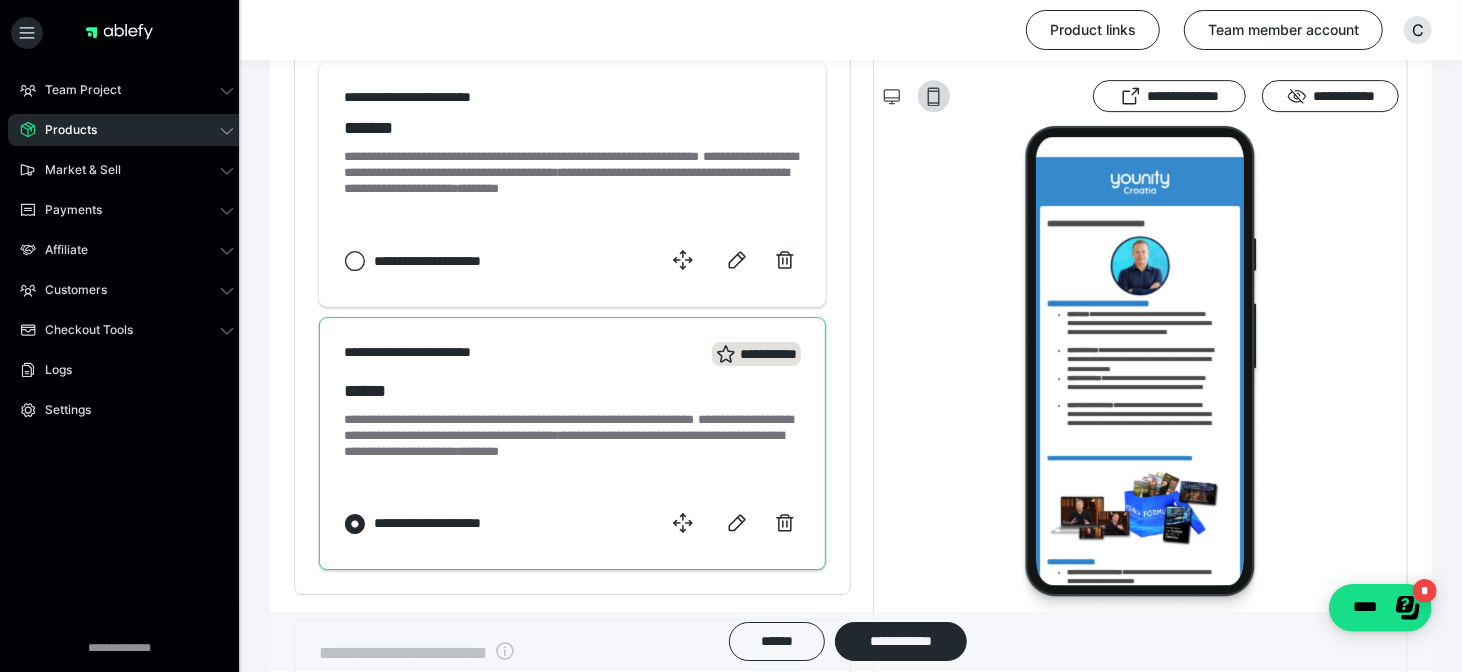 scroll, scrollTop: 4063, scrollLeft: 0, axis: vertical 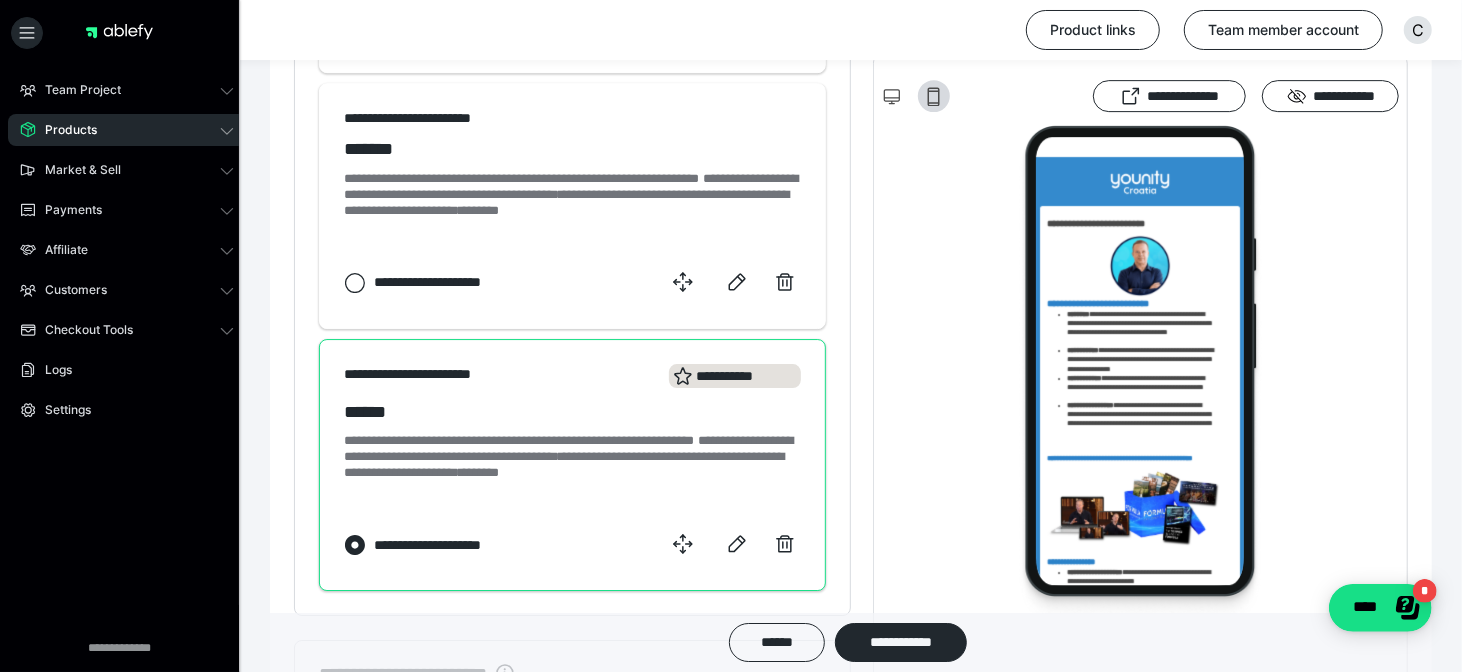 click on "**********" at bounding box center [572, 465] 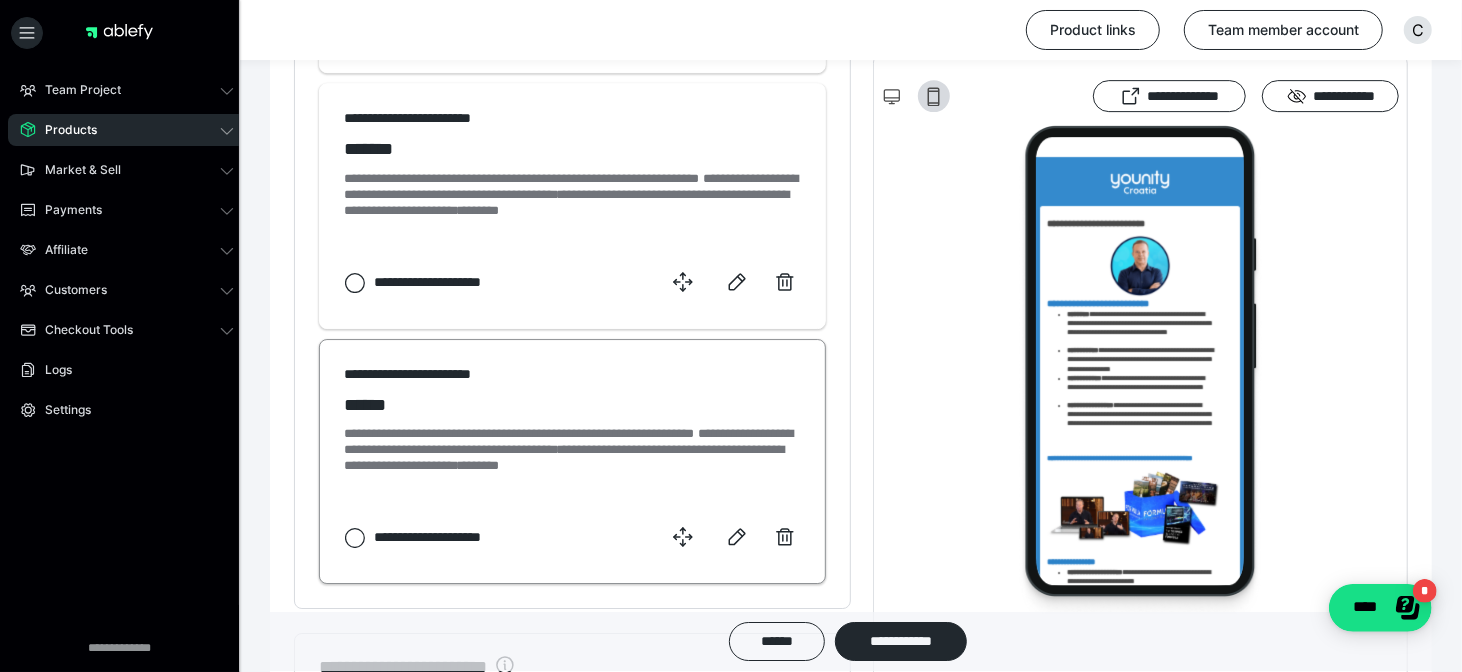 click on "**********" at bounding box center (572, 461) 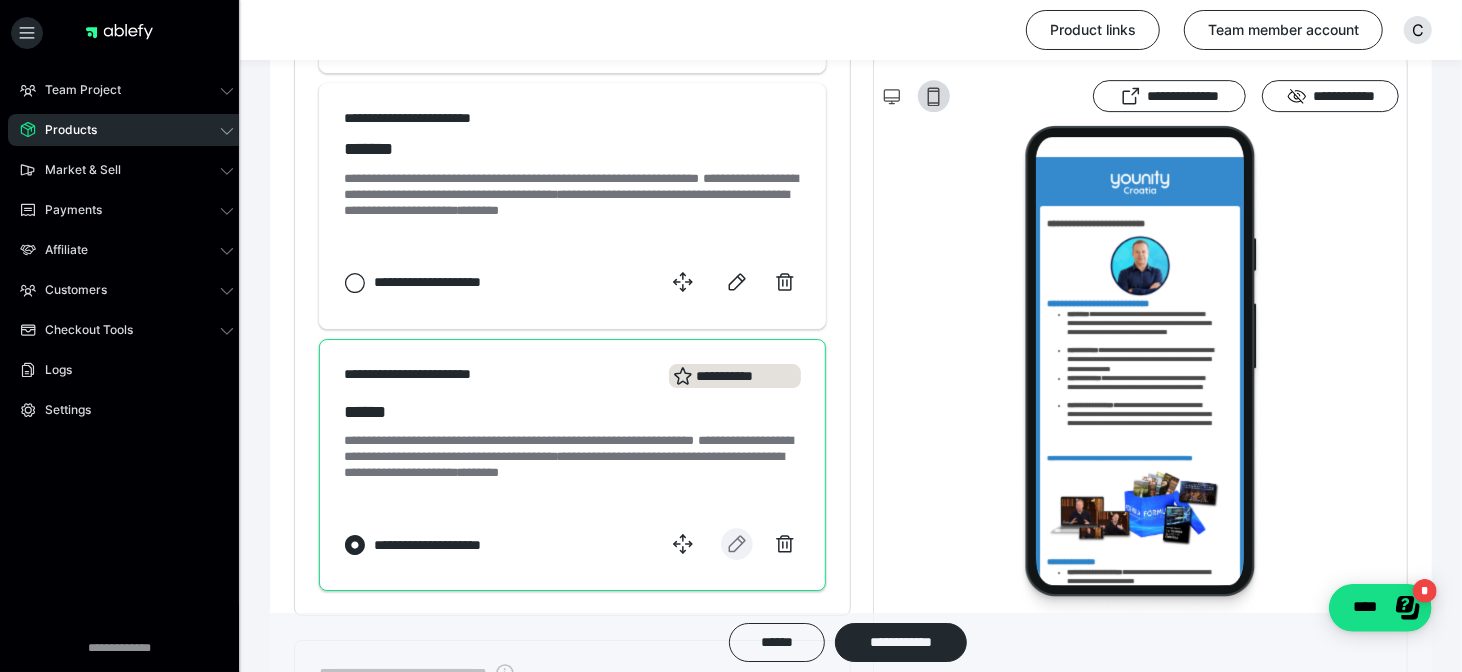 click 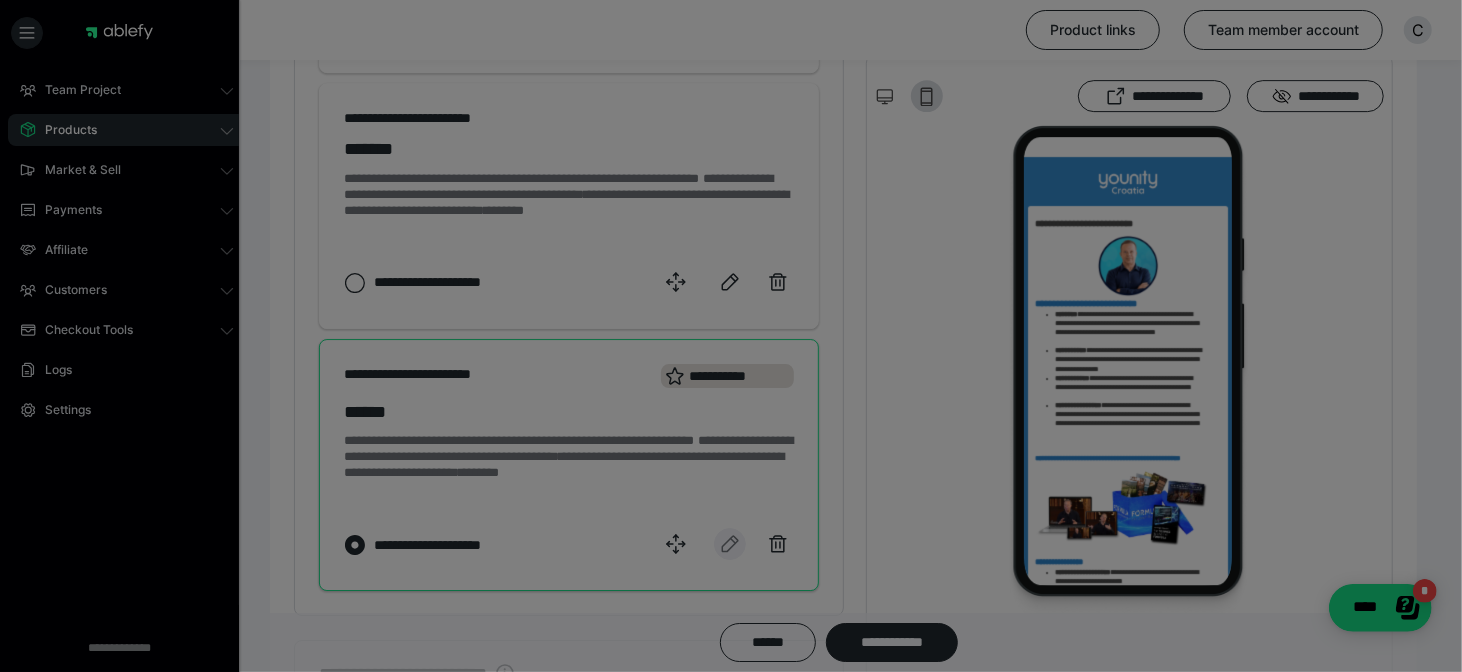 select on "1m" 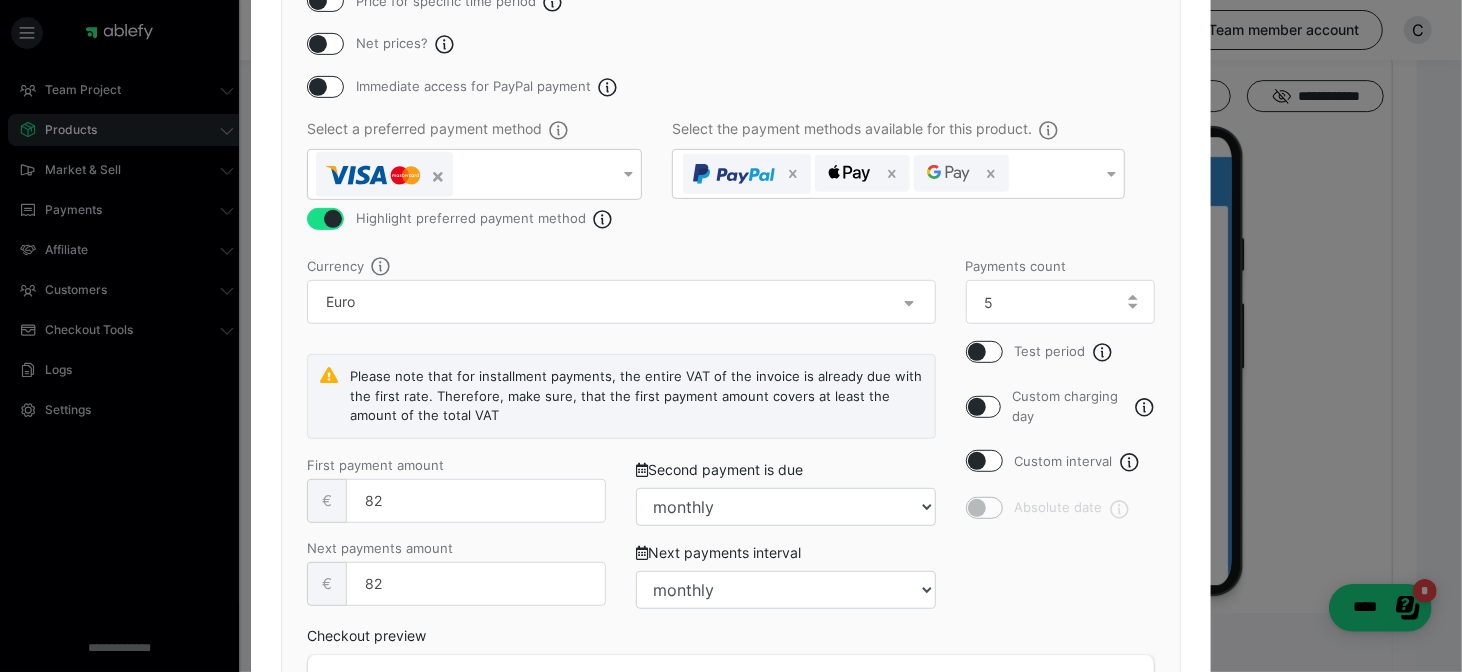 scroll, scrollTop: 520, scrollLeft: 0, axis: vertical 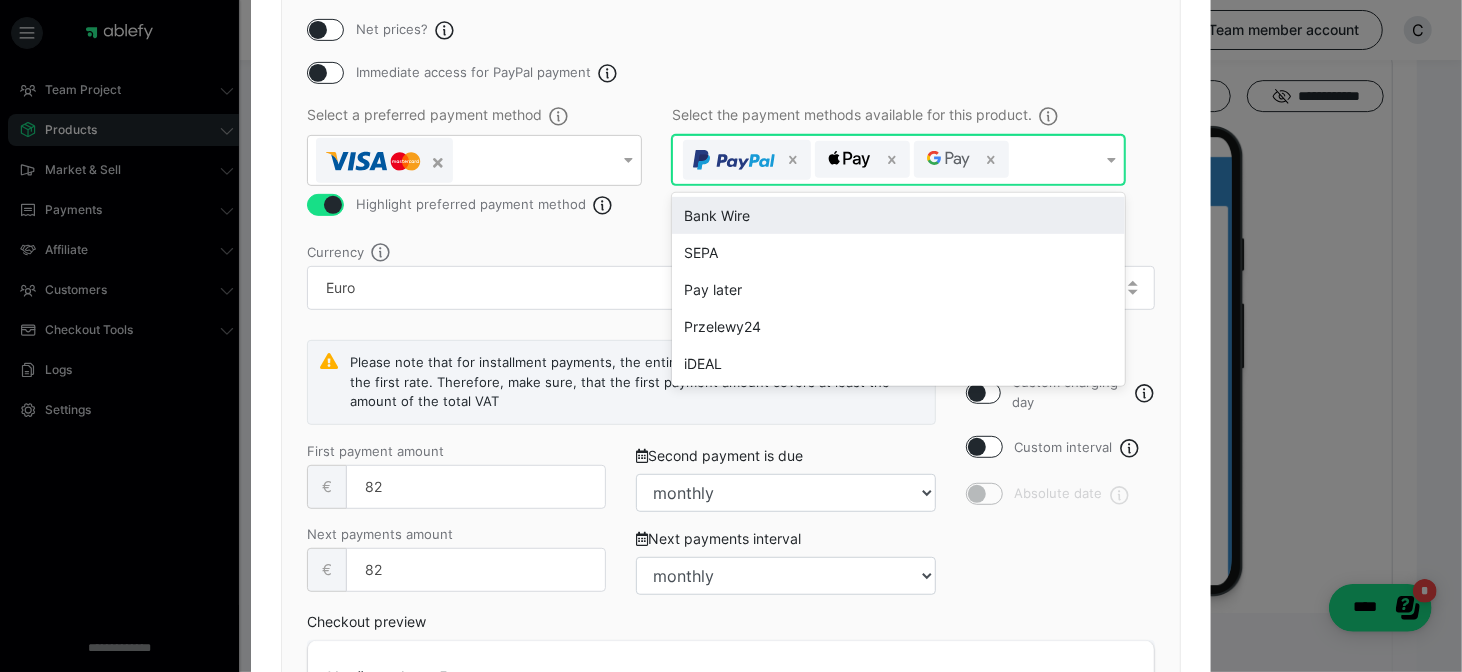click at bounding box center [1111, 160] 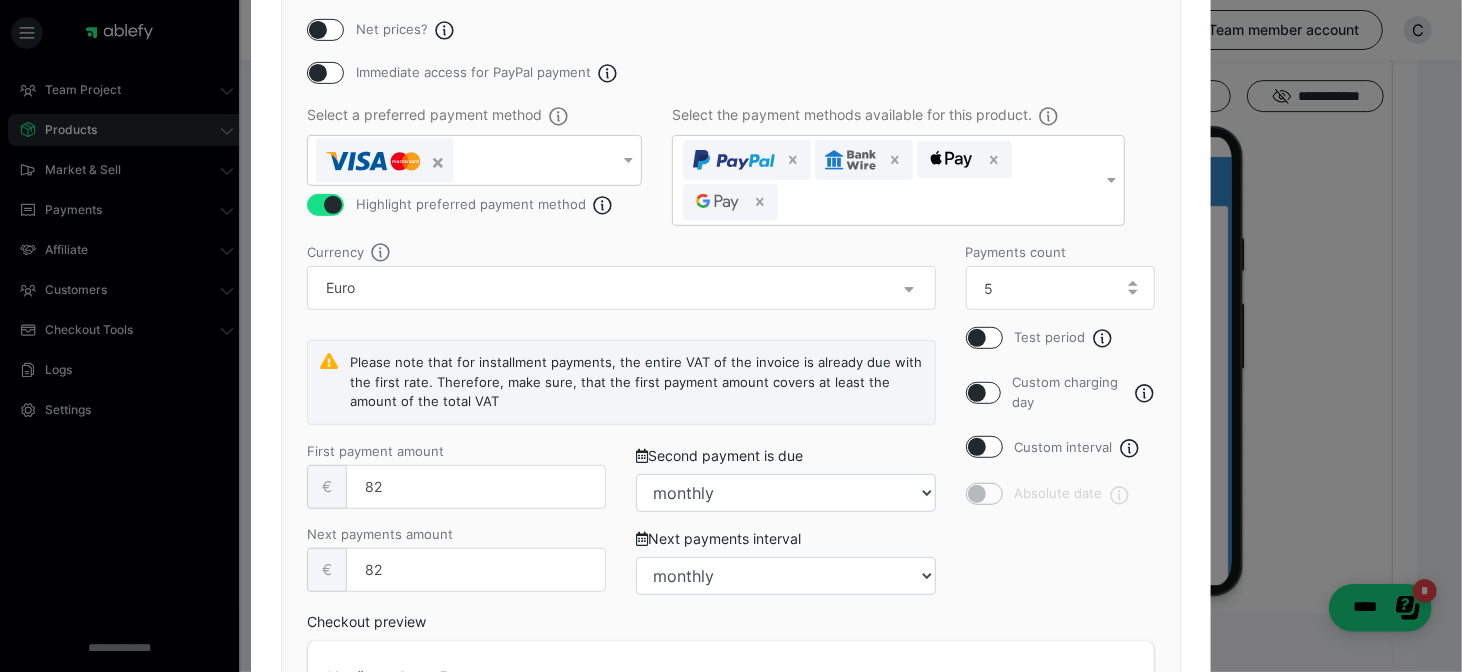 click on "Payments count 5 Test period Custom charging day Custom interval Absolute date" at bounding box center [1061, 428] 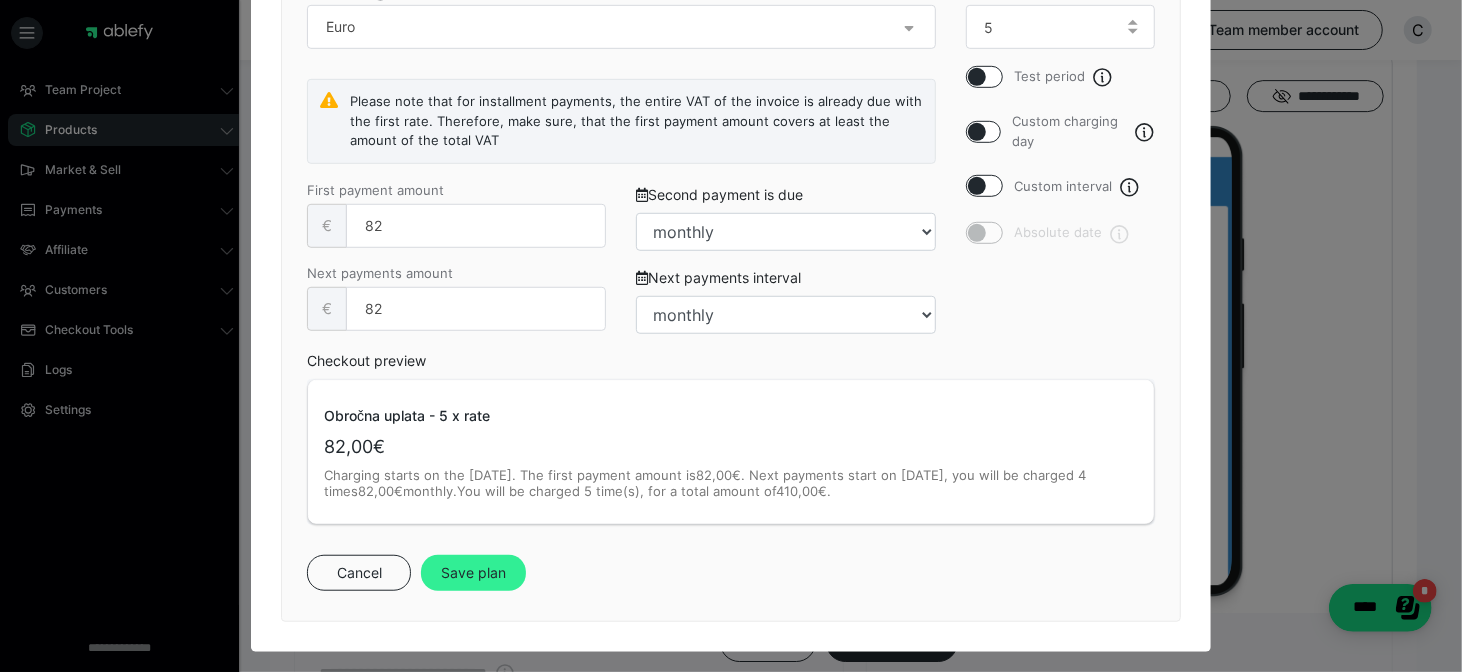 click on "Save plan" at bounding box center (473, 573) 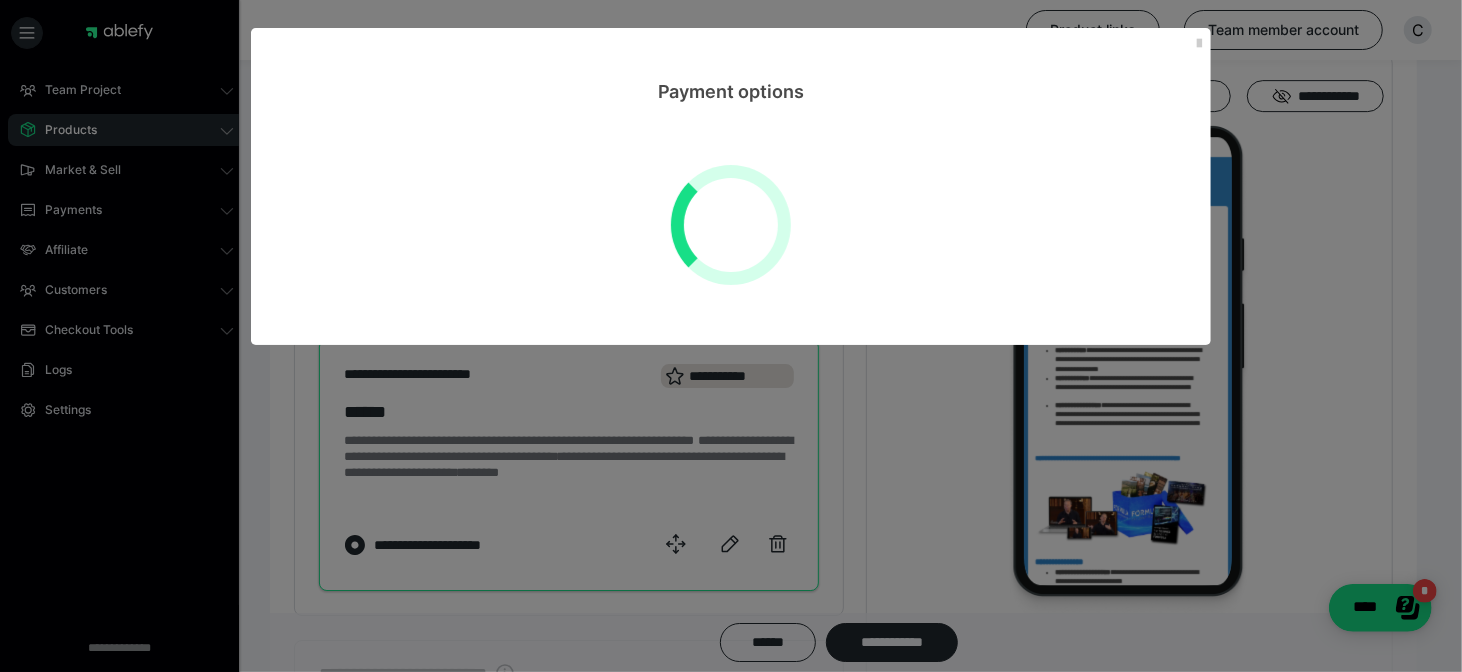 scroll, scrollTop: 0, scrollLeft: 0, axis: both 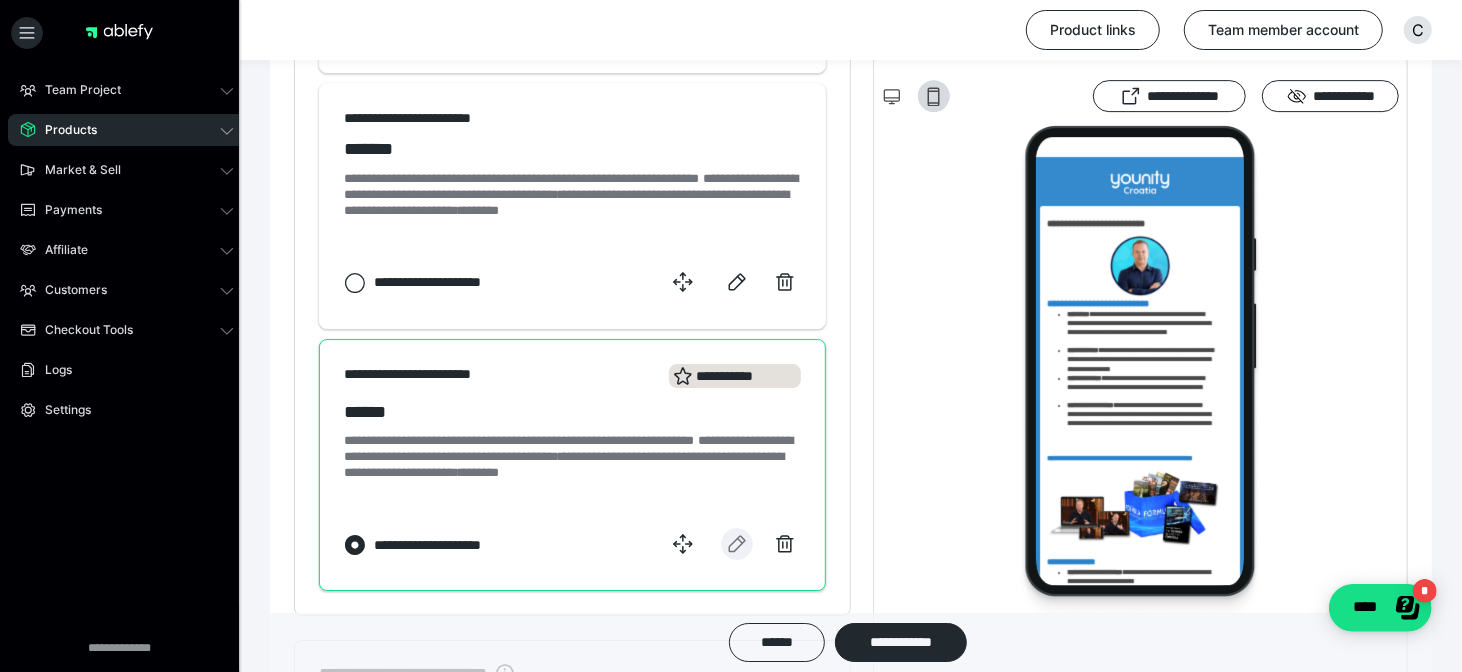 click 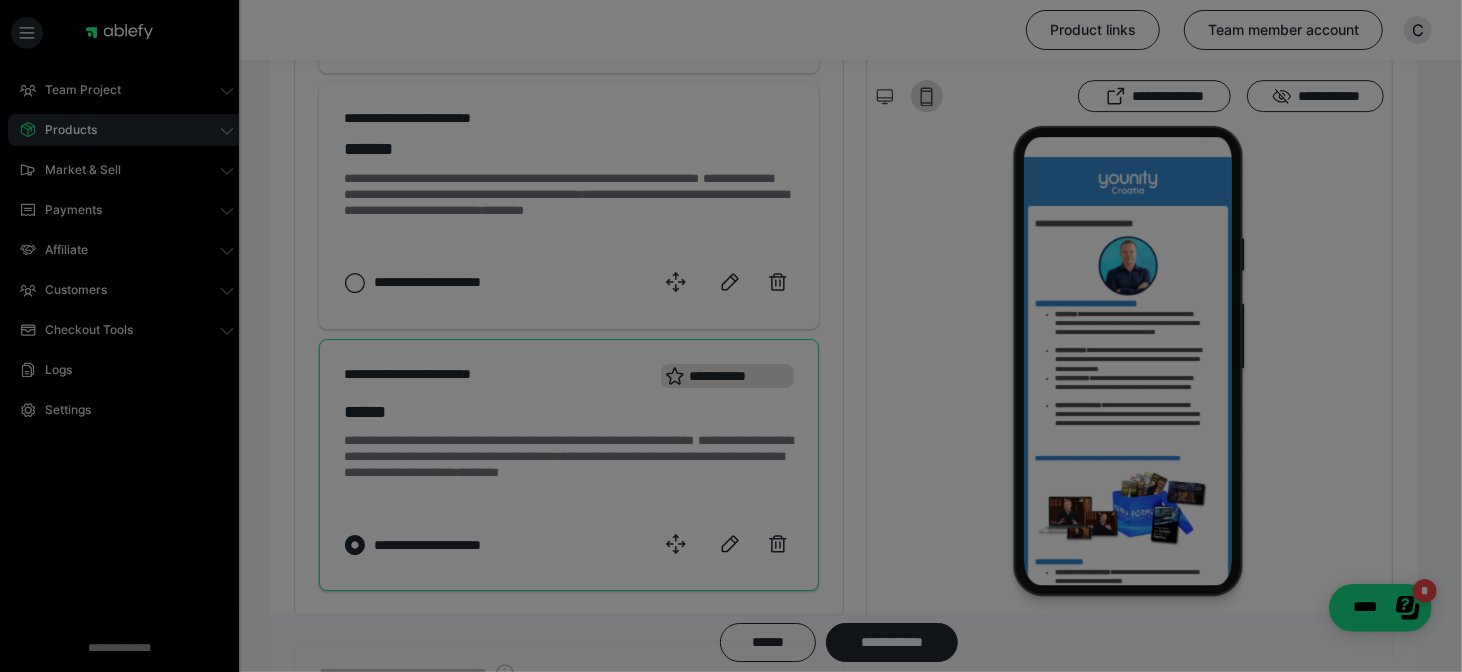 select on "1m" 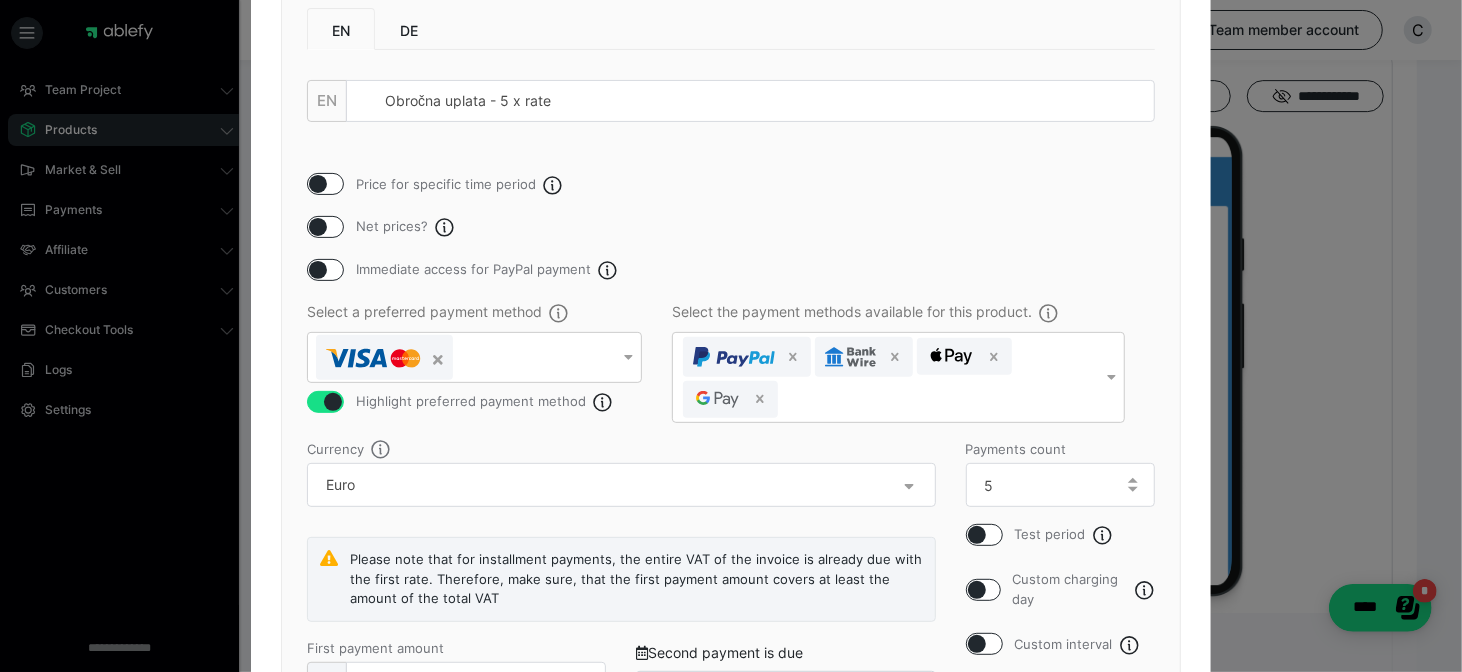 scroll, scrollTop: 321, scrollLeft: 0, axis: vertical 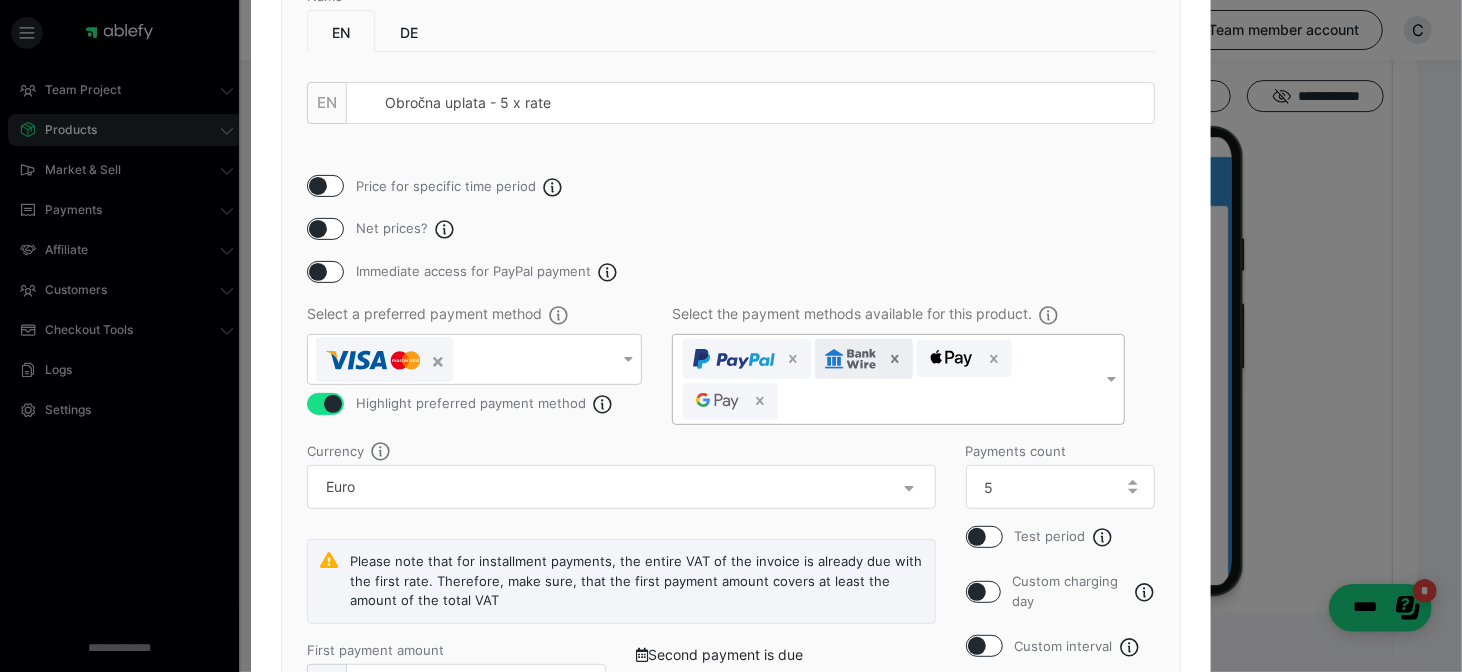 click 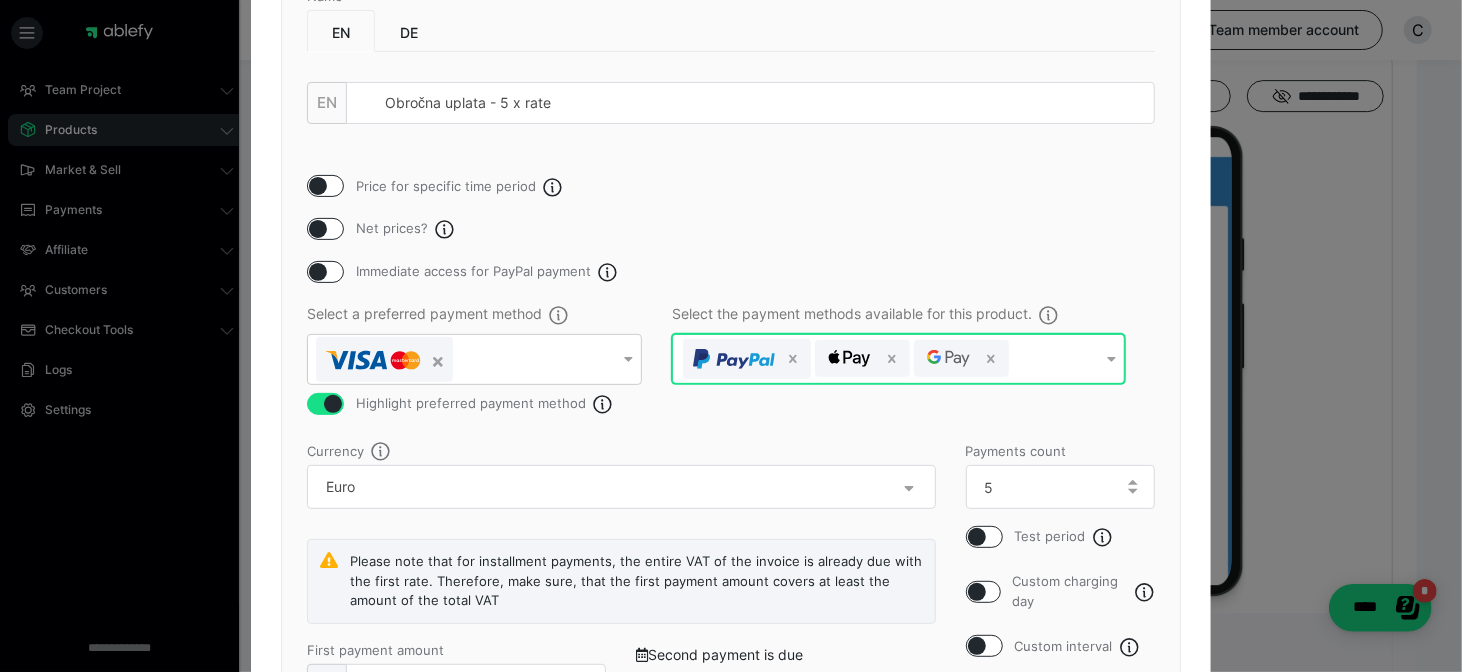 scroll, scrollTop: 781, scrollLeft: 0, axis: vertical 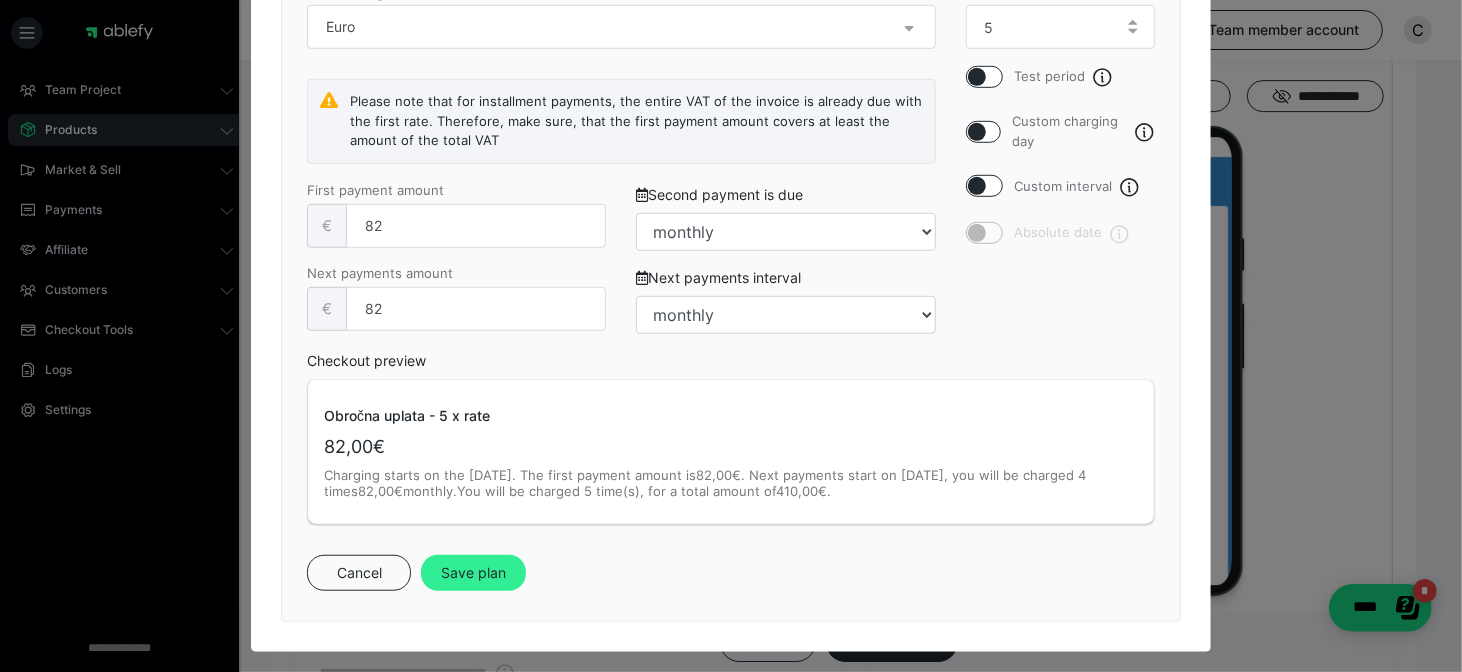 click on "Save plan" at bounding box center (473, 573) 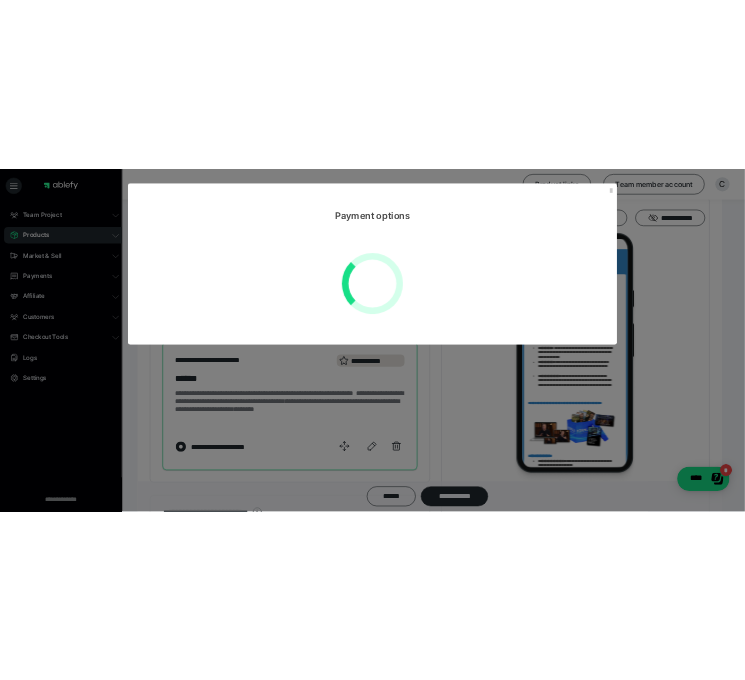scroll, scrollTop: 0, scrollLeft: 0, axis: both 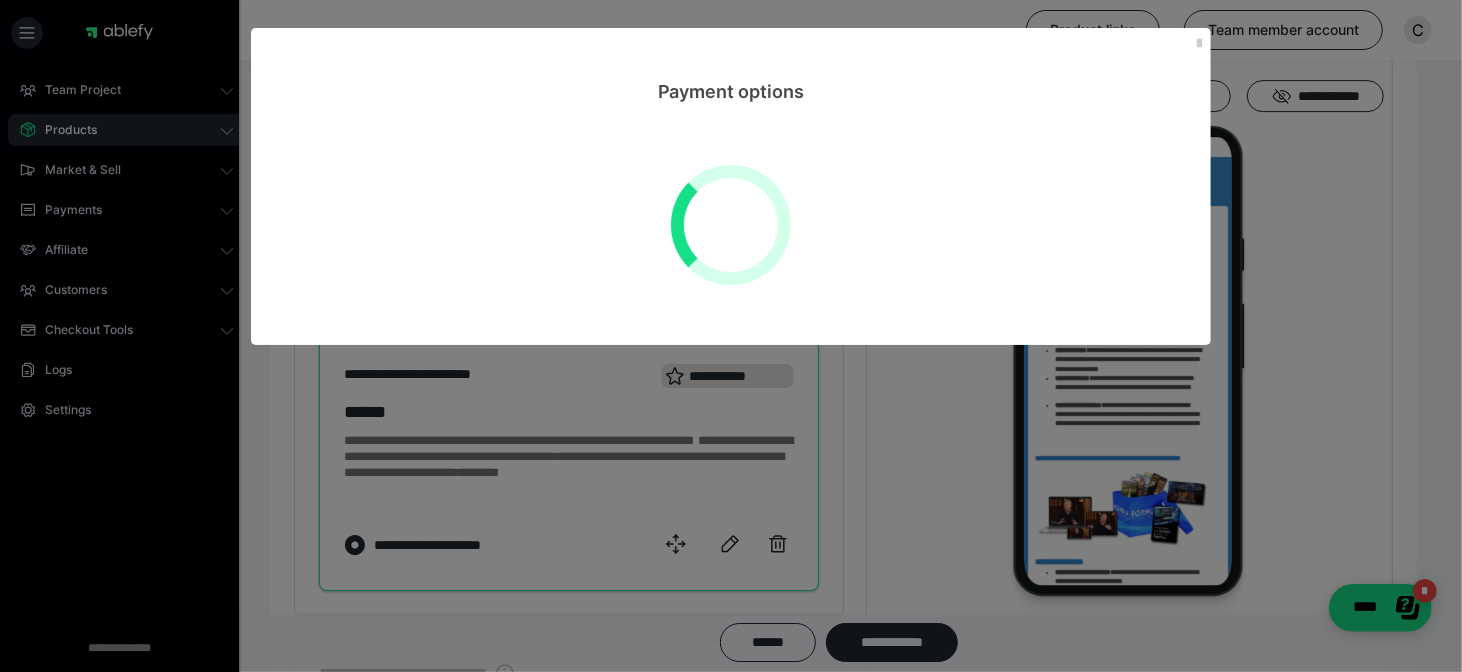 select on "**" 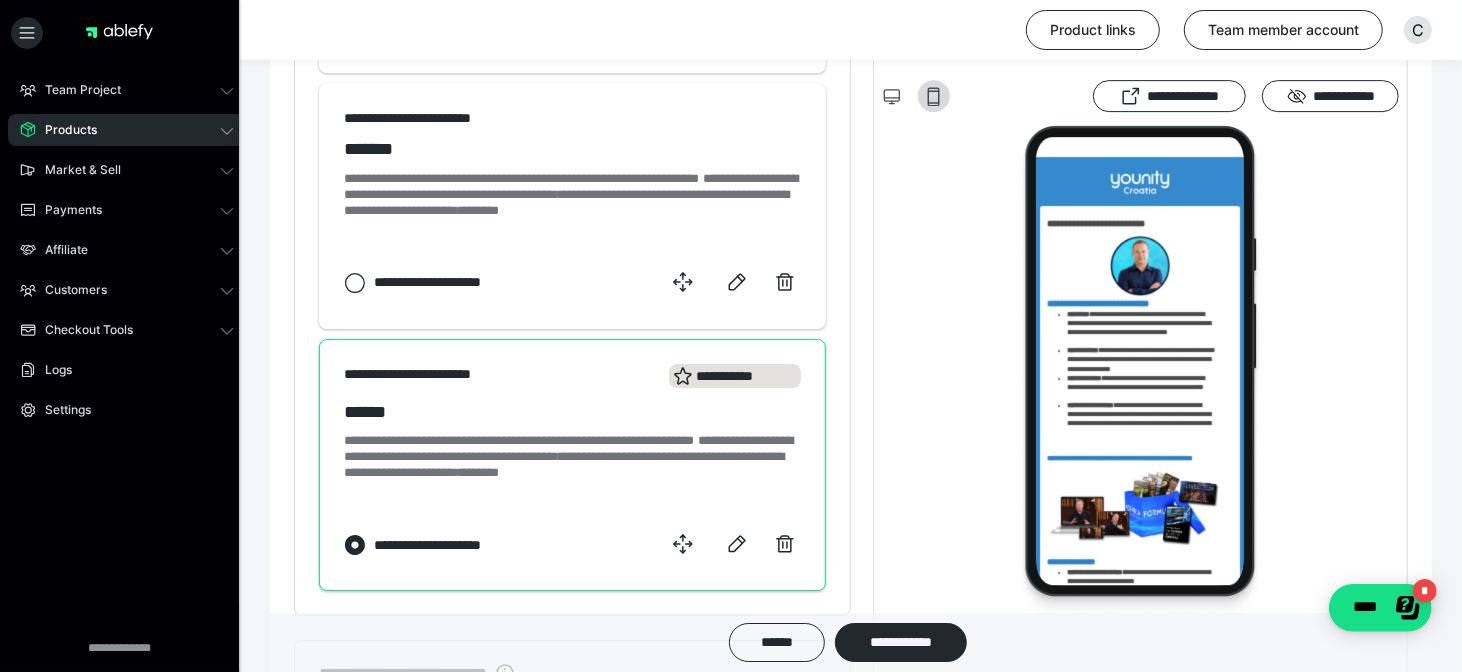 click on "**********" at bounding box center (851, -351) 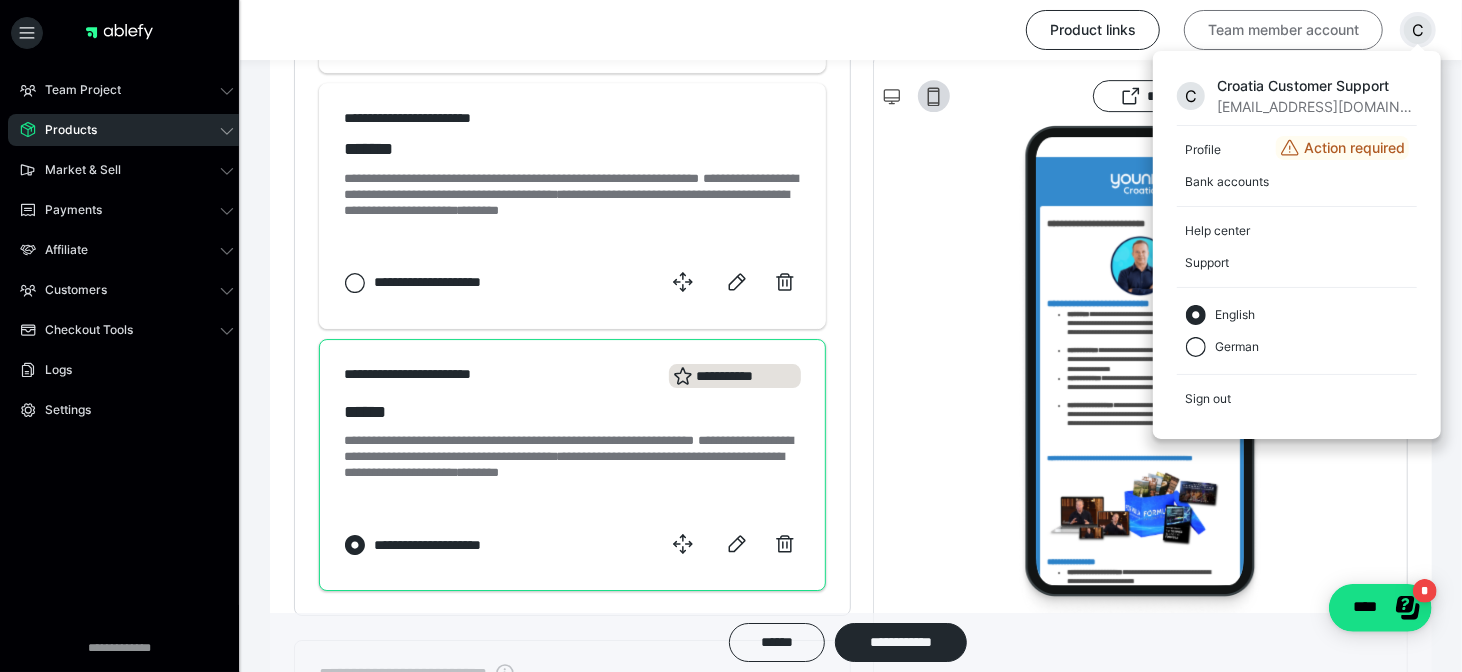 click on "Team member account" at bounding box center [1283, 30] 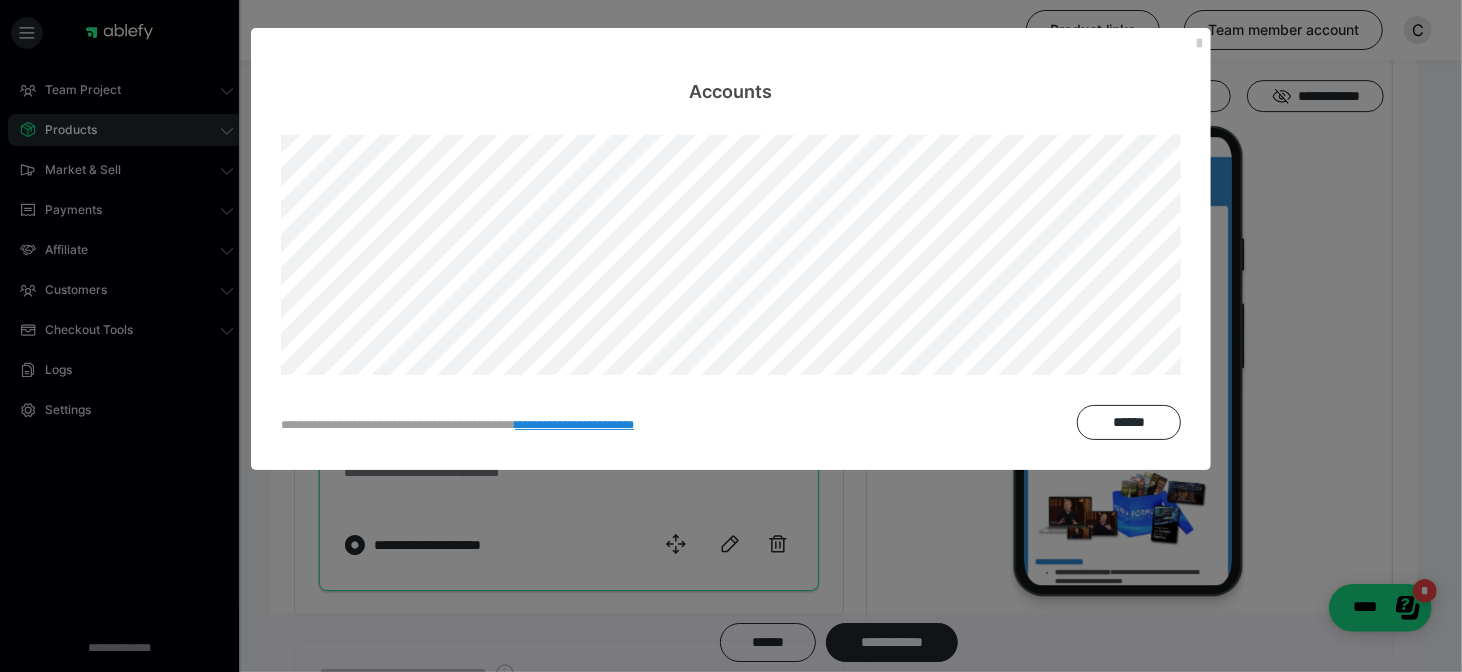 click on "**********" at bounding box center [731, 336] 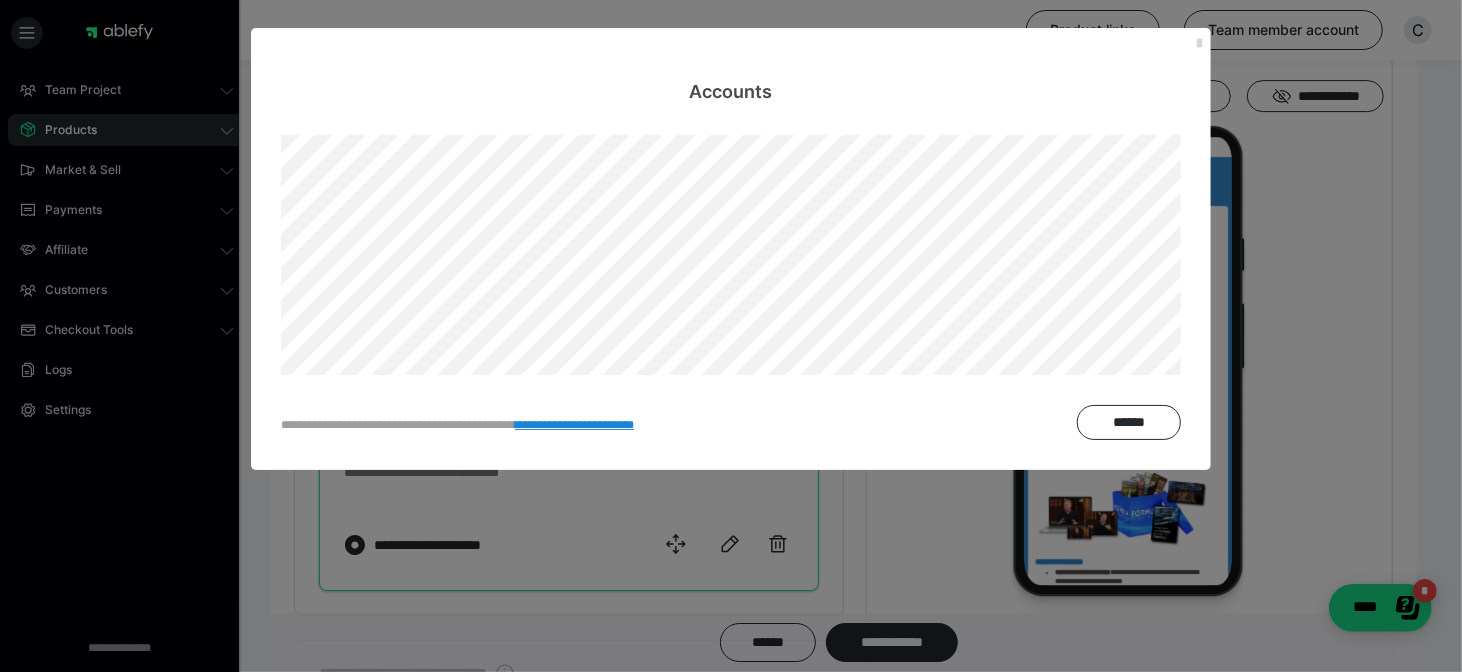 click at bounding box center (1199, 44) 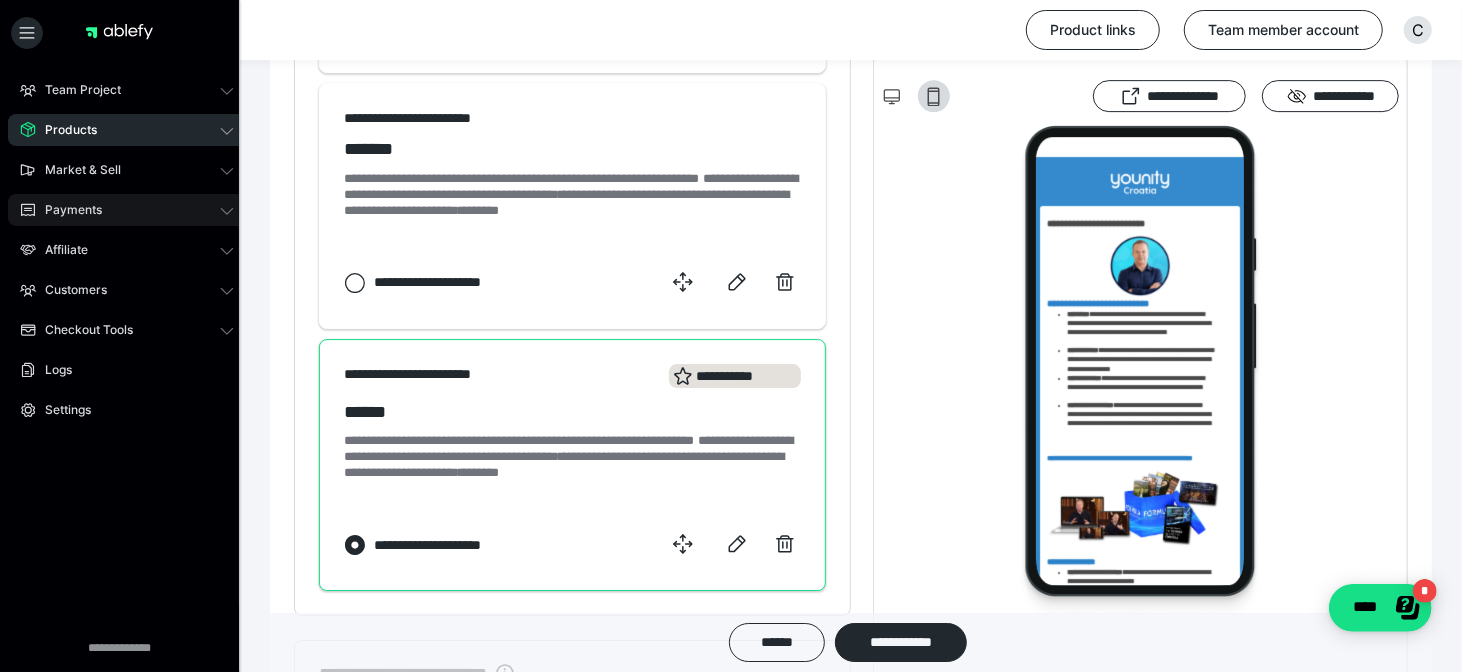 click on "Payments" at bounding box center [127, 210] 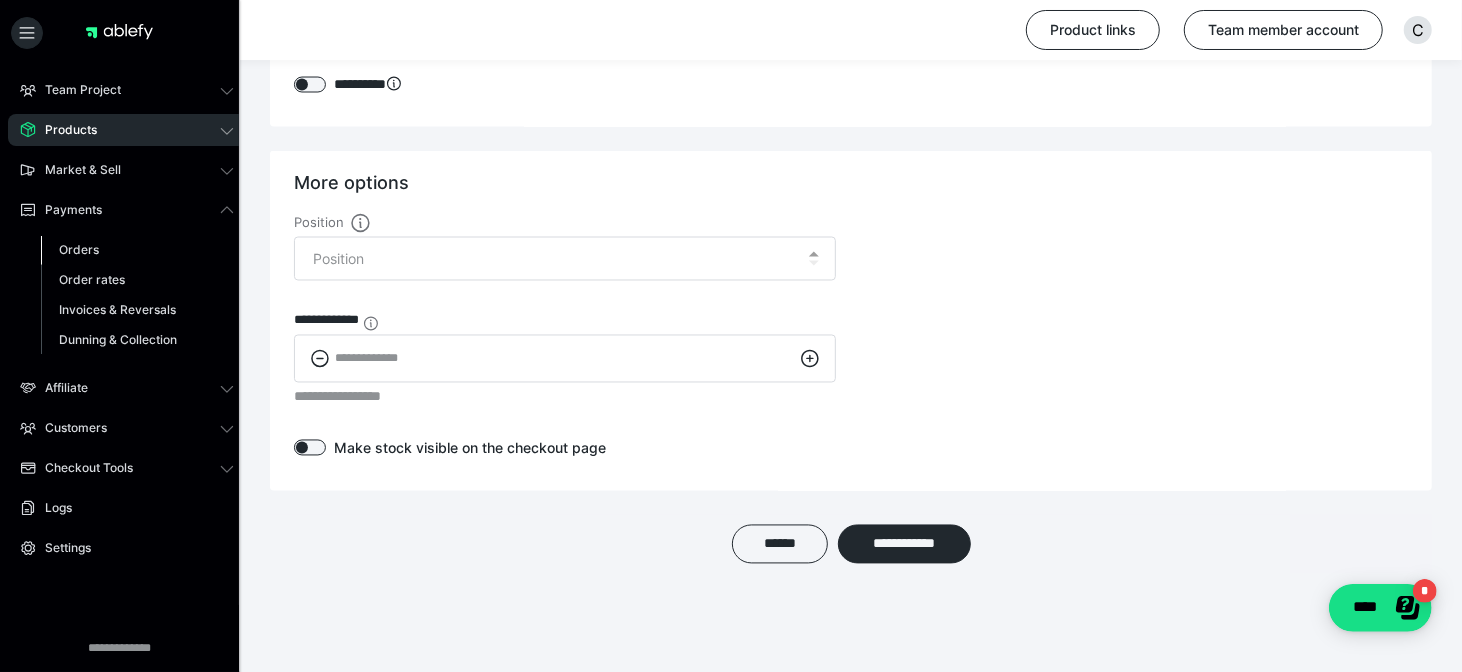 scroll, scrollTop: 2133, scrollLeft: 0, axis: vertical 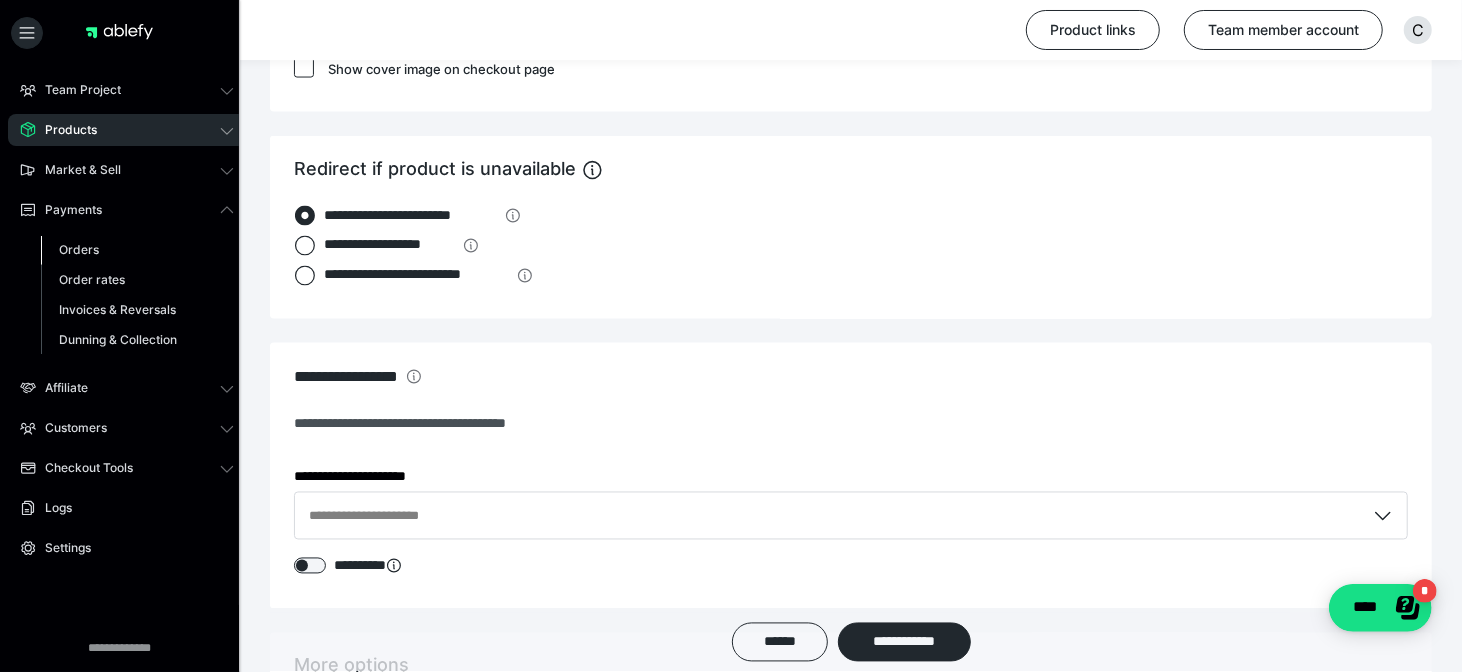 click on "Orders" at bounding box center [137, 250] 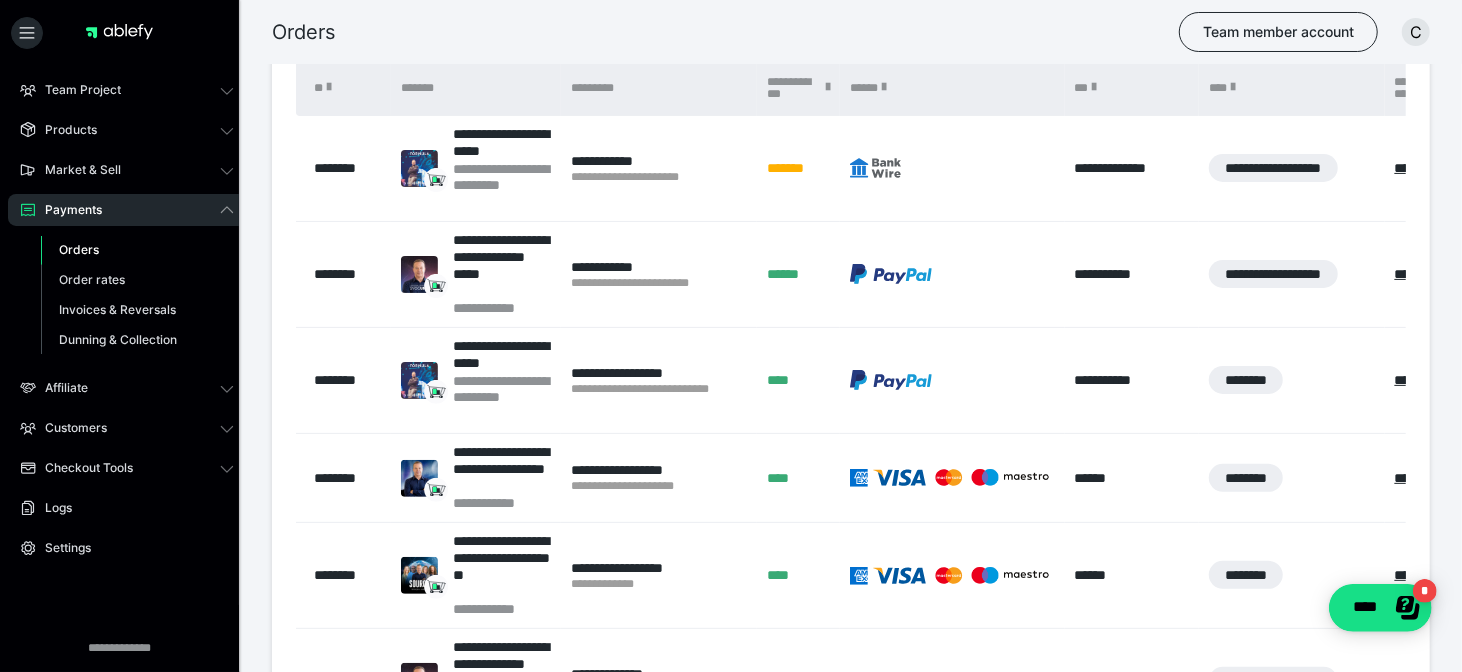 scroll, scrollTop: 108, scrollLeft: 0, axis: vertical 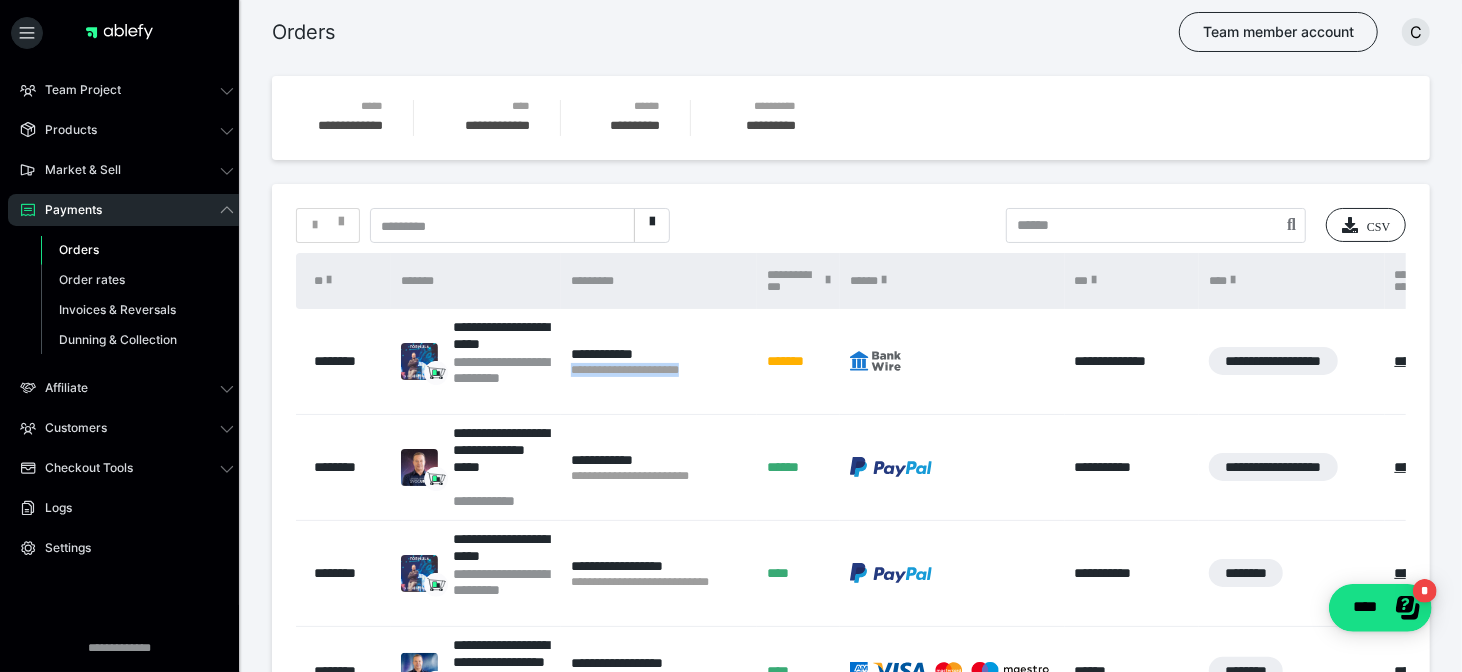 drag, startPoint x: 712, startPoint y: 370, endPoint x: 563, endPoint y: 371, distance: 149.00336 